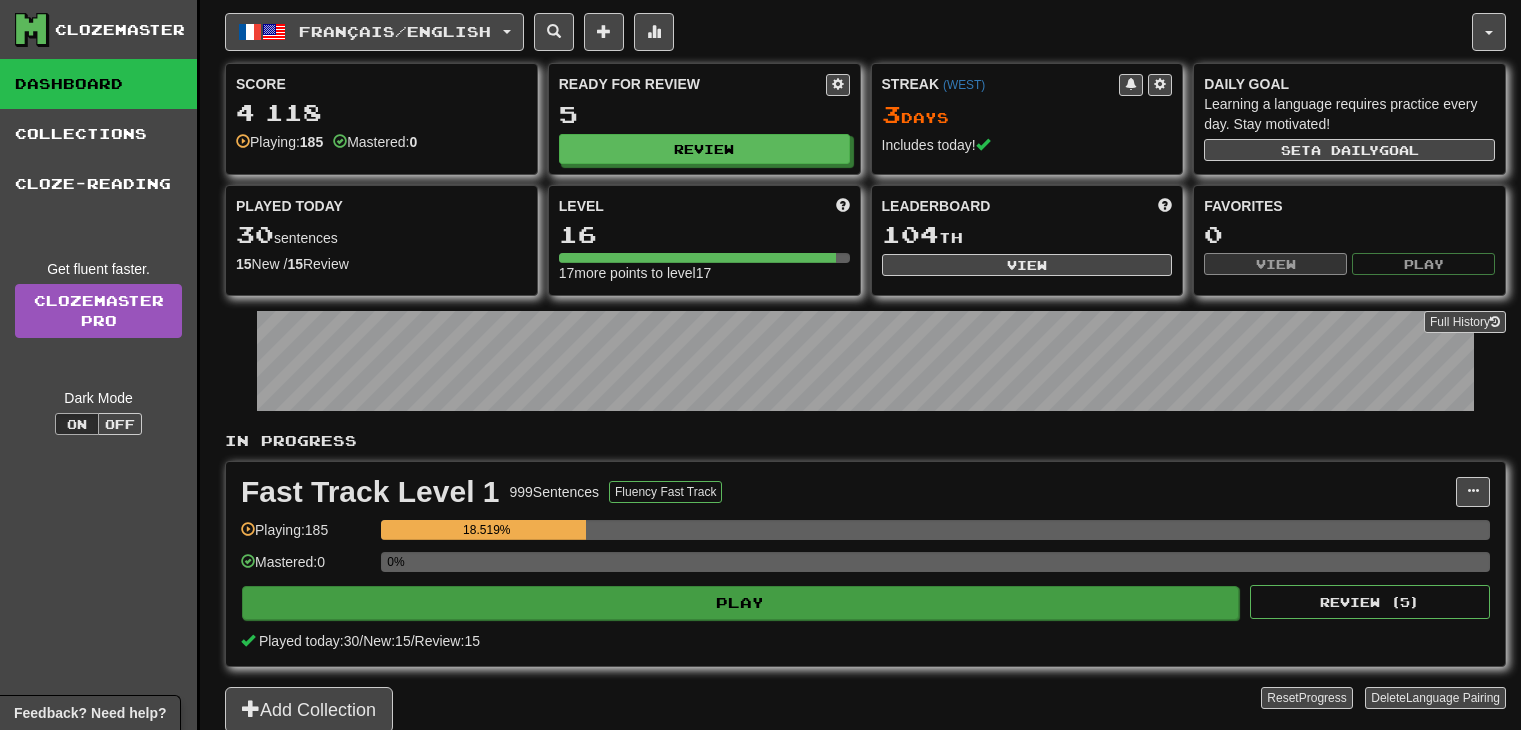 scroll, scrollTop: 0, scrollLeft: 0, axis: both 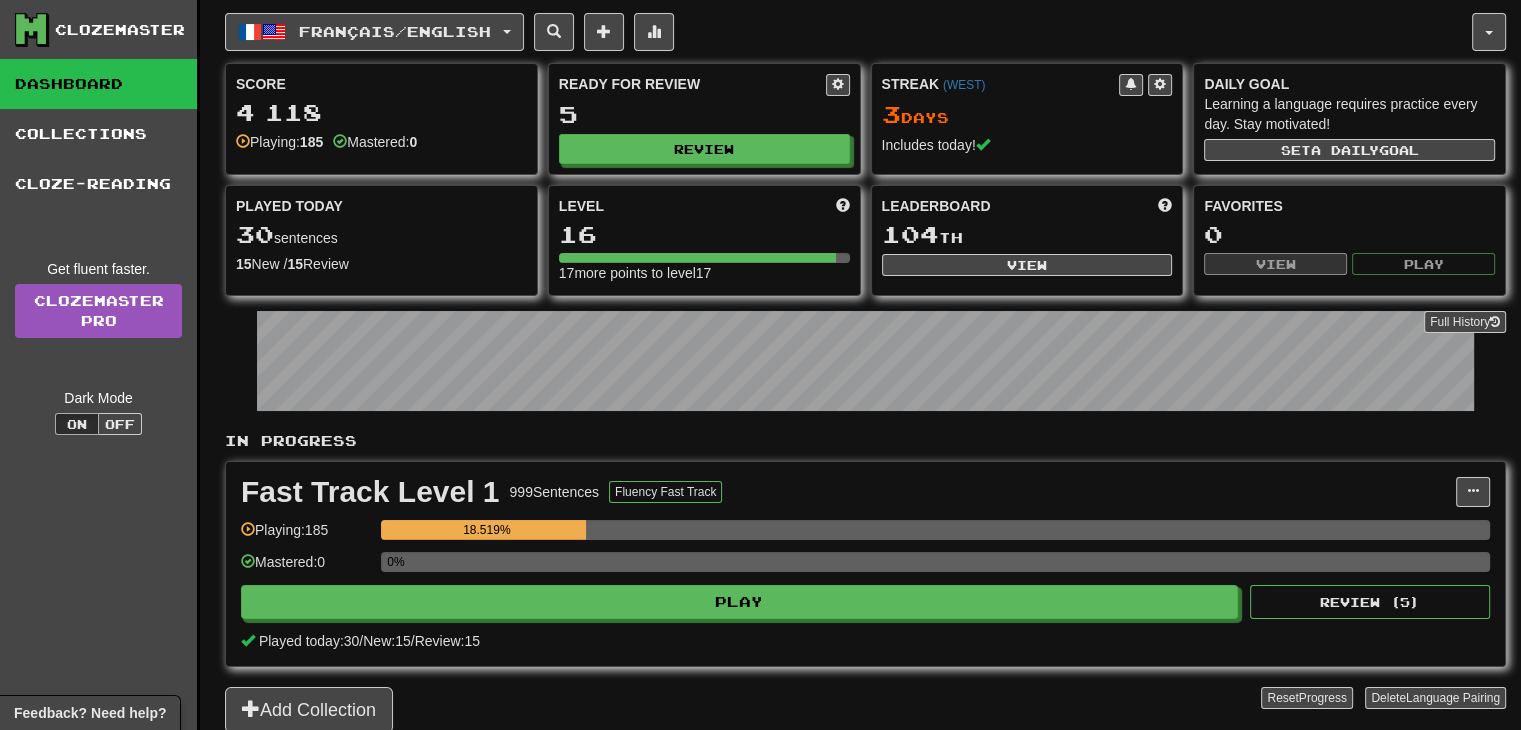 click on "Fast Track Level 1 999 Sentences Fluency Fast Track Manage Sentences Unpin from Dashboard Playing: 185 18.519% Mastered: 0 0% Play Review ( 5 ) Played today: 30 / New: 15 / Review: 15" at bounding box center (865, 564) 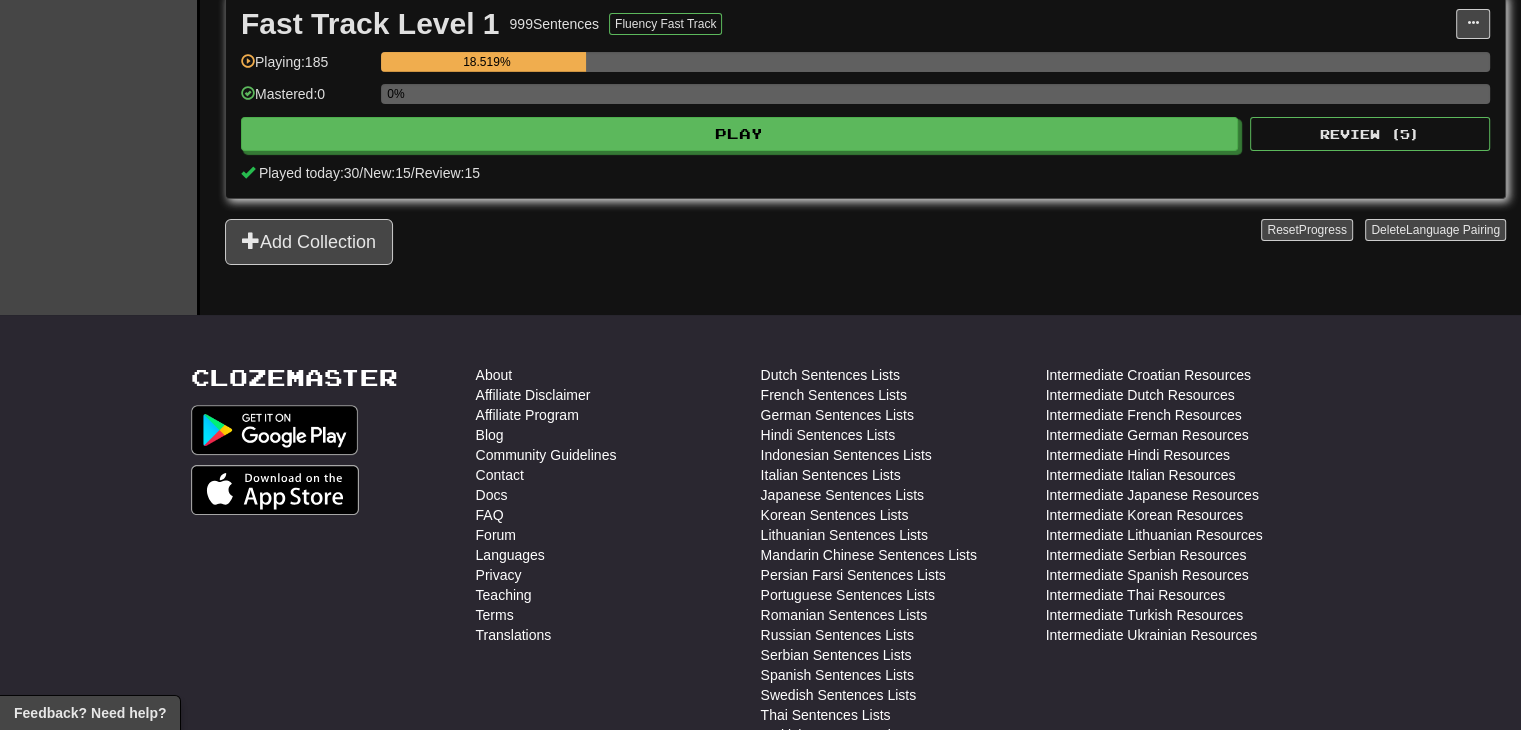 scroll, scrollTop: 312, scrollLeft: 0, axis: vertical 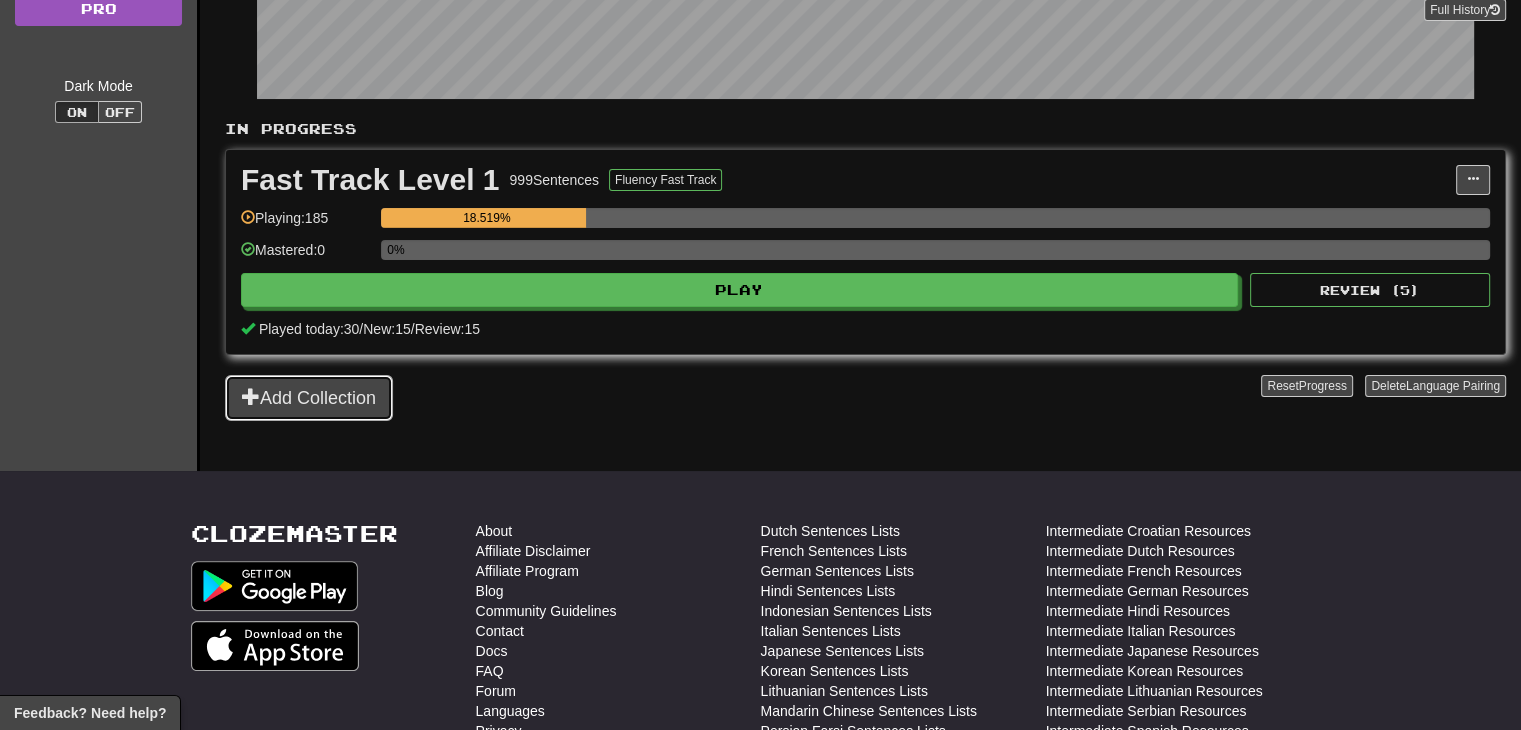 click on "Add Collection" at bounding box center (309, 398) 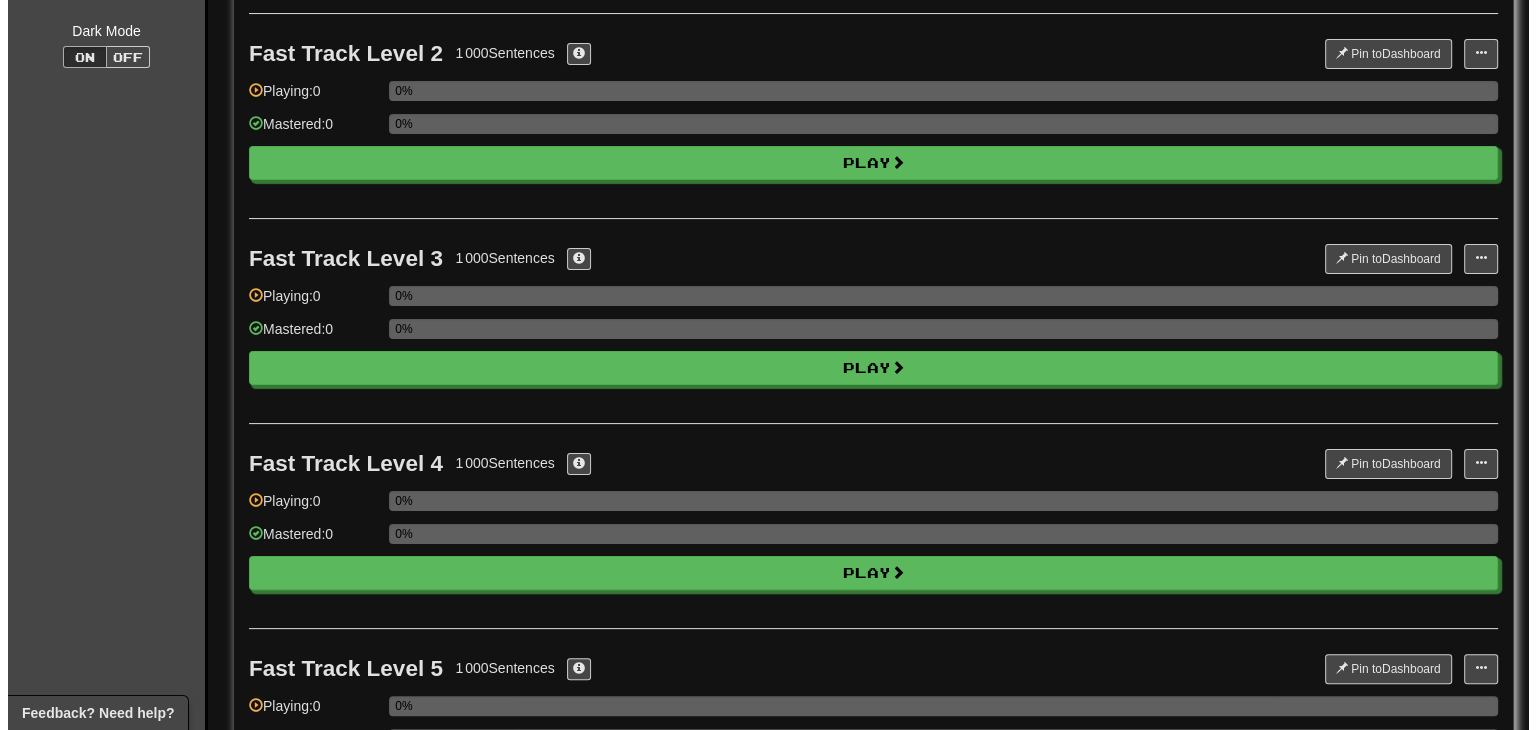 scroll, scrollTop: 0, scrollLeft: 0, axis: both 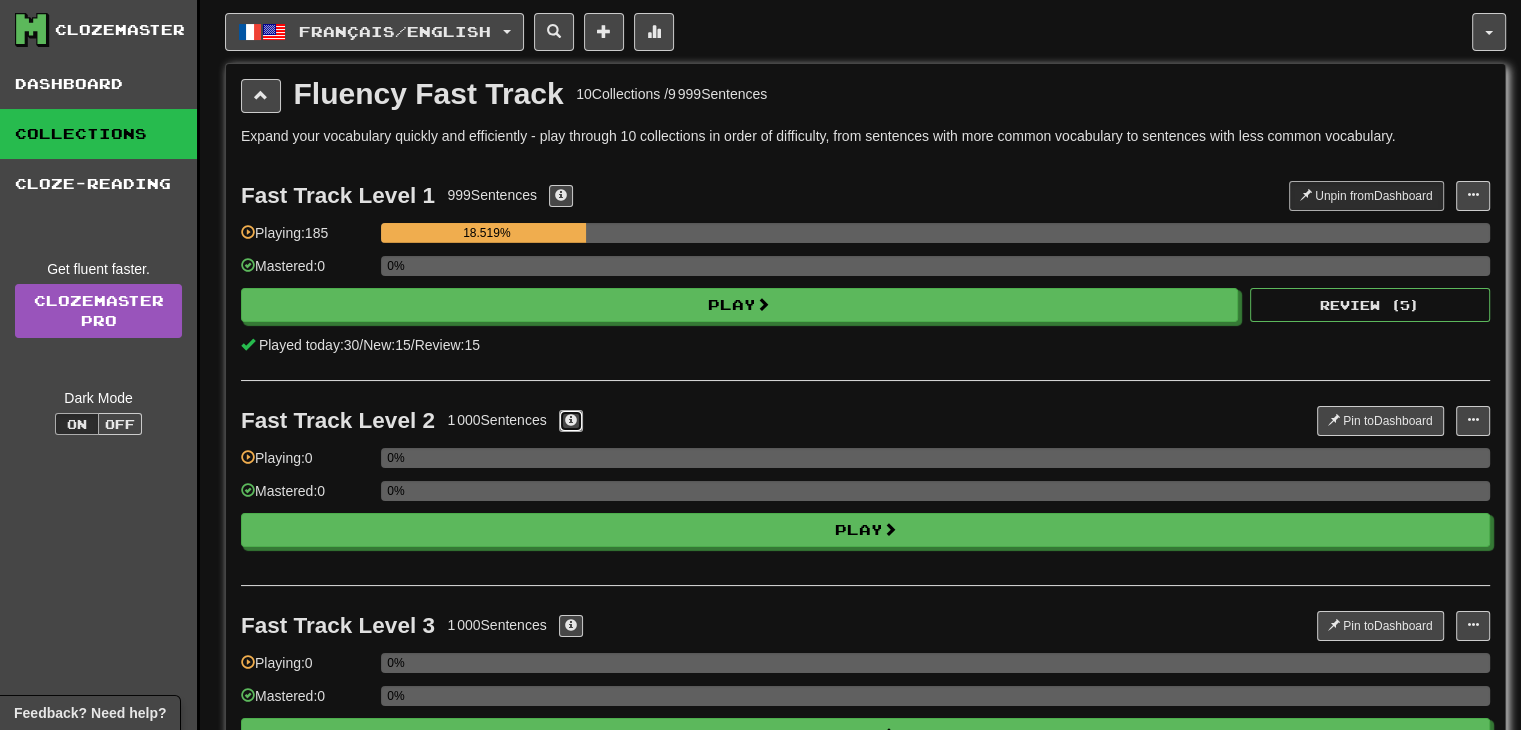 click at bounding box center [571, 420] 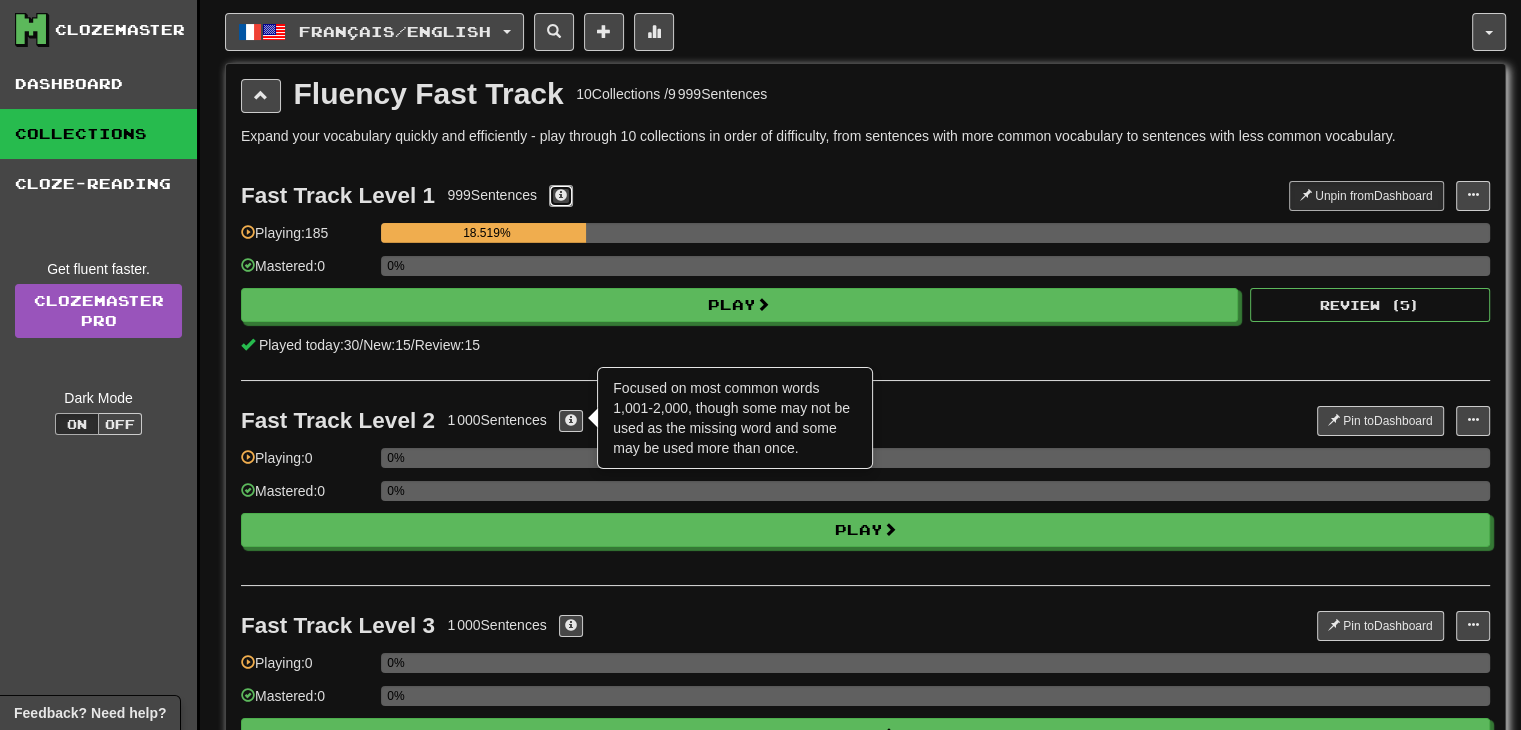 click at bounding box center (561, 195) 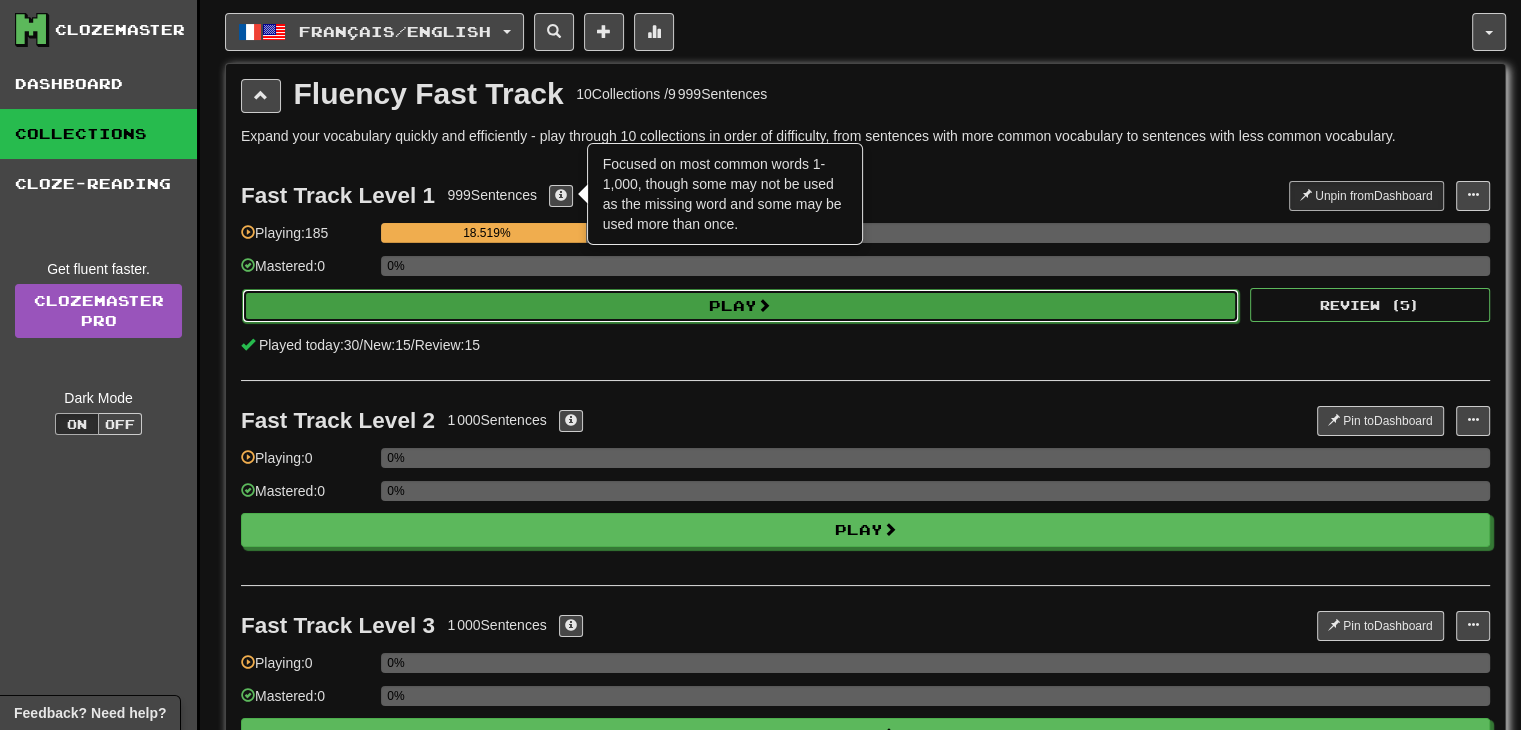click on "Play" at bounding box center (740, 306) 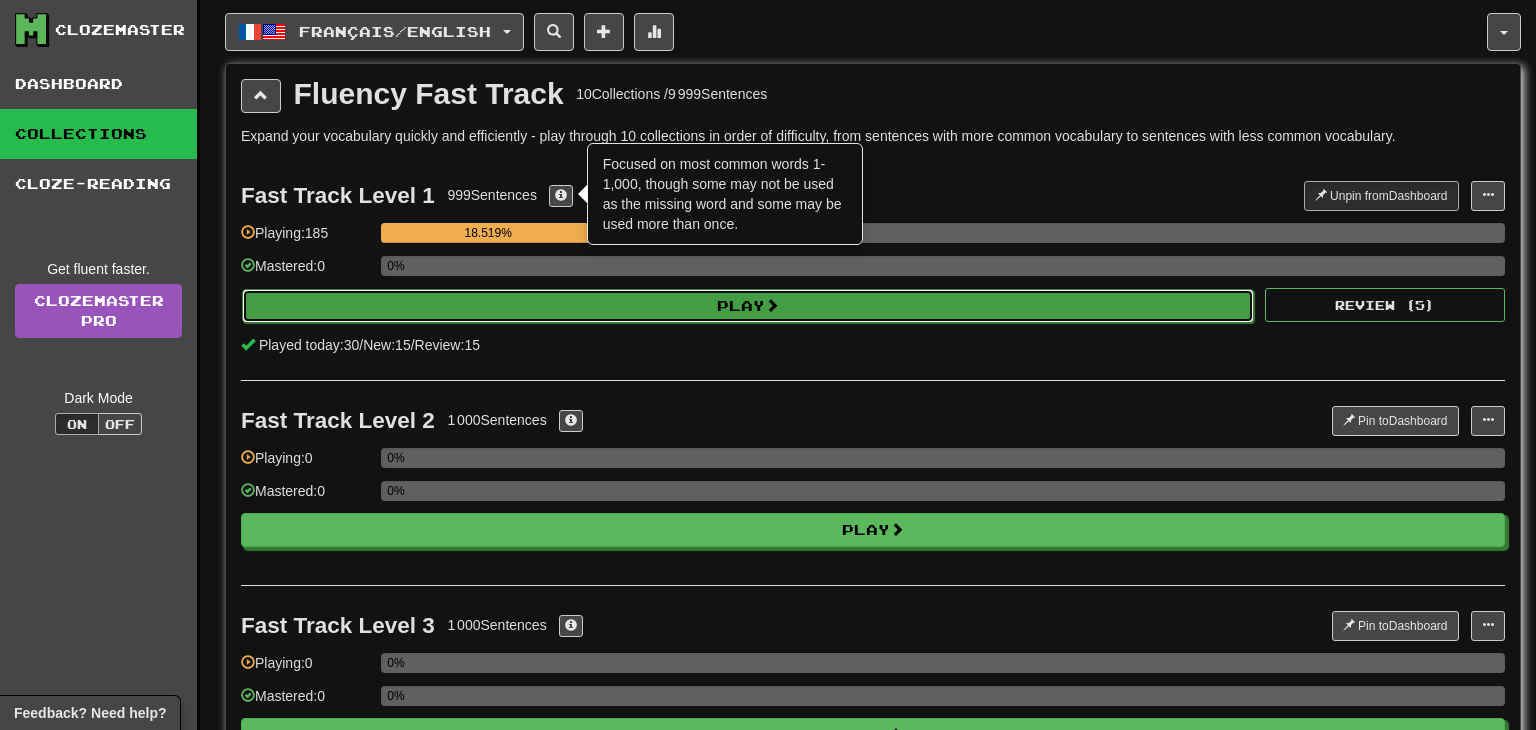 select on "**" 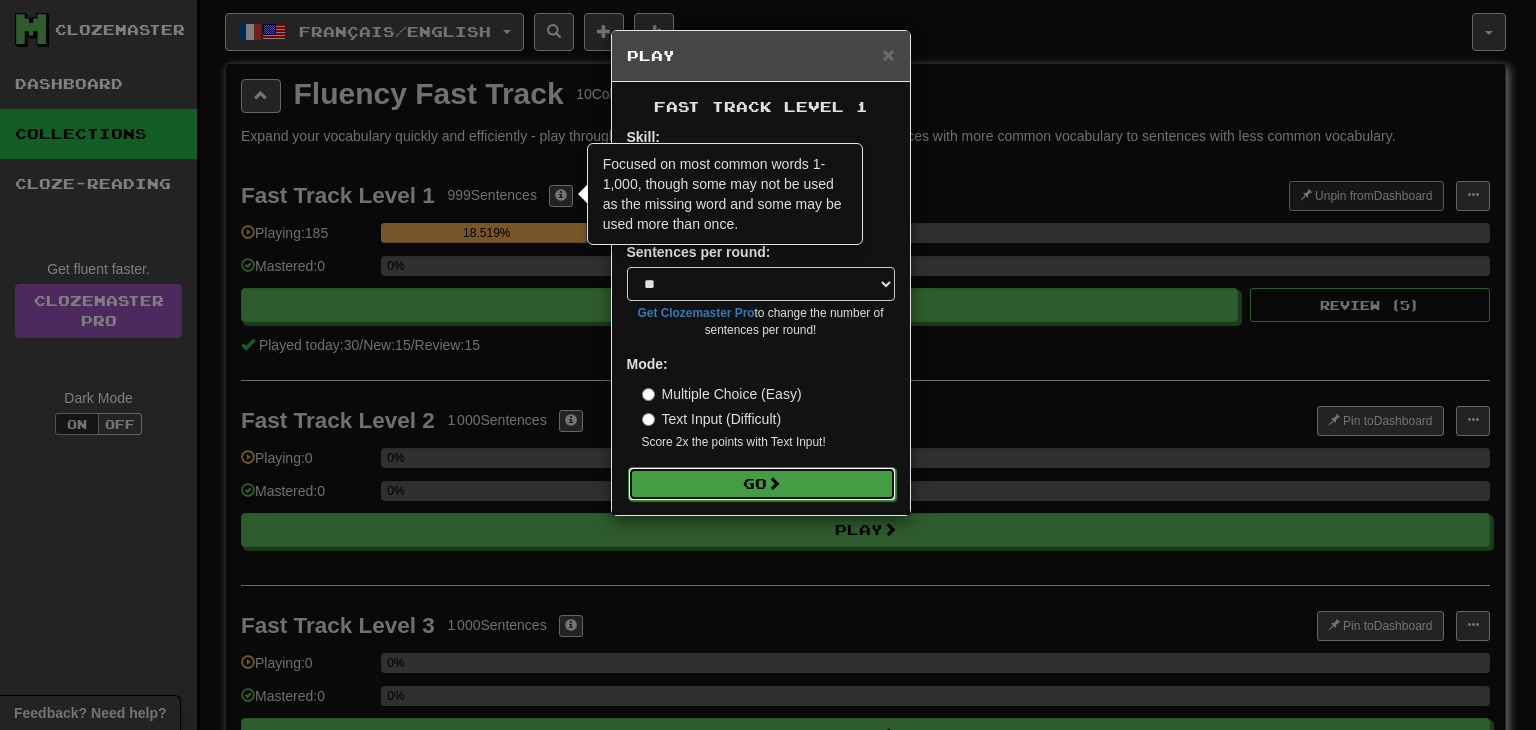 click on "Go" at bounding box center (762, 484) 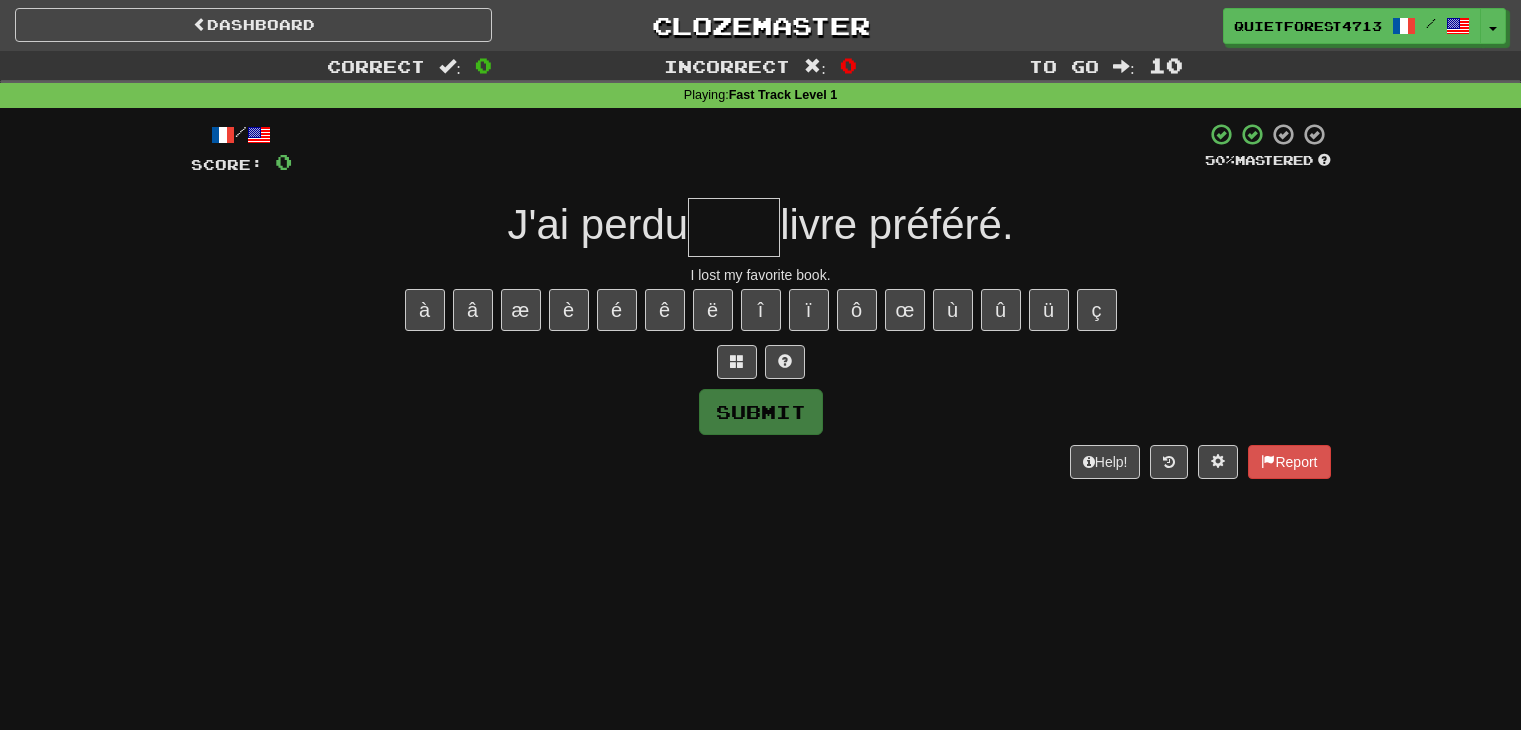 scroll, scrollTop: 0, scrollLeft: 0, axis: both 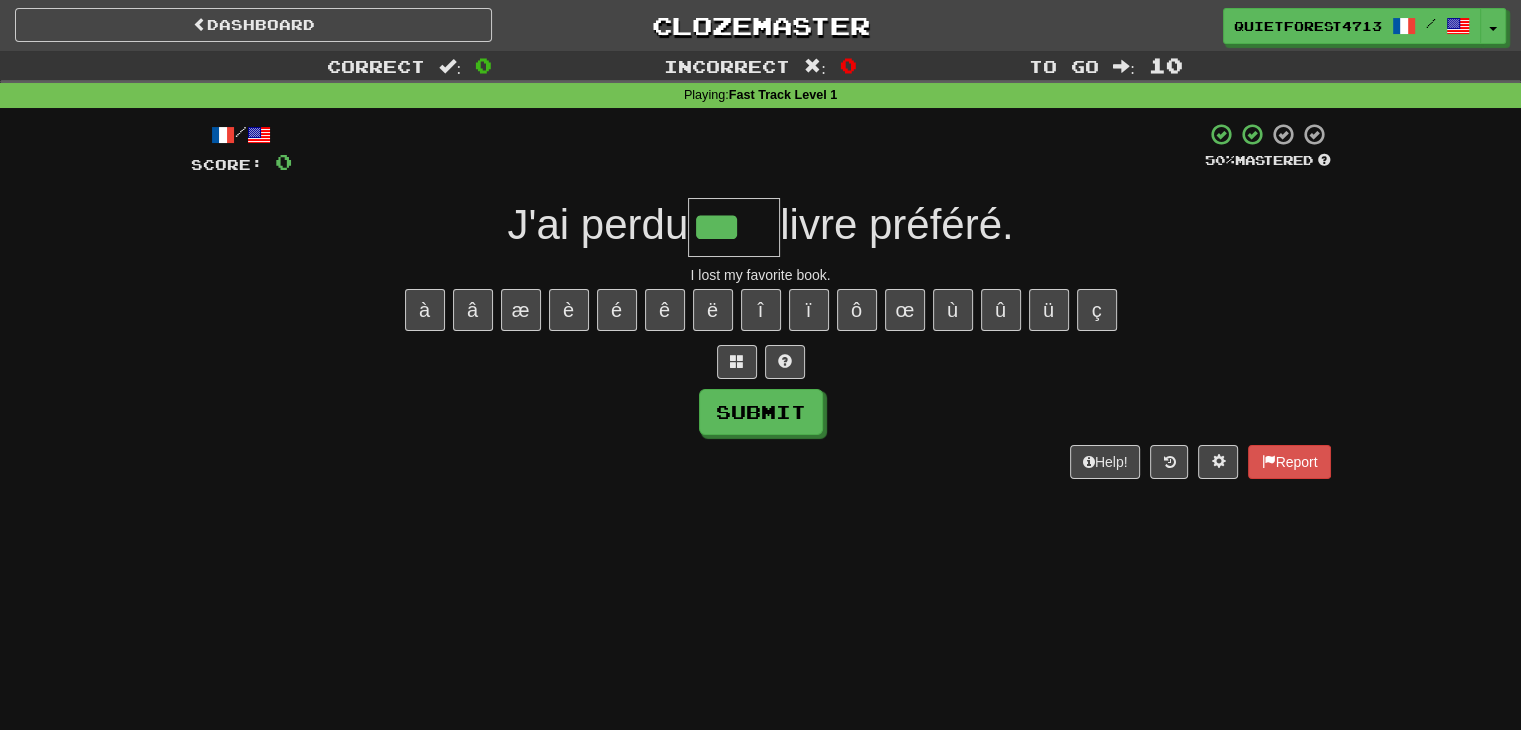 type on "***" 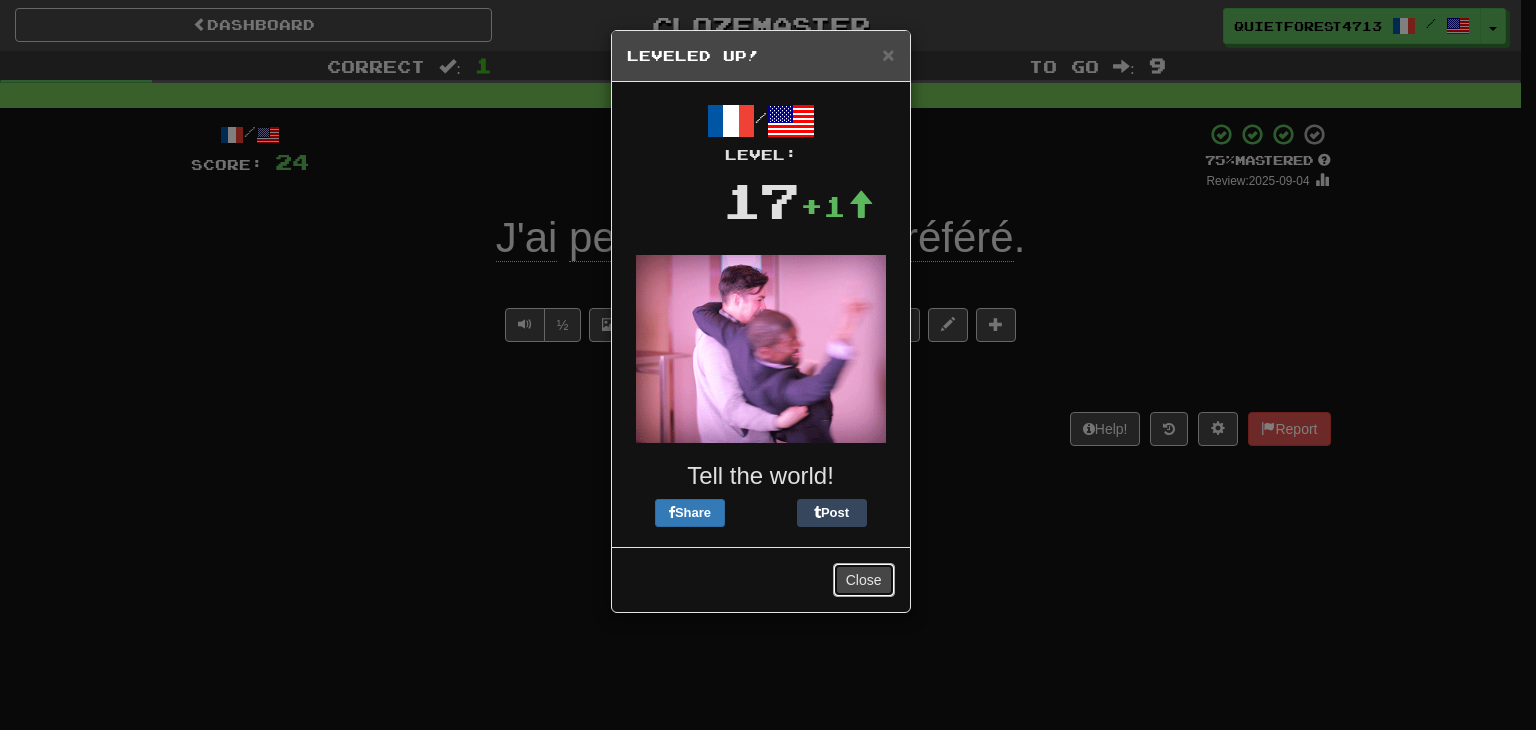 click on "Close" at bounding box center [864, 580] 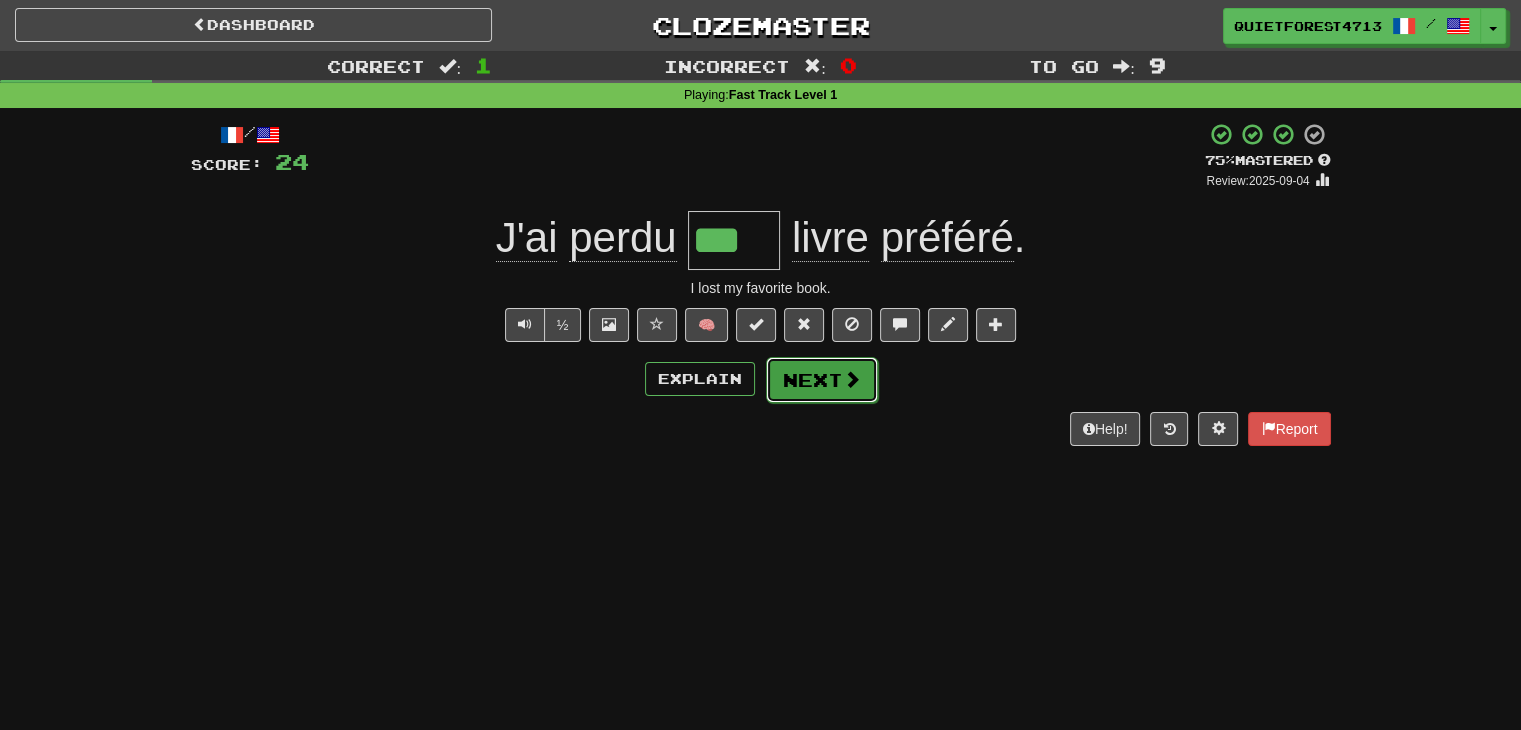 click on "Next" at bounding box center [822, 380] 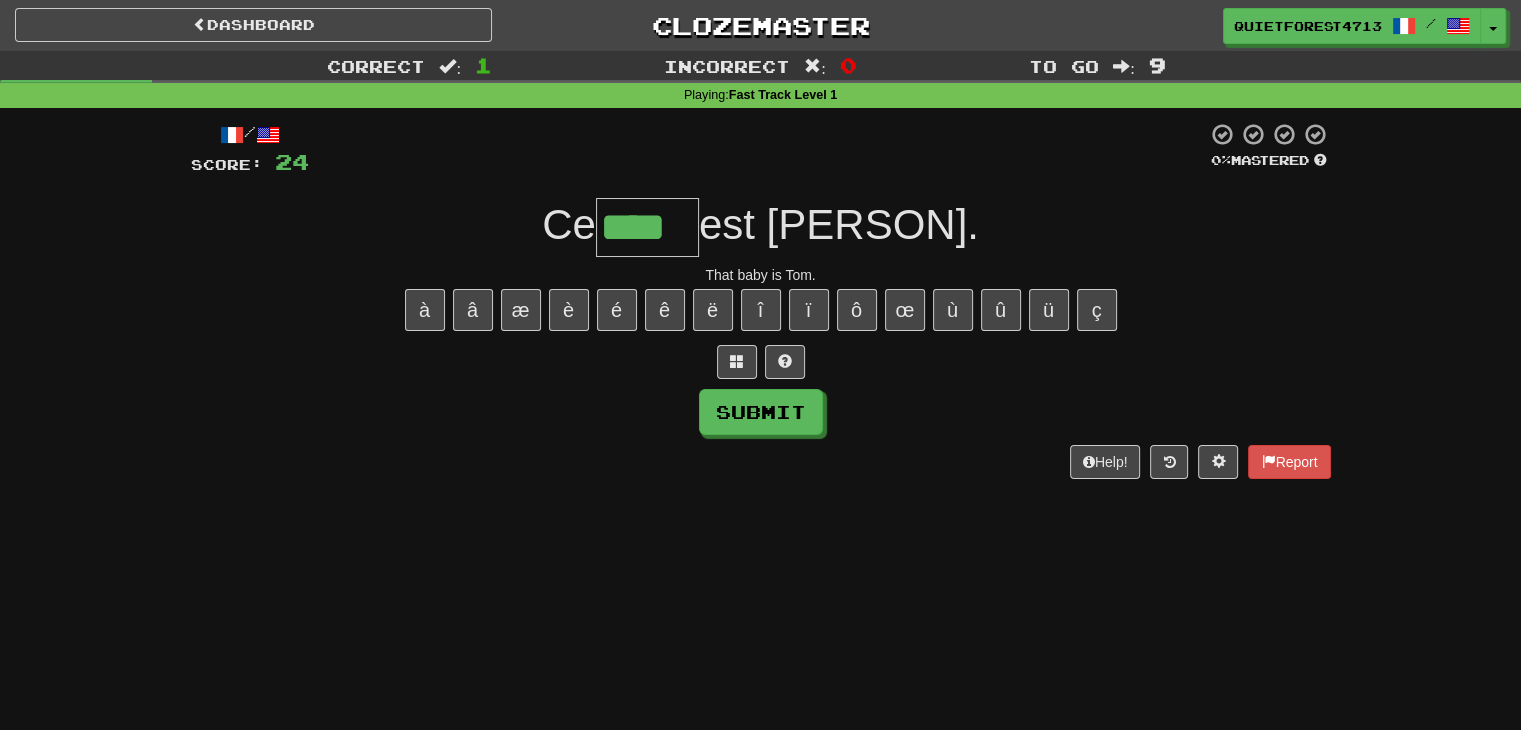 type on "****" 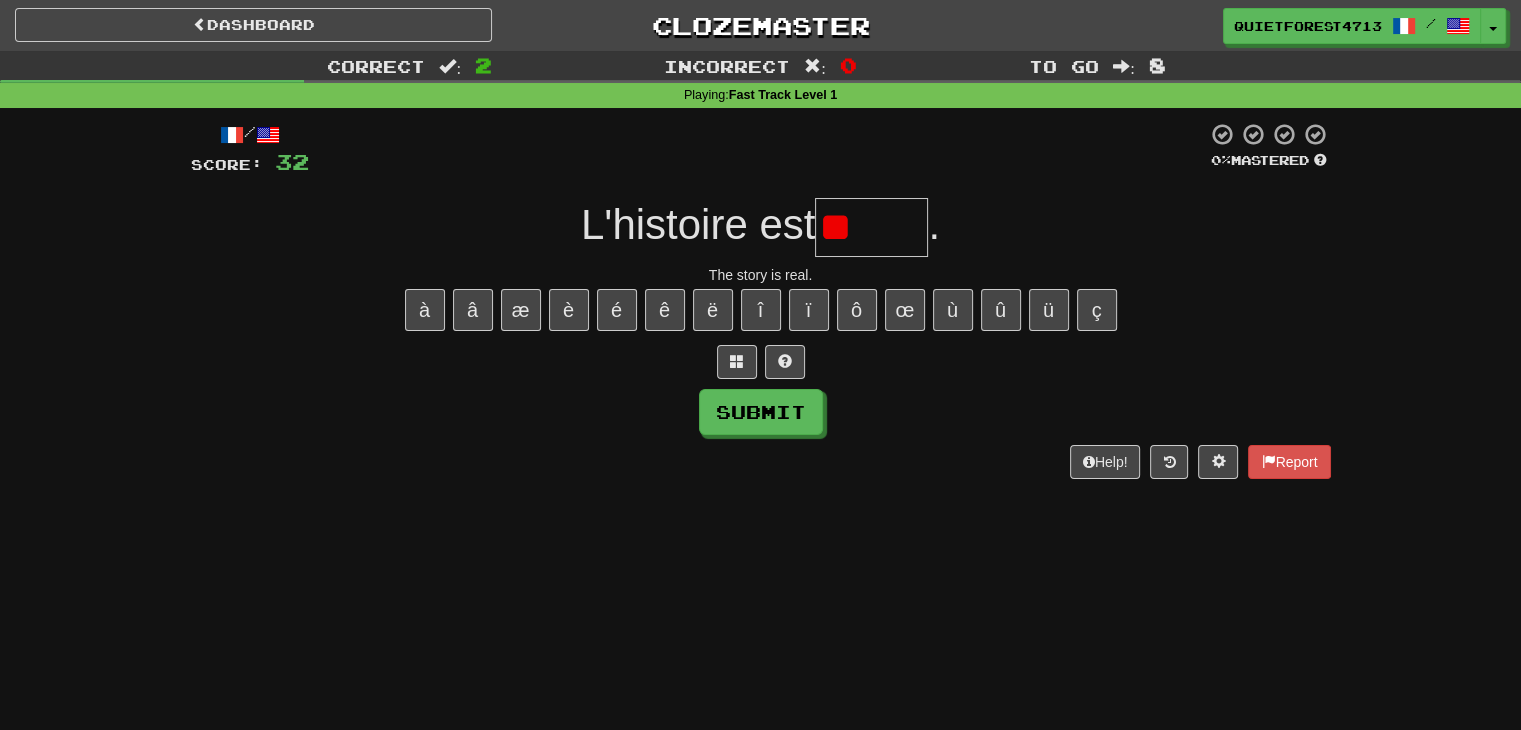 type on "*" 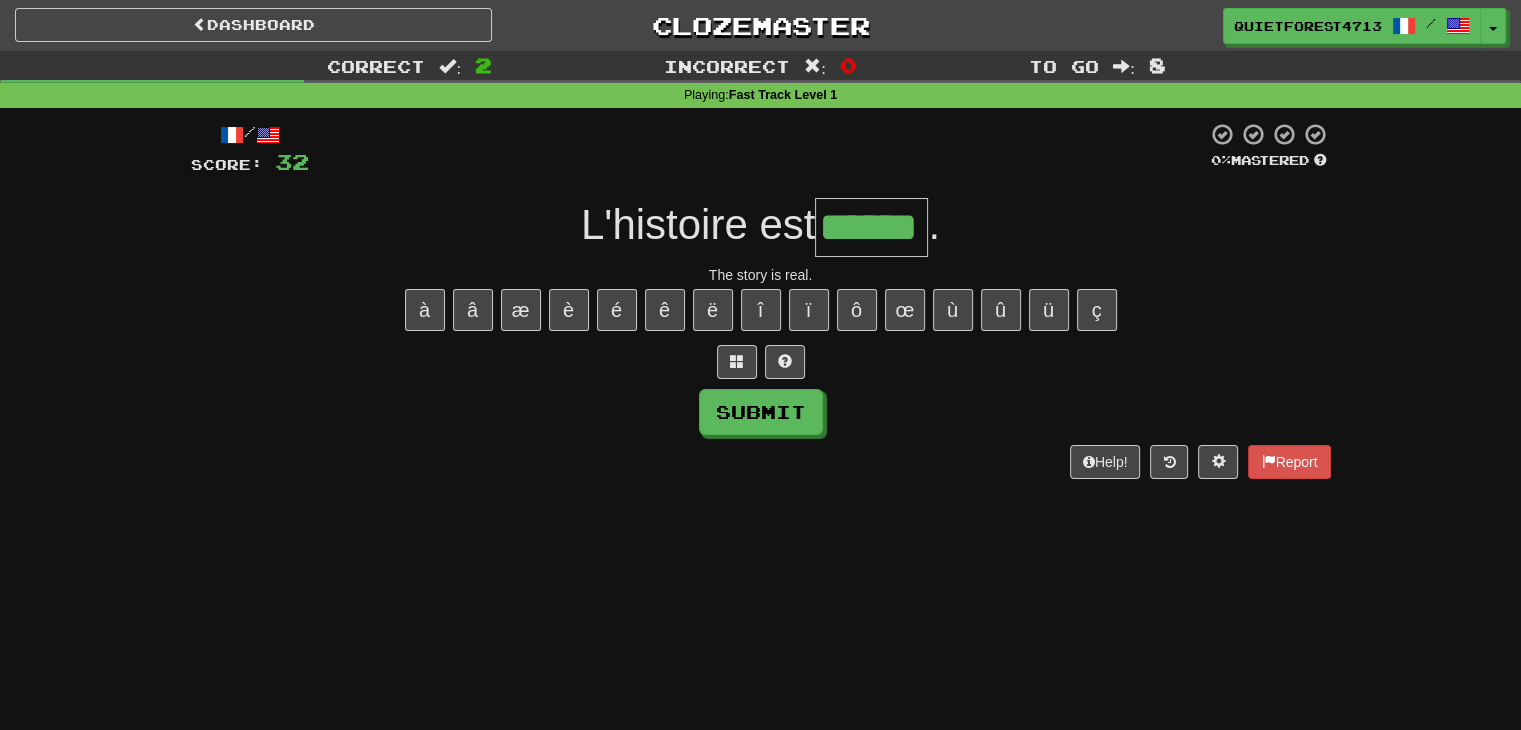type on "******" 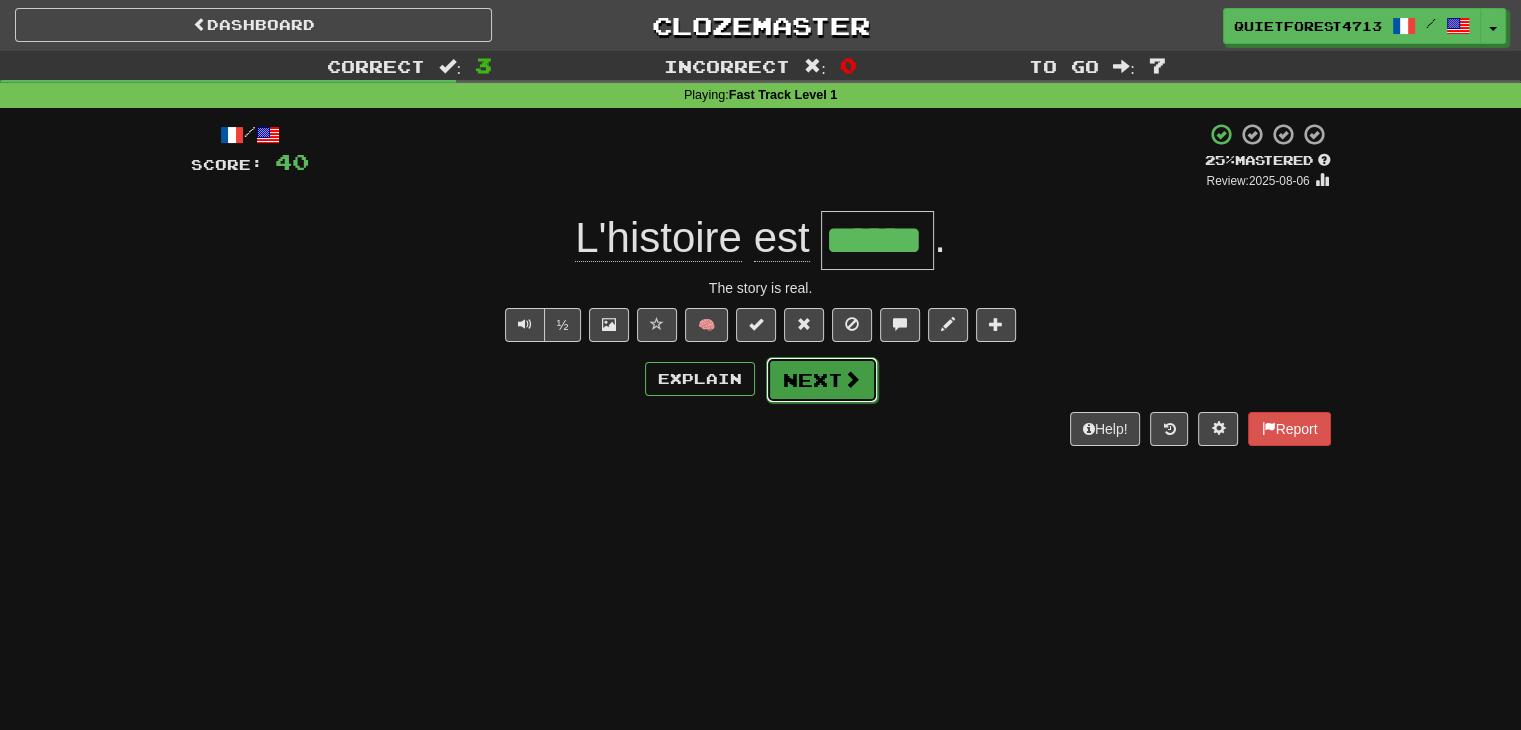 click on "Next" at bounding box center (822, 380) 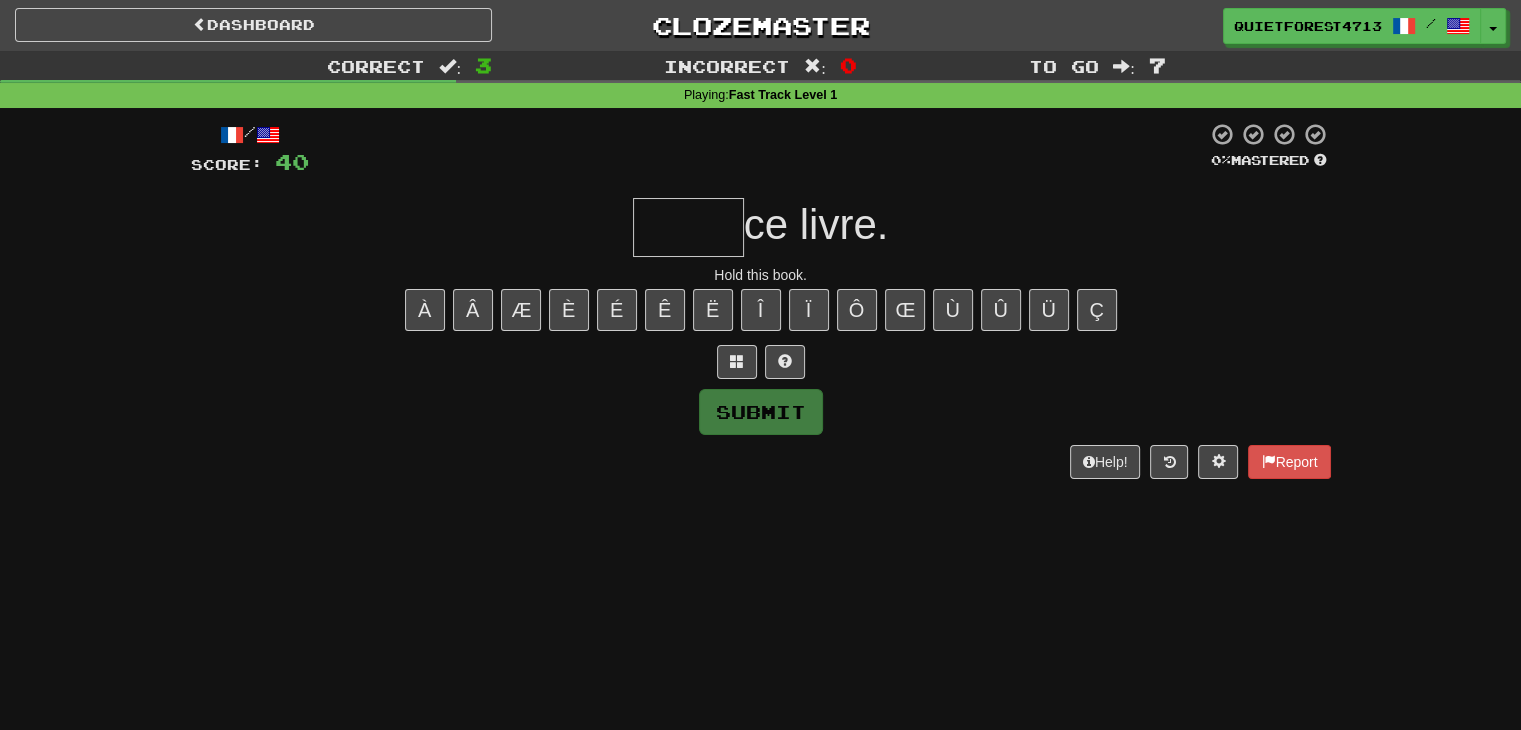 type on "*" 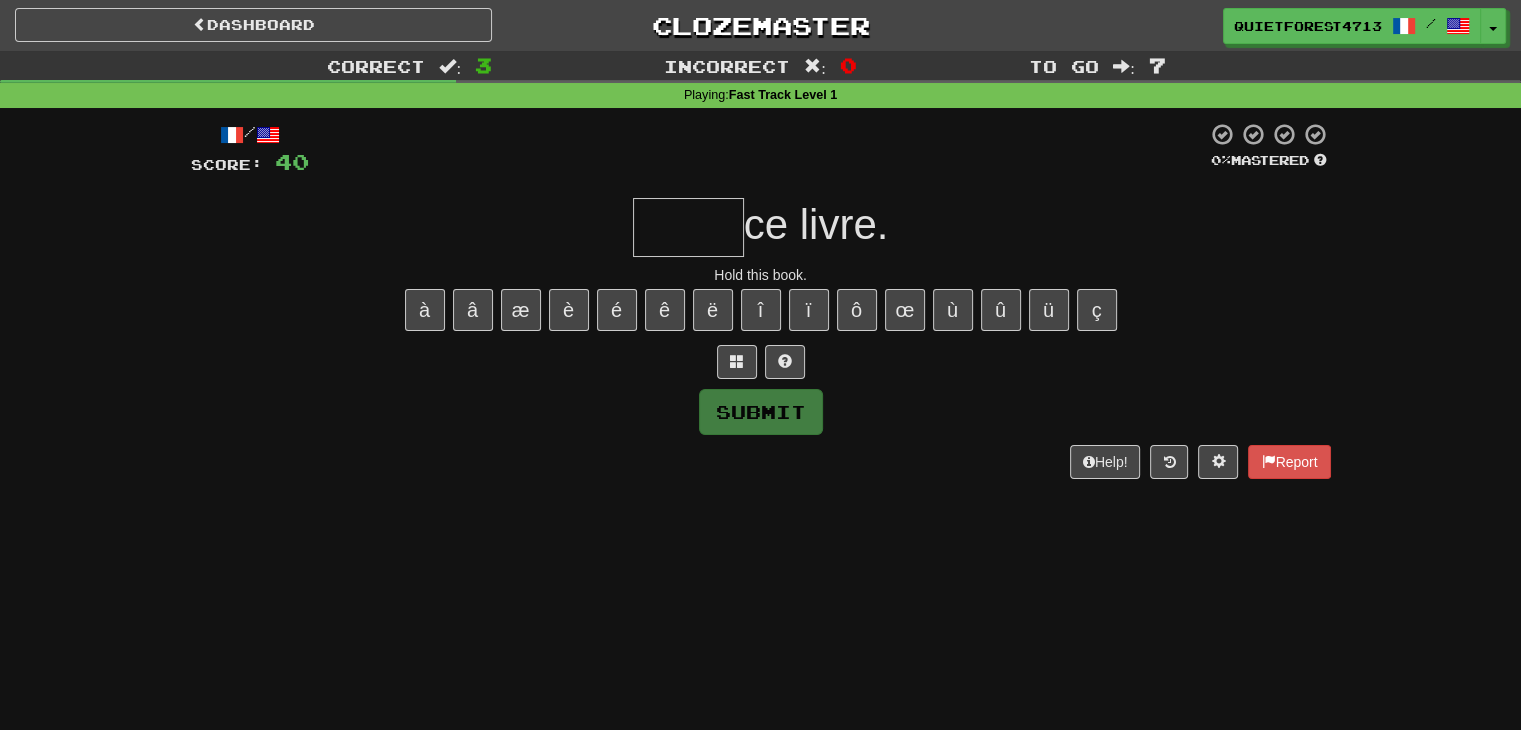 type on "*" 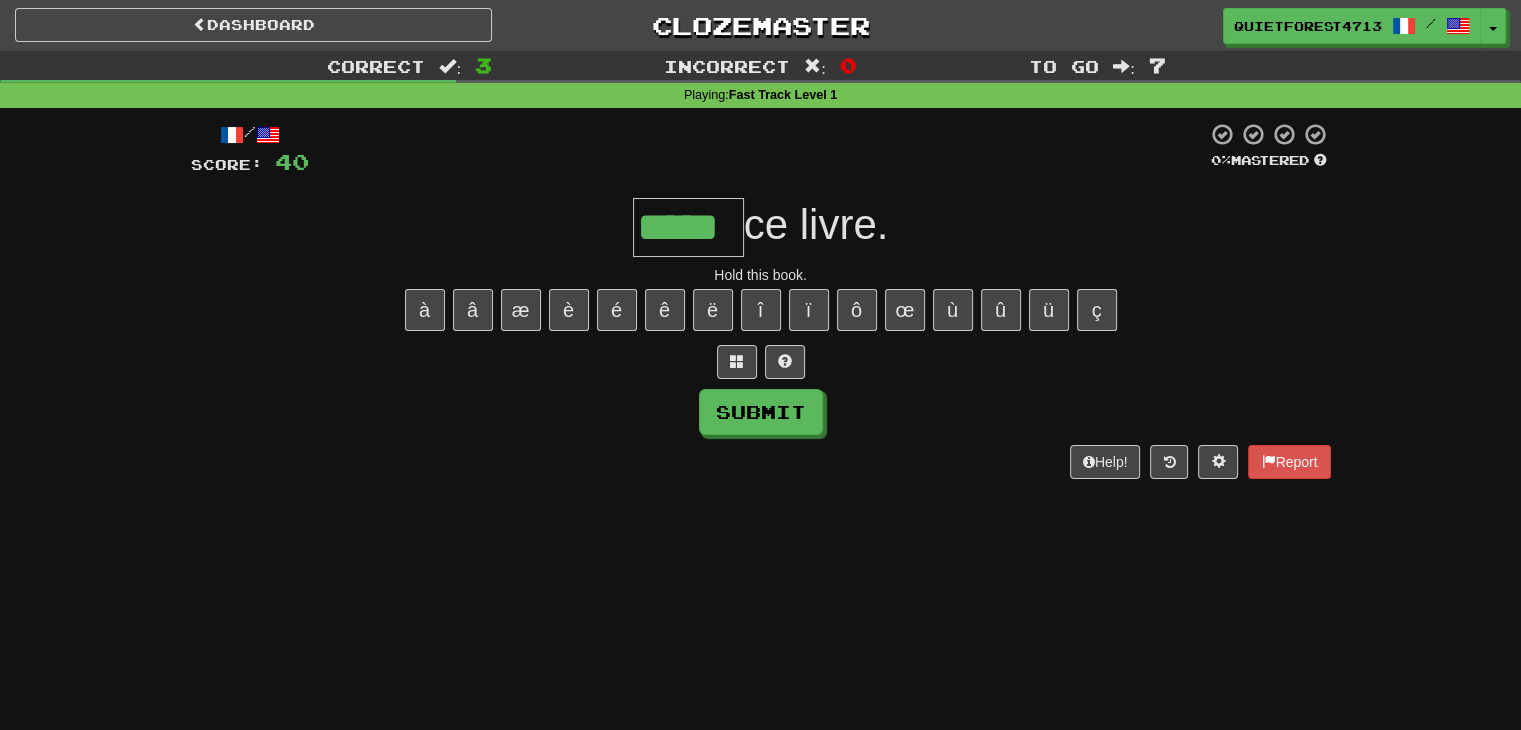 type on "*****" 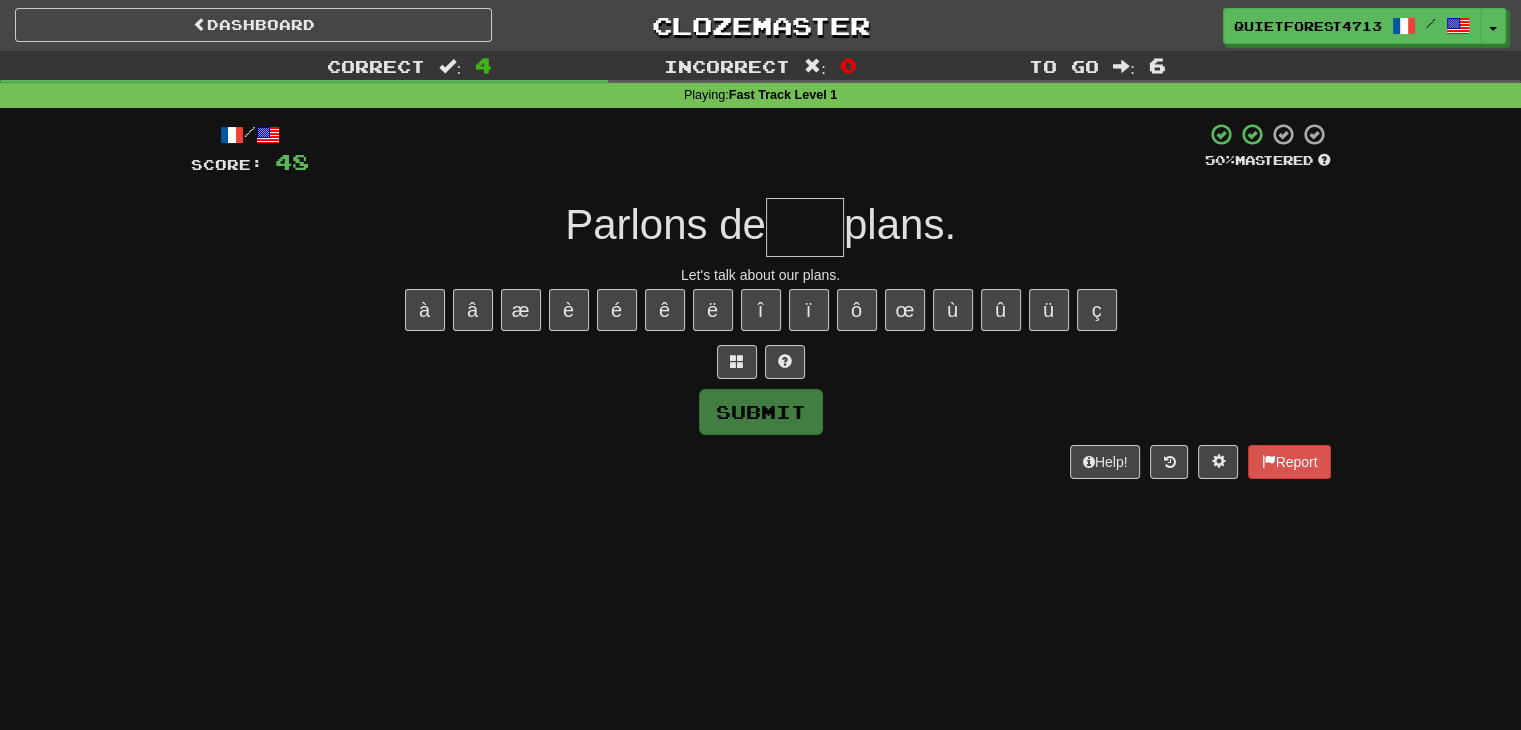 type on "*" 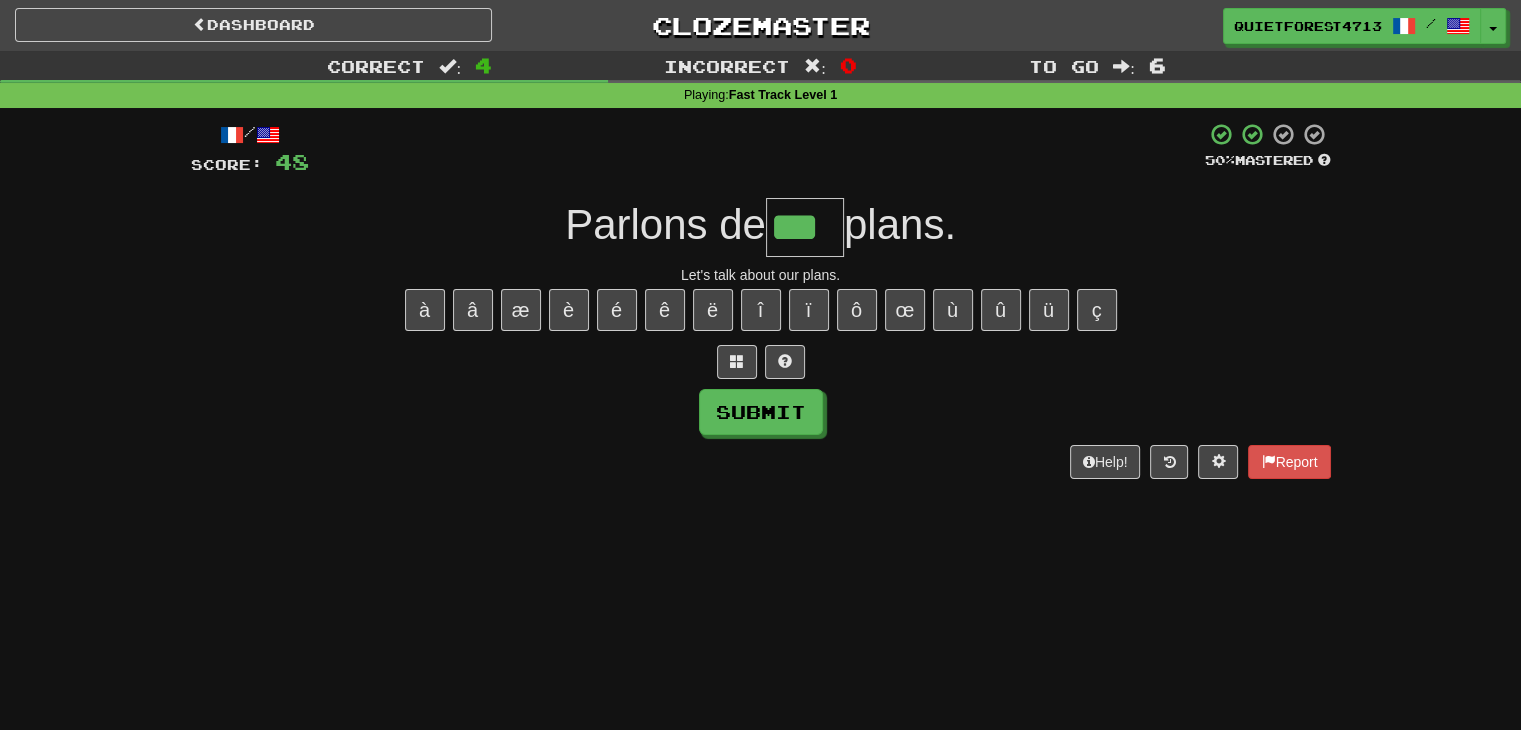 type on "***" 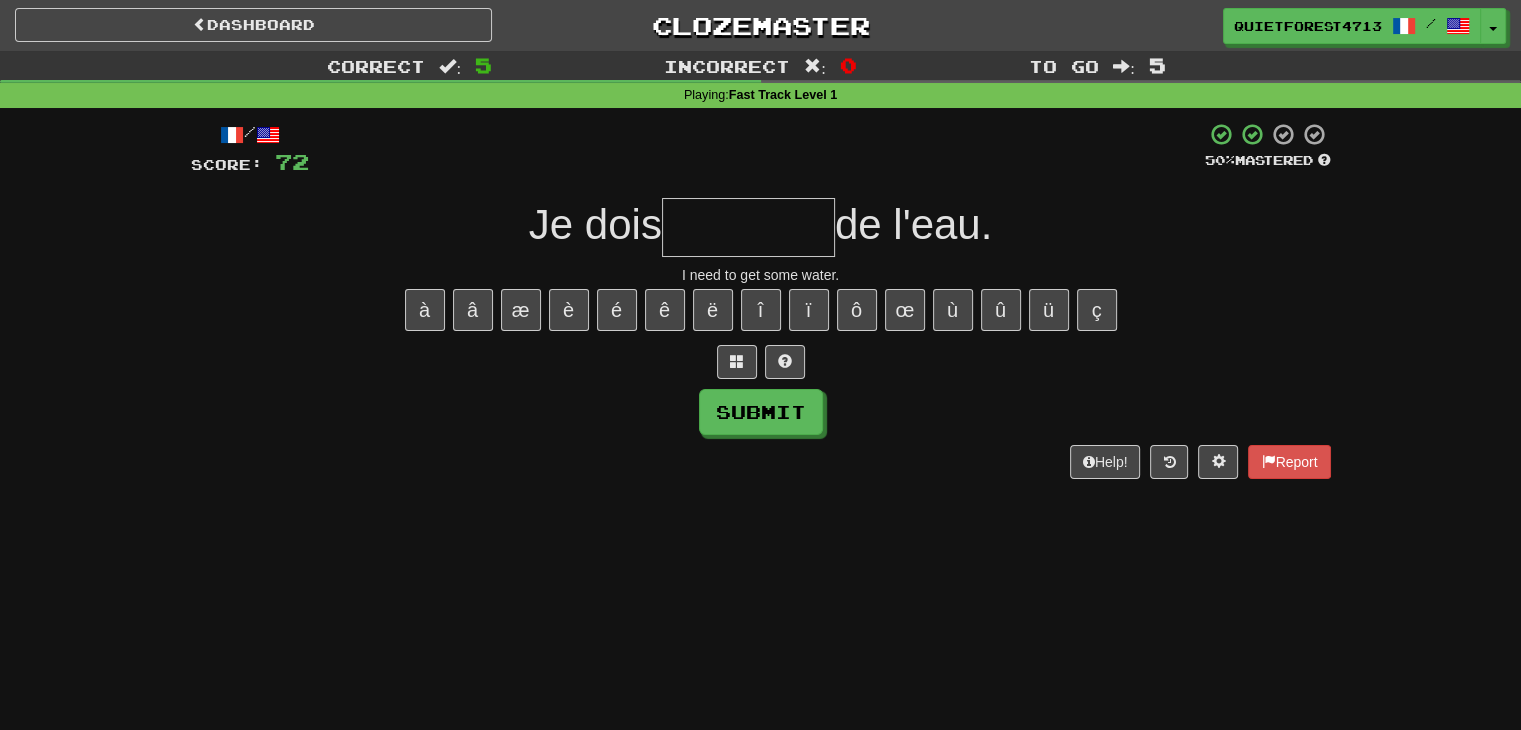 type on "*" 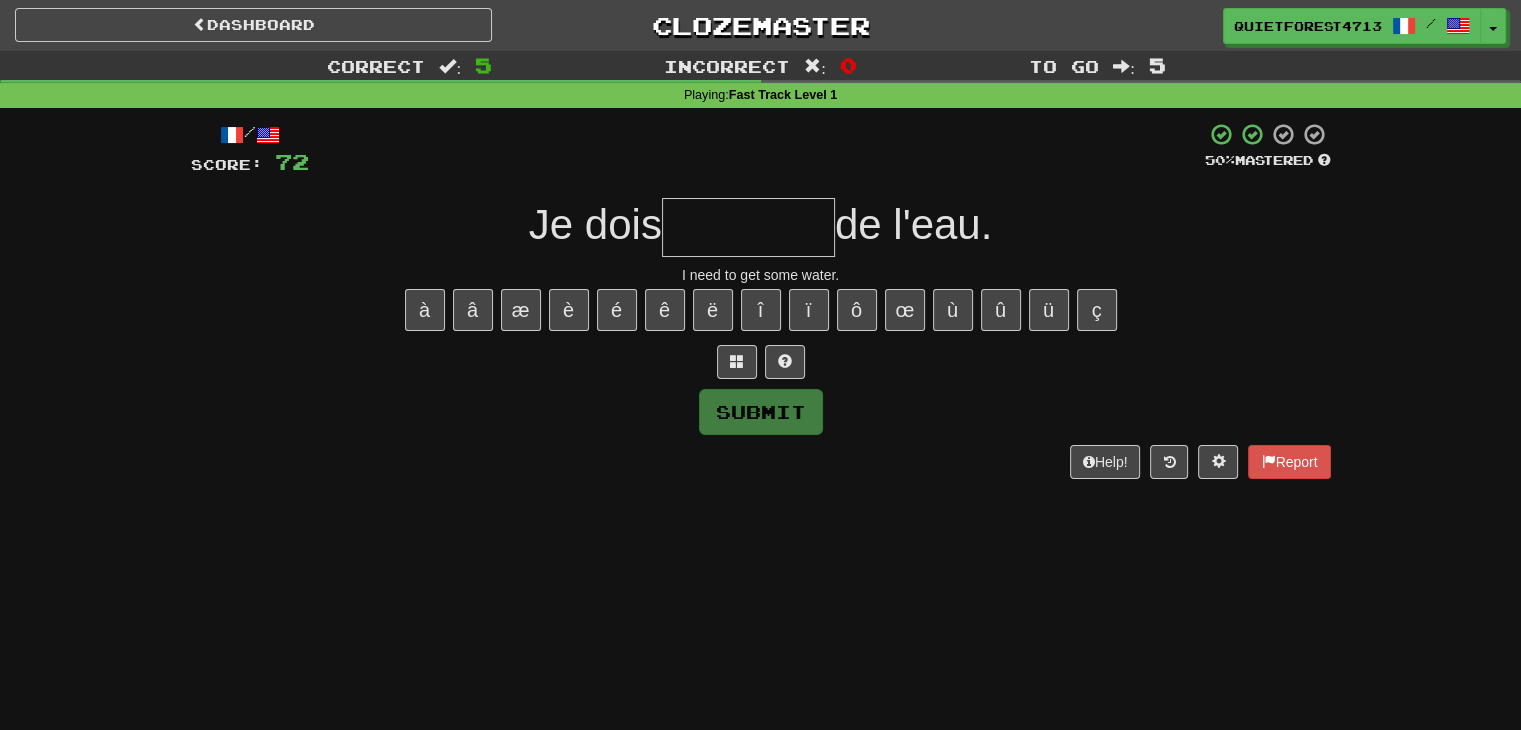 type on "*" 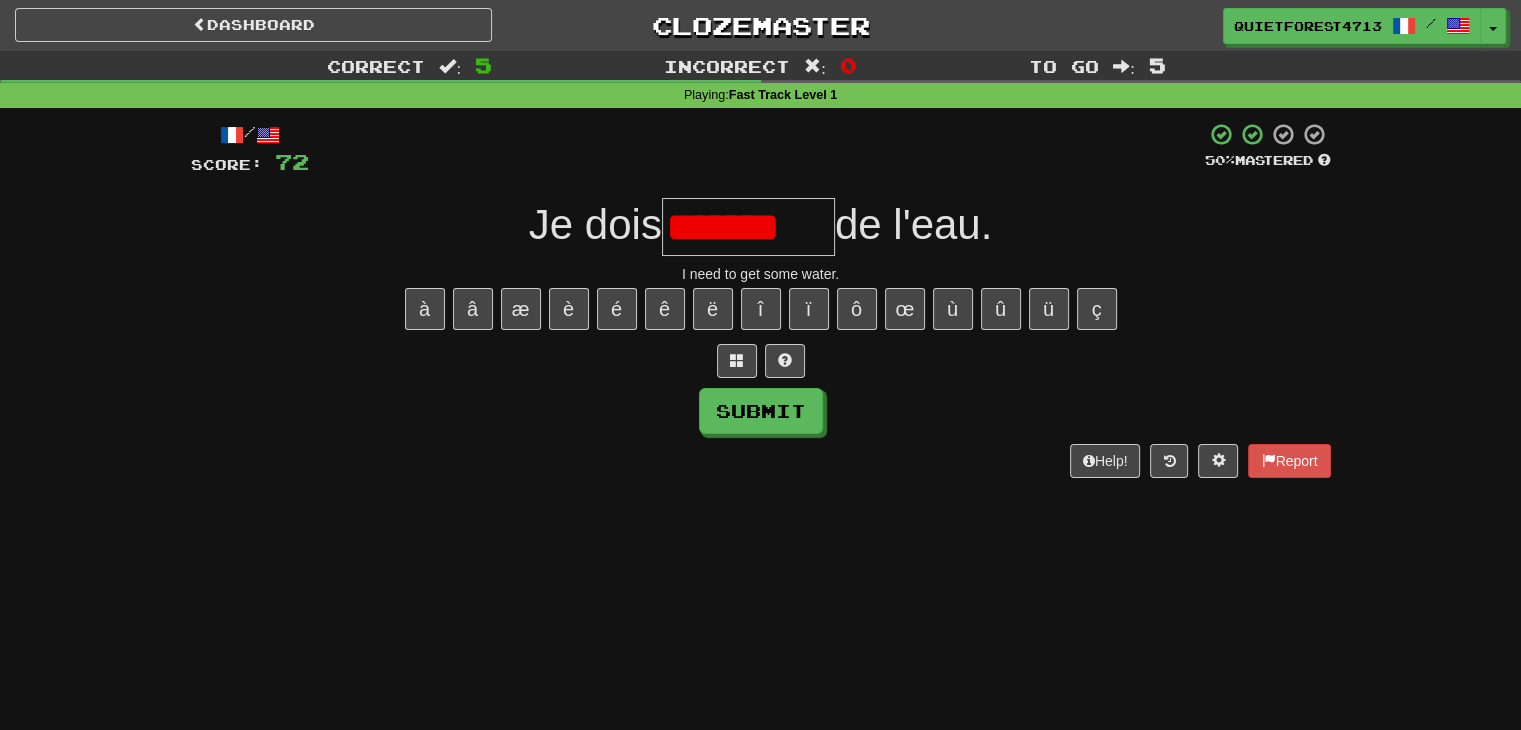 scroll, scrollTop: 0, scrollLeft: 0, axis: both 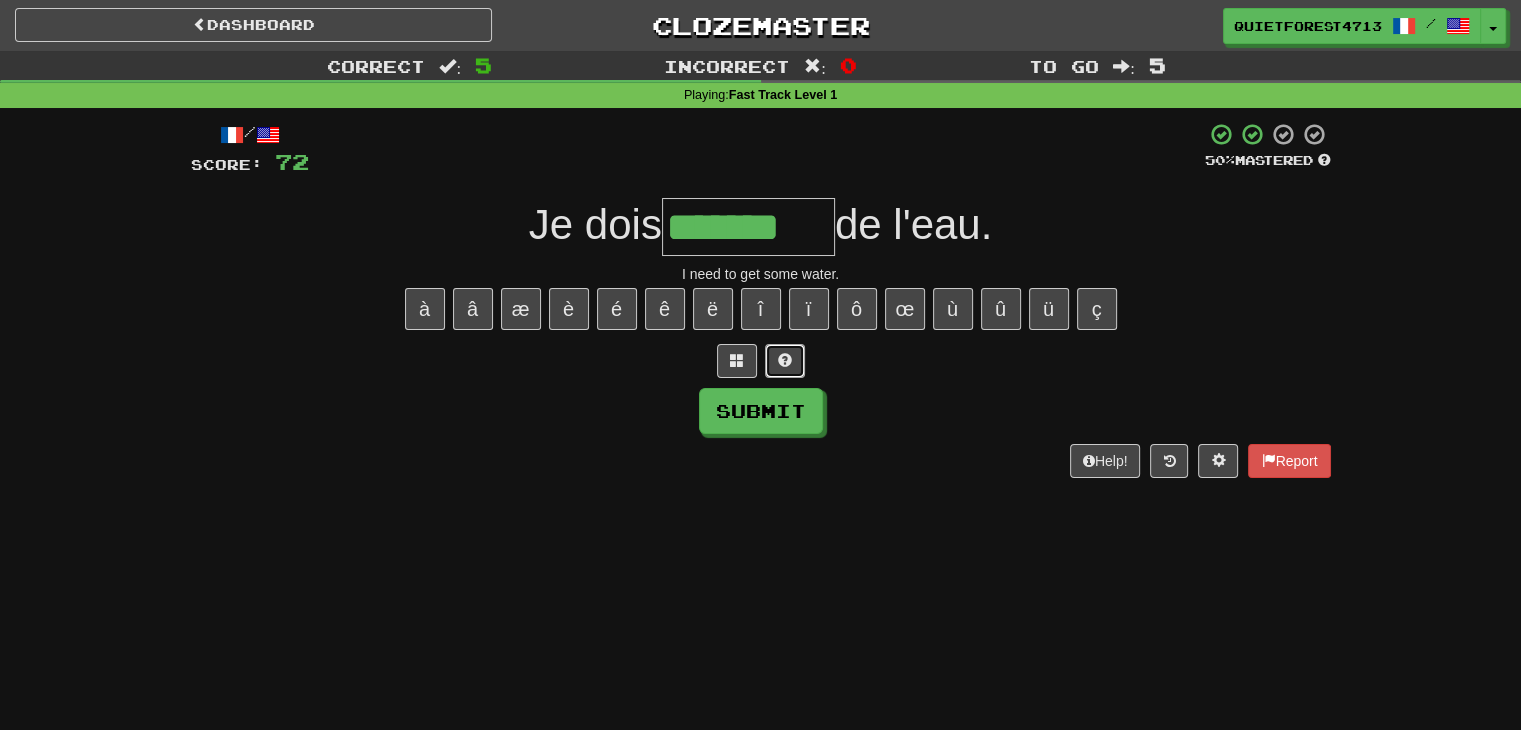 click at bounding box center [785, 360] 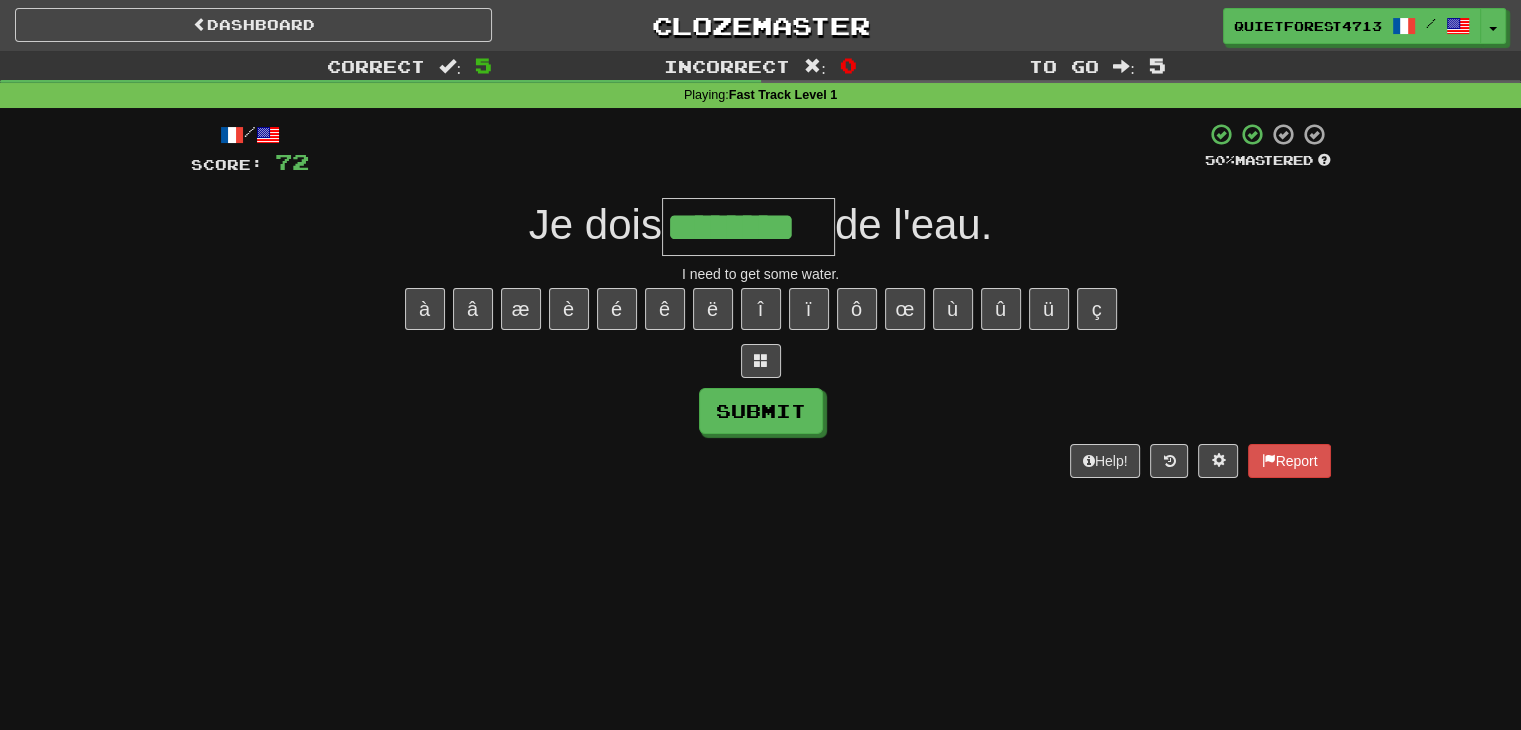 type on "********" 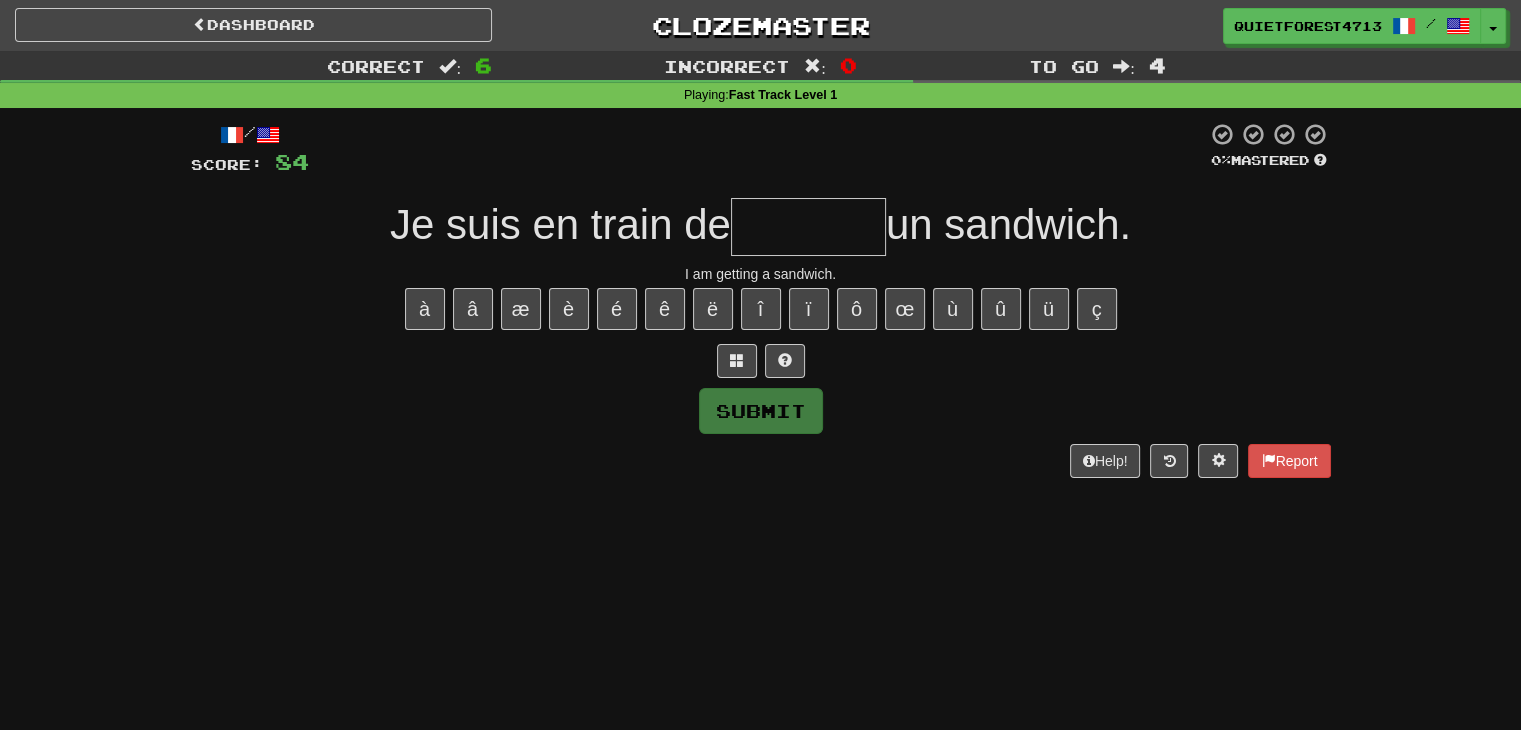 type on "*" 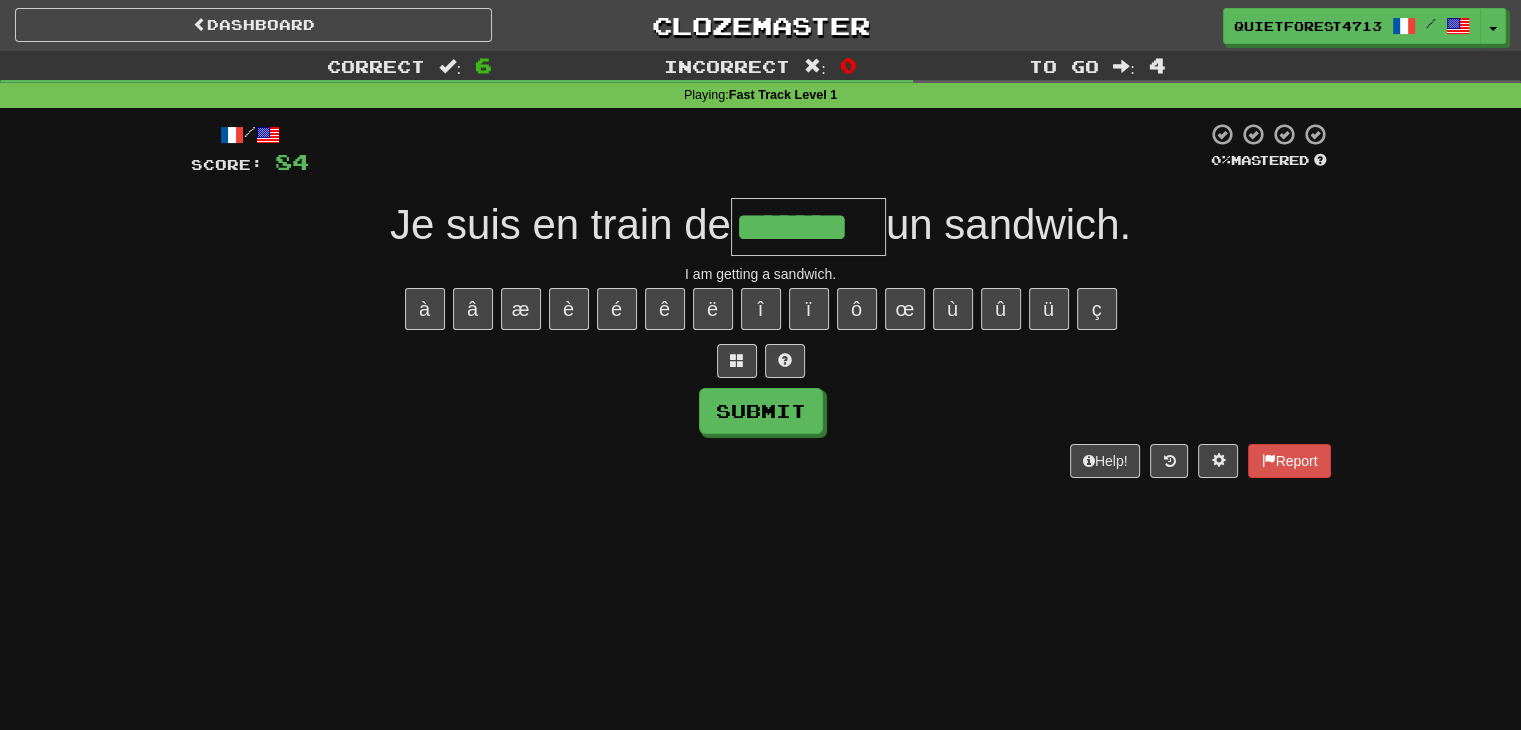 type on "*******" 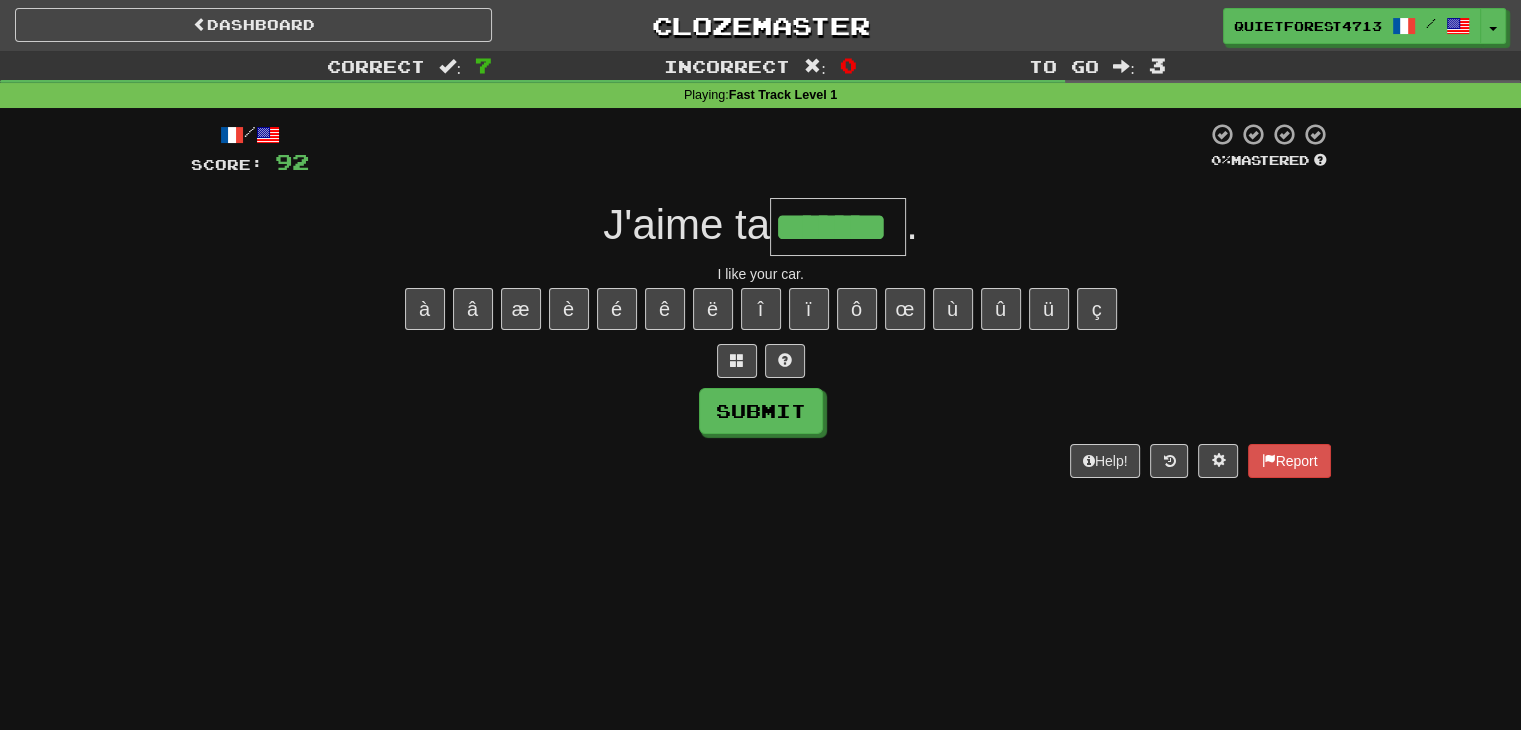 type on "*******" 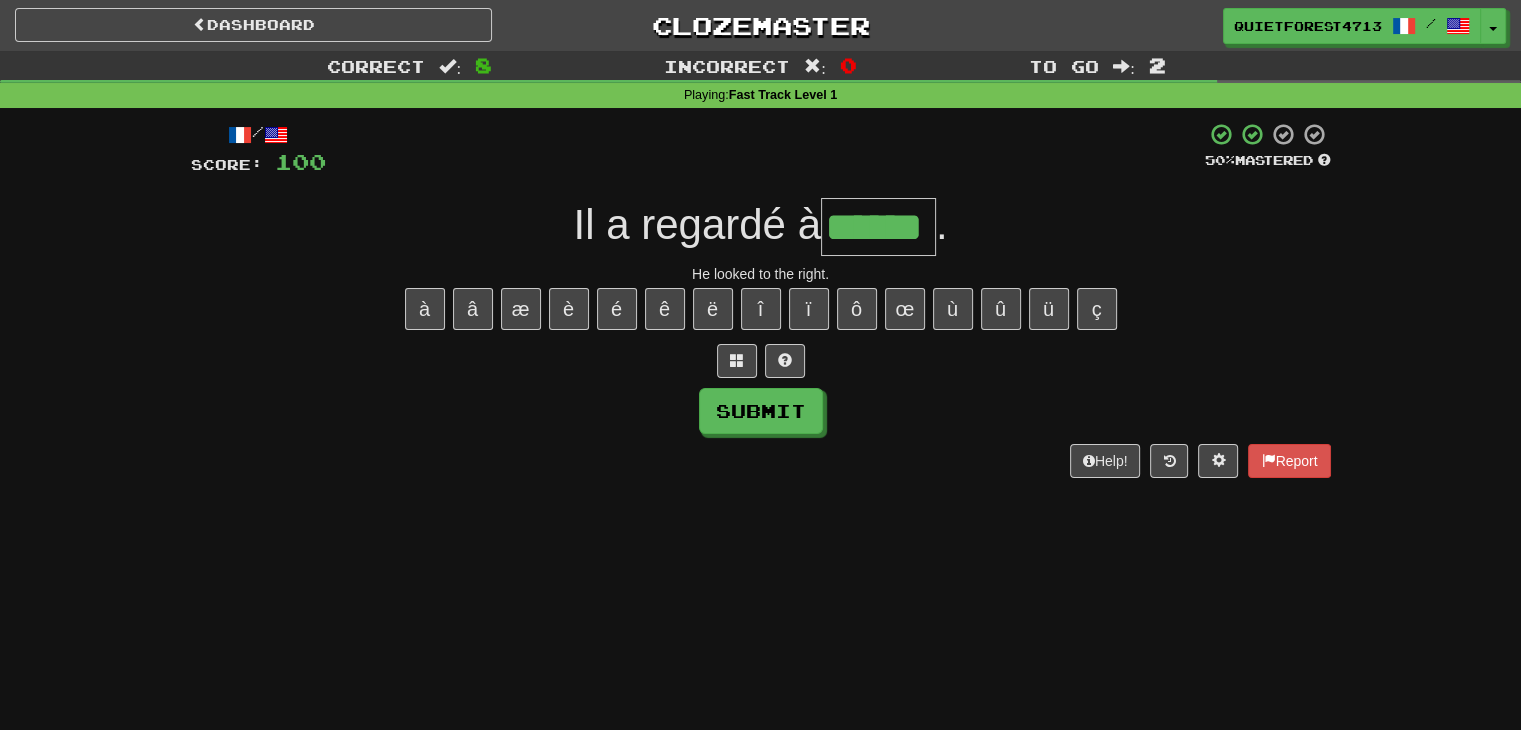 type on "******" 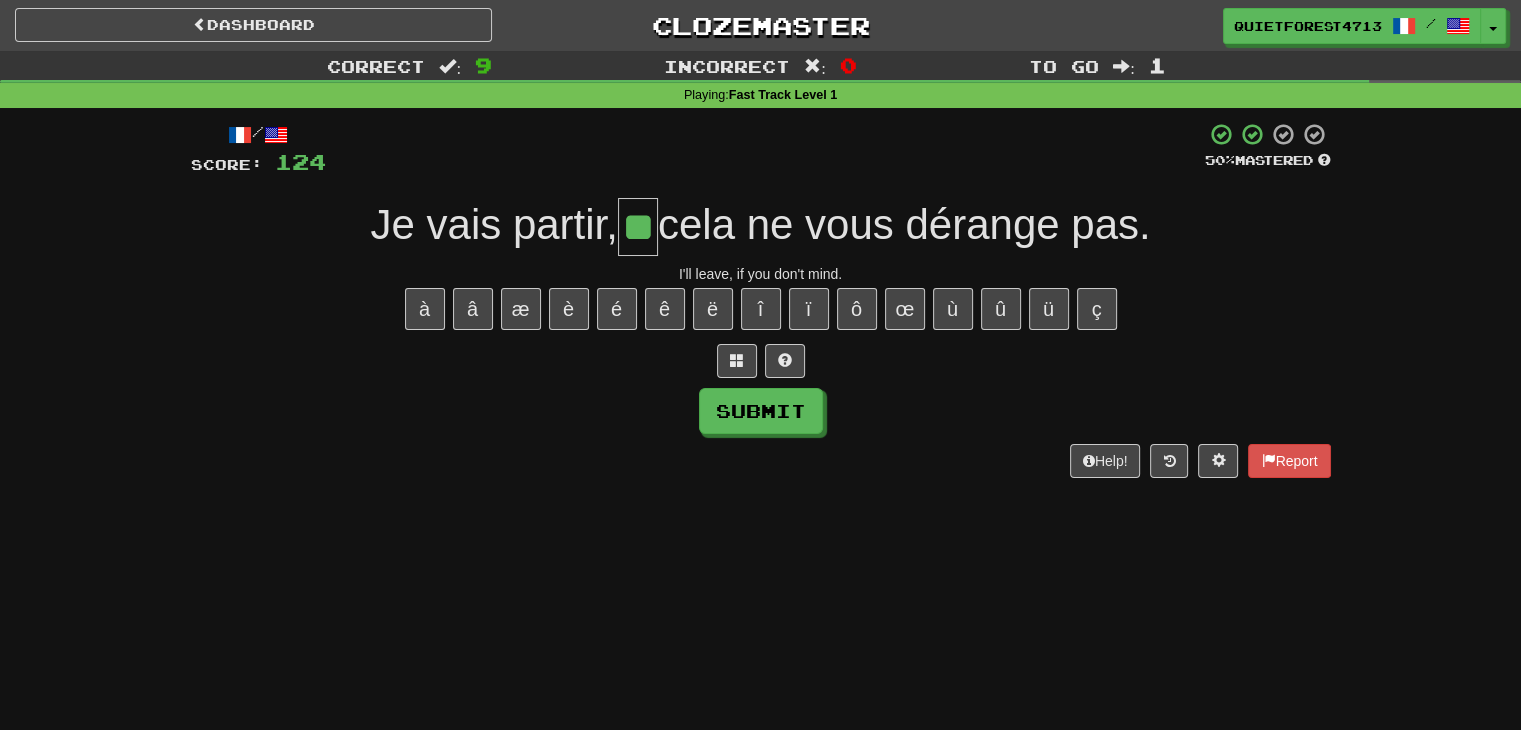 type on "**" 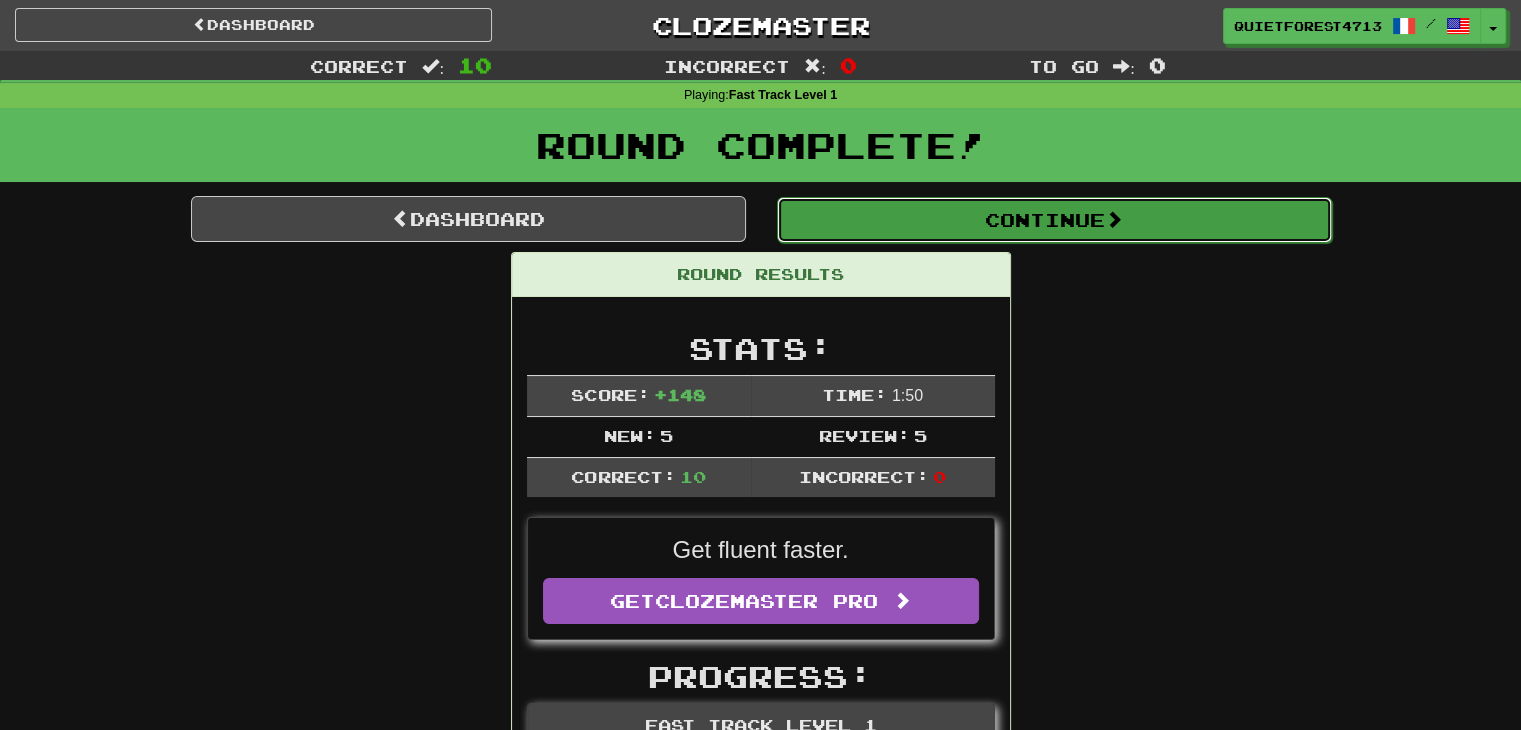 click on "Continue" at bounding box center (1054, 220) 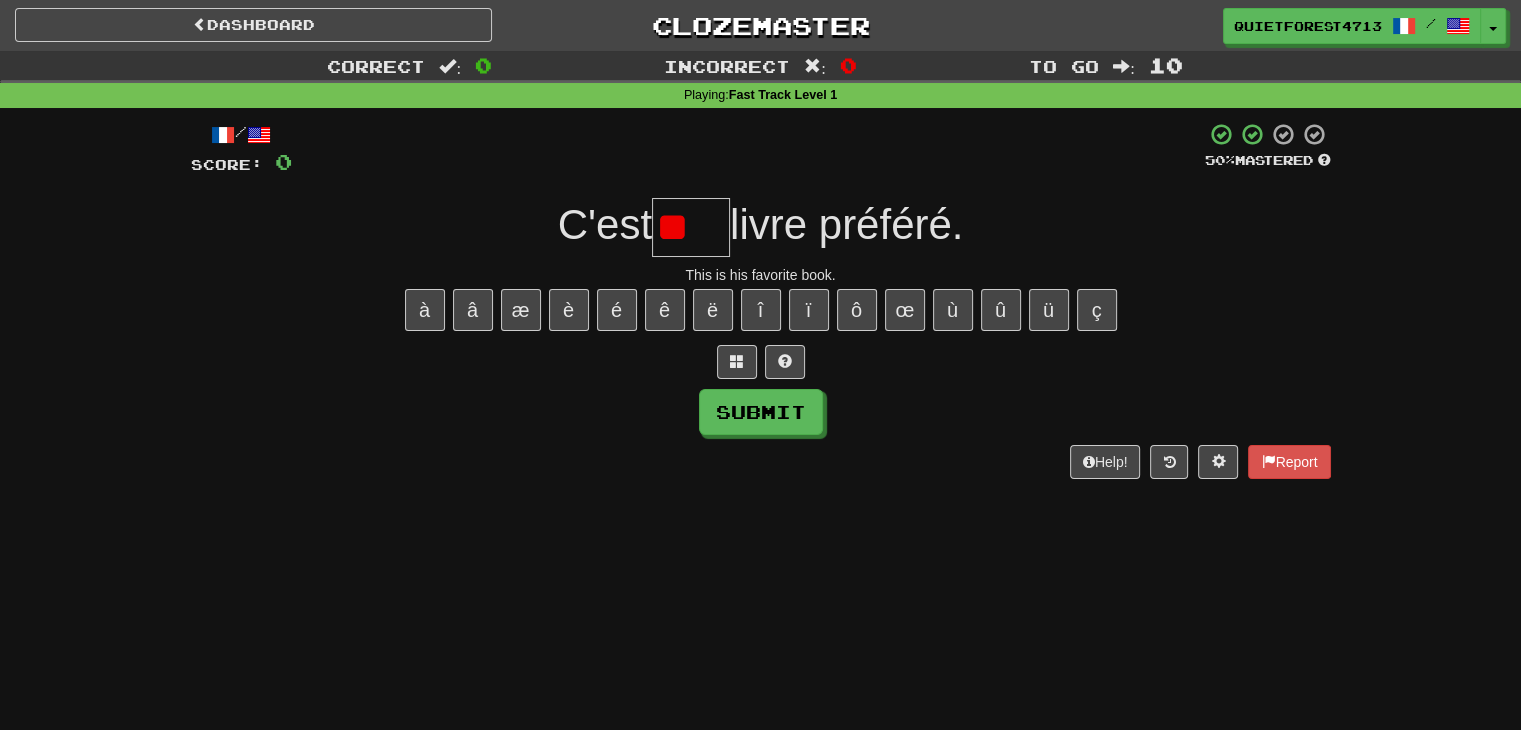 type on "*" 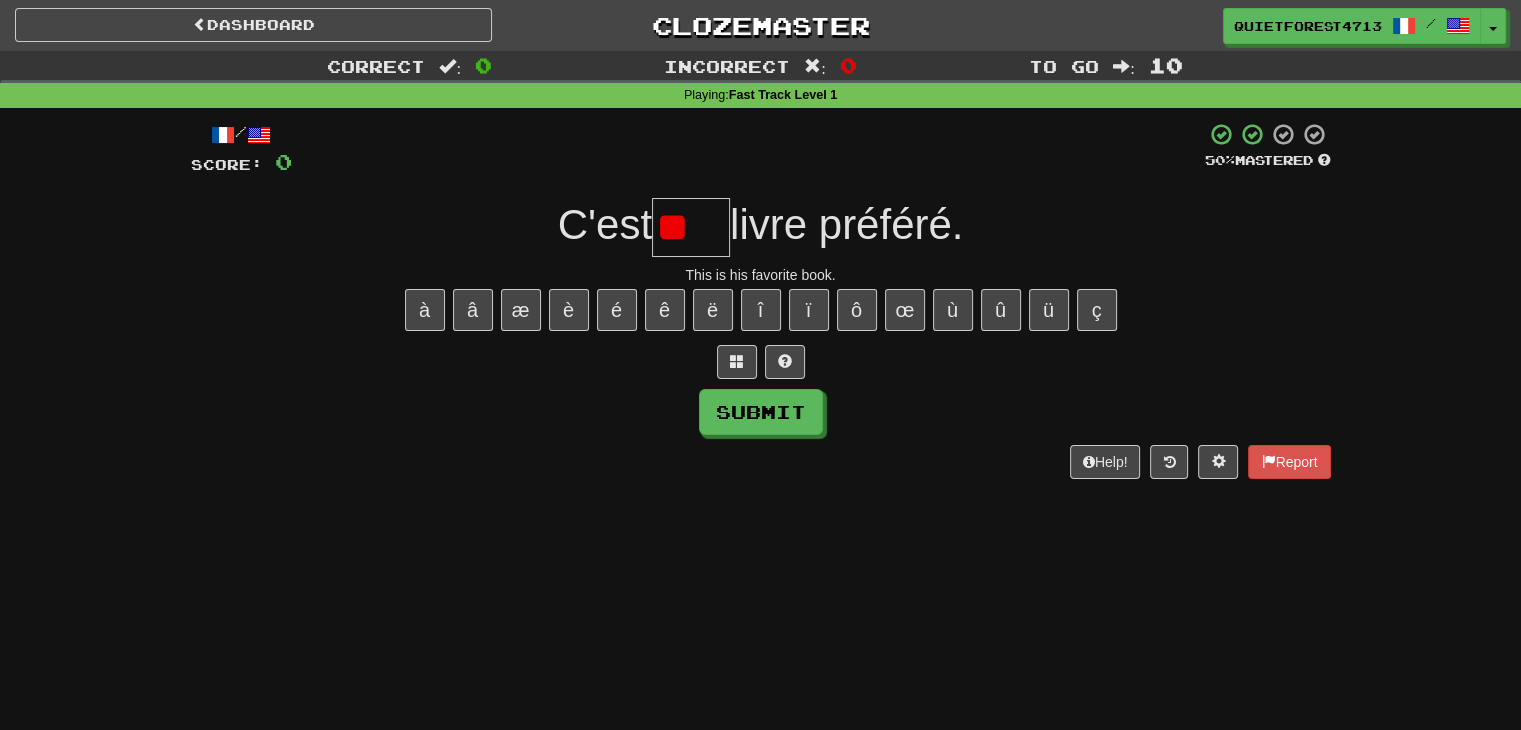 type on "*" 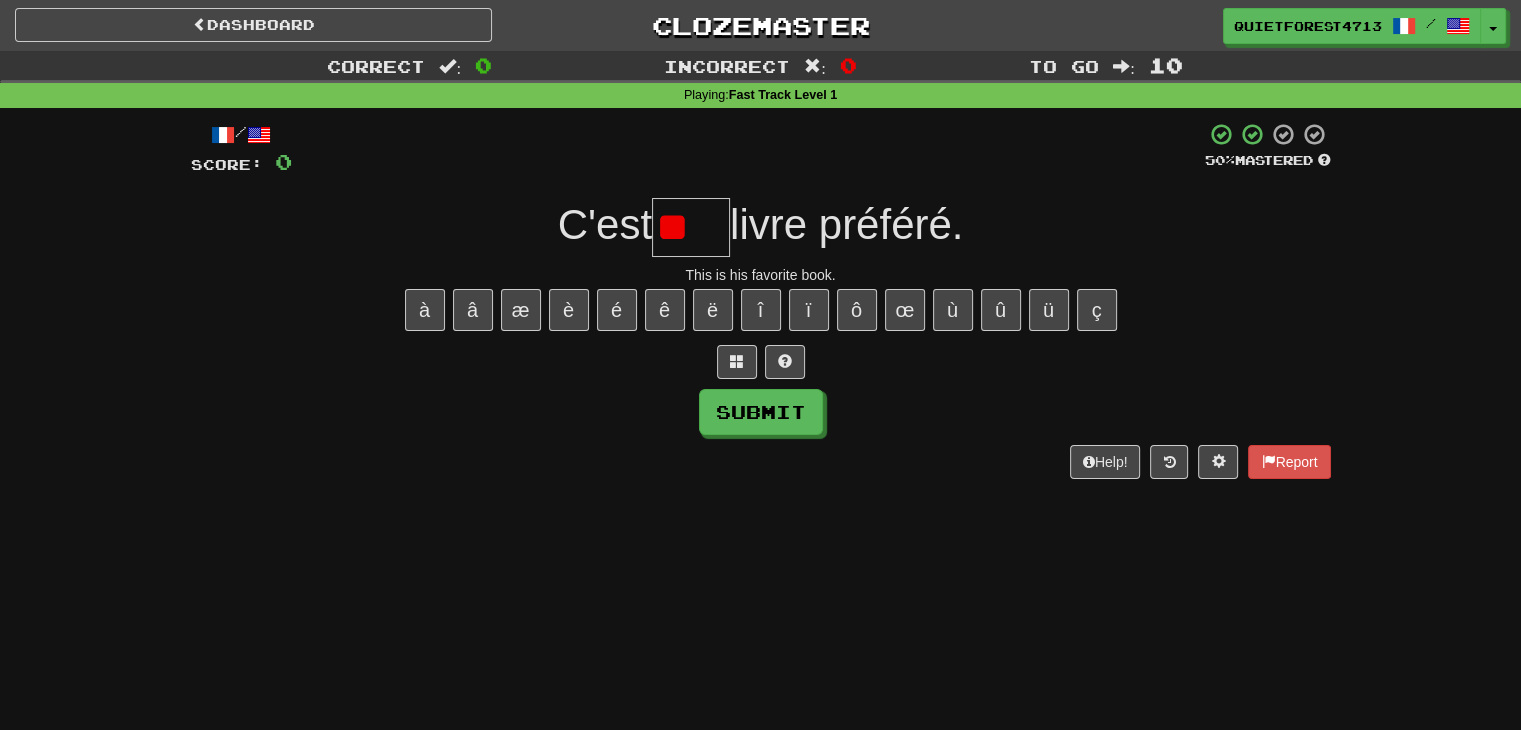 type on "*" 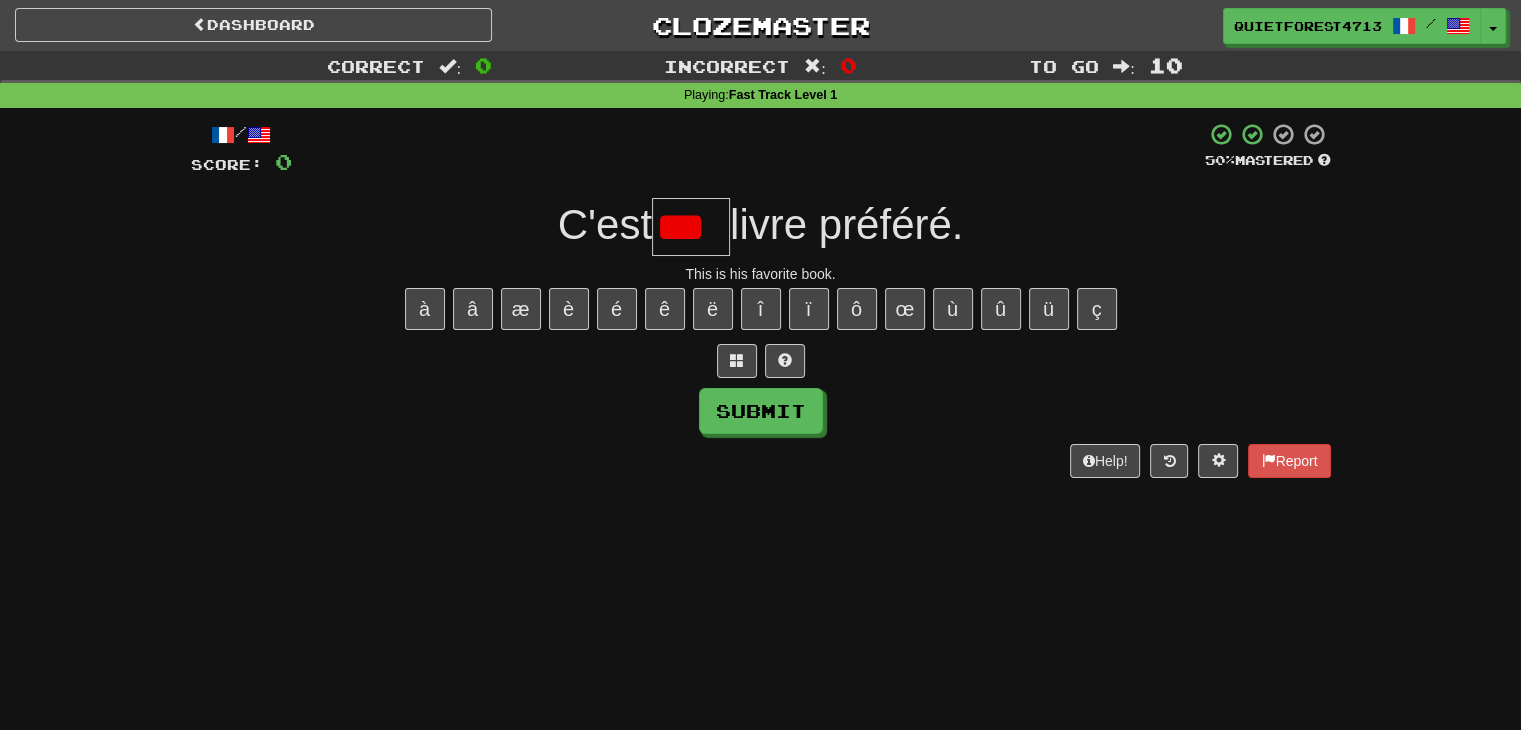 scroll, scrollTop: 0, scrollLeft: 0, axis: both 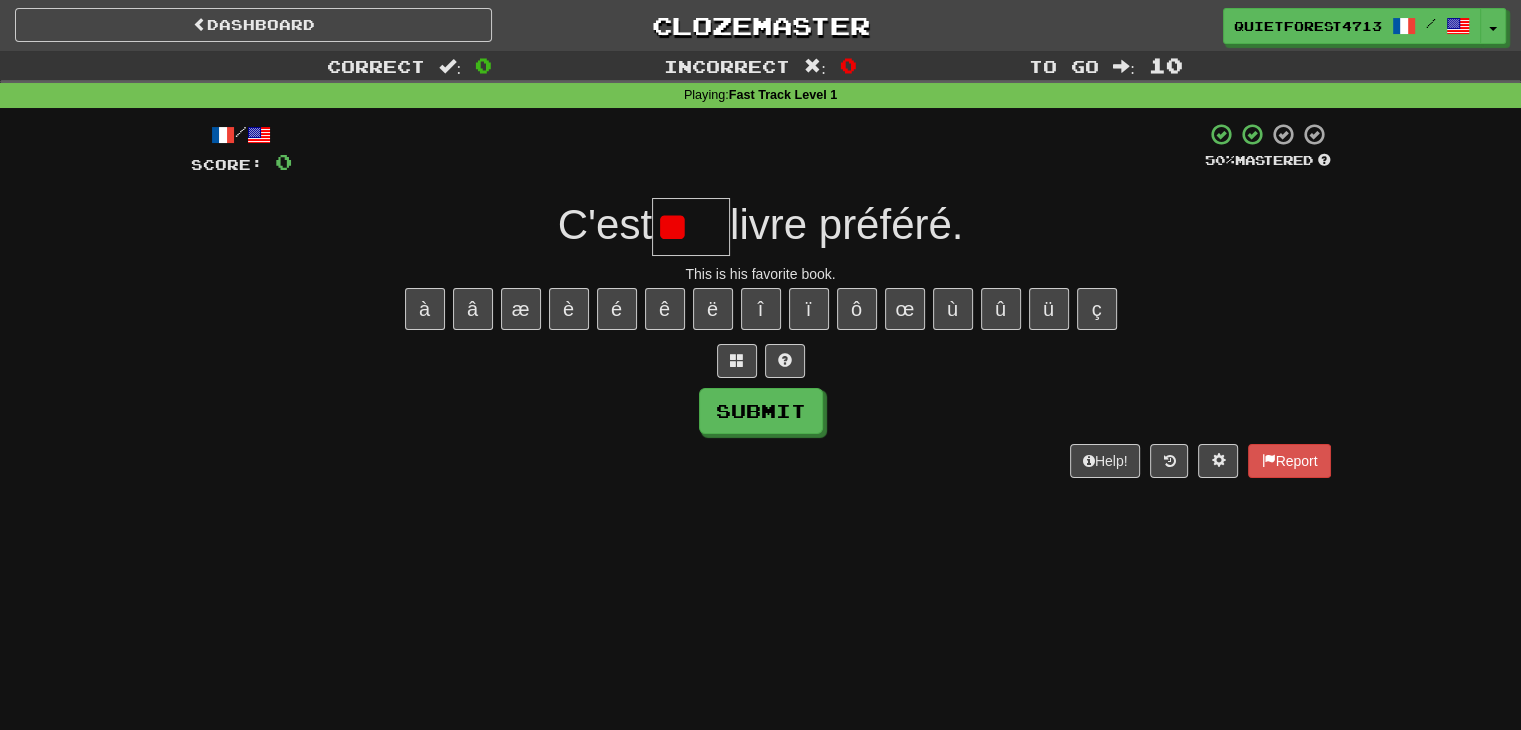 type on "*" 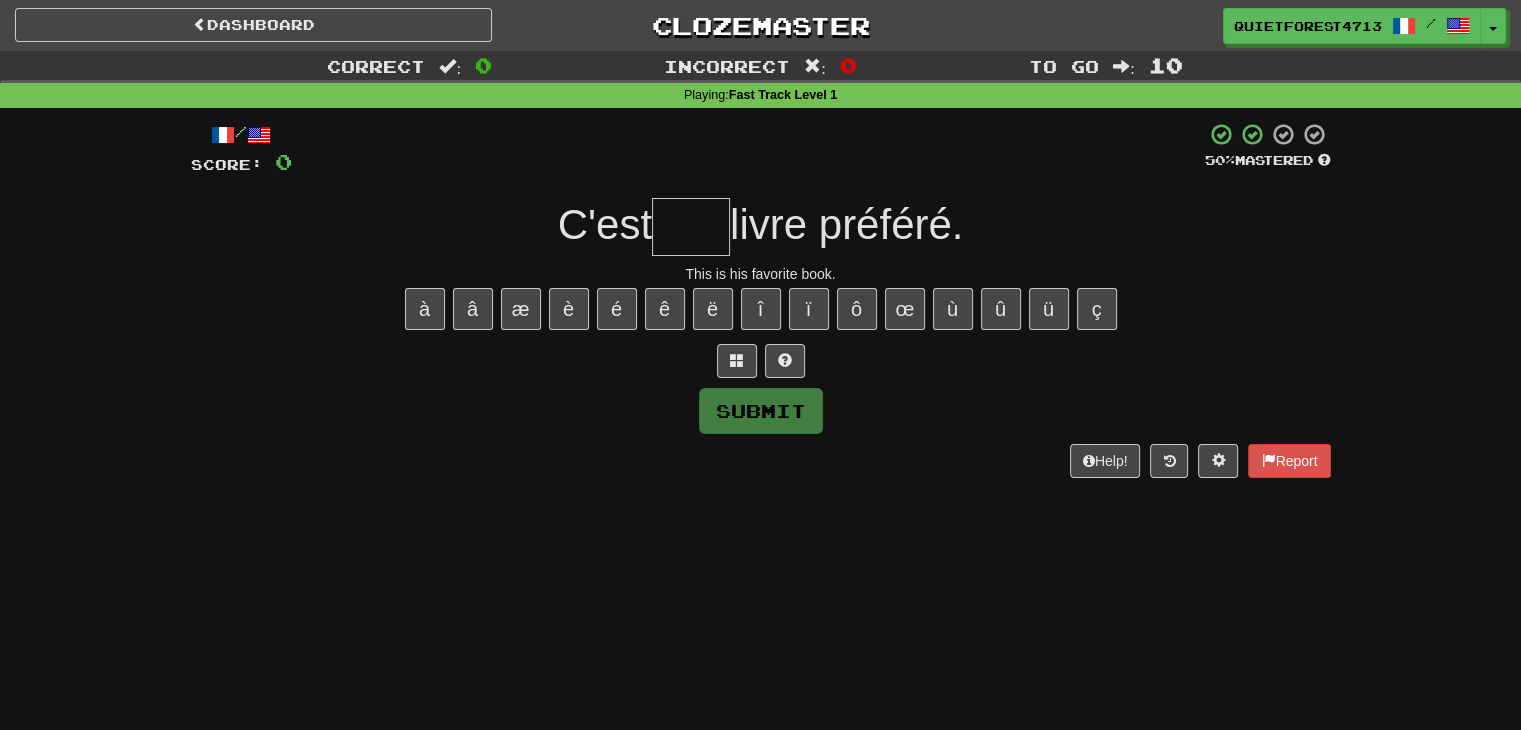 type on "*" 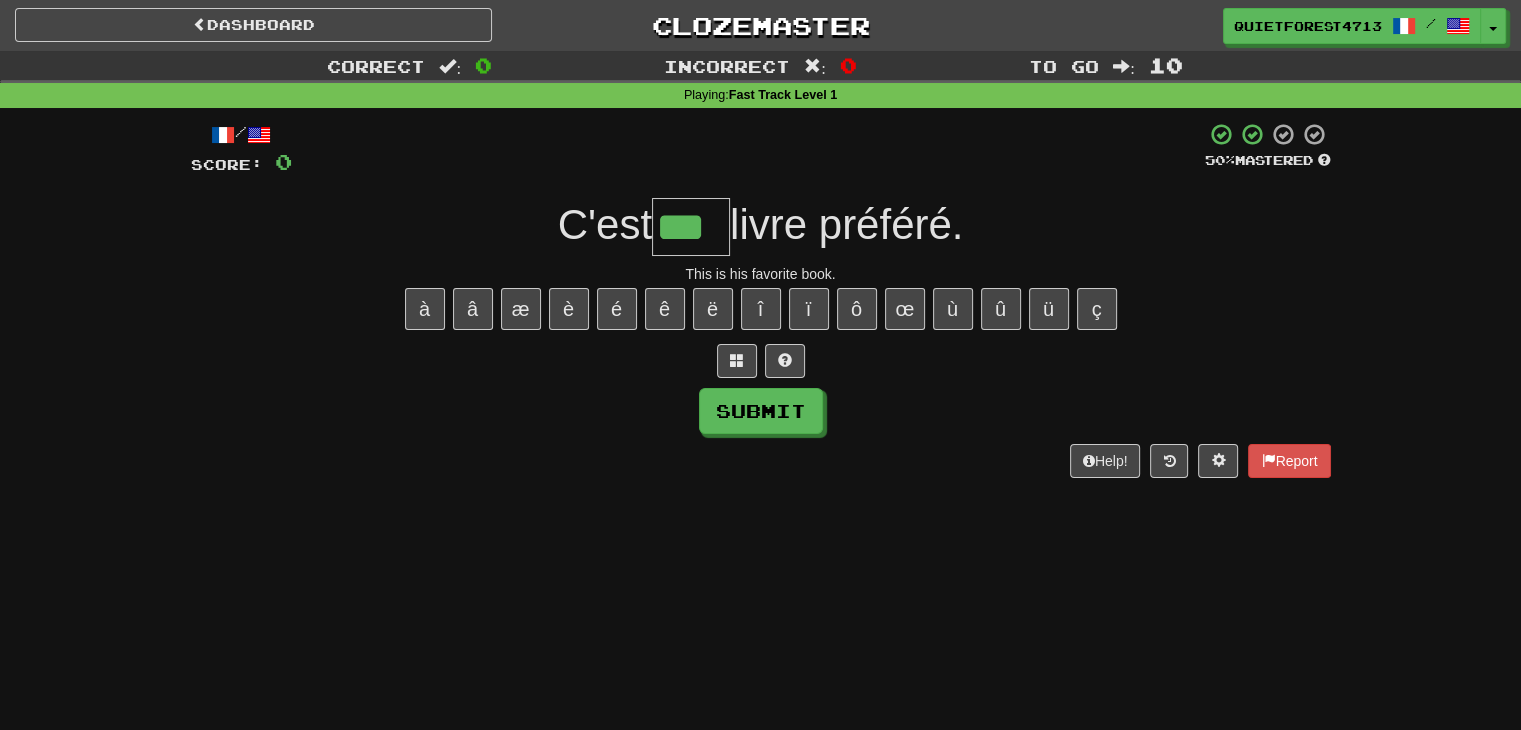 type on "***" 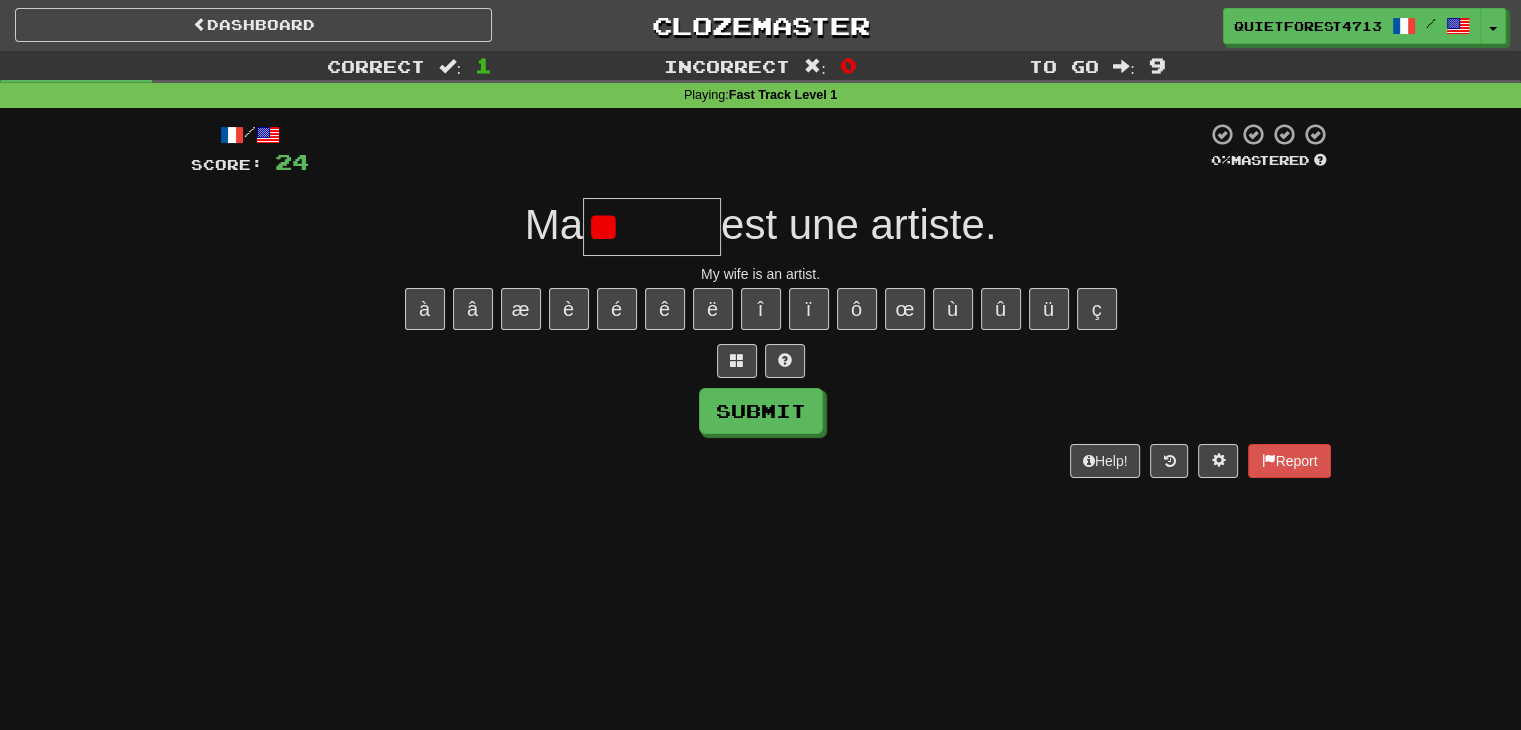 type on "*" 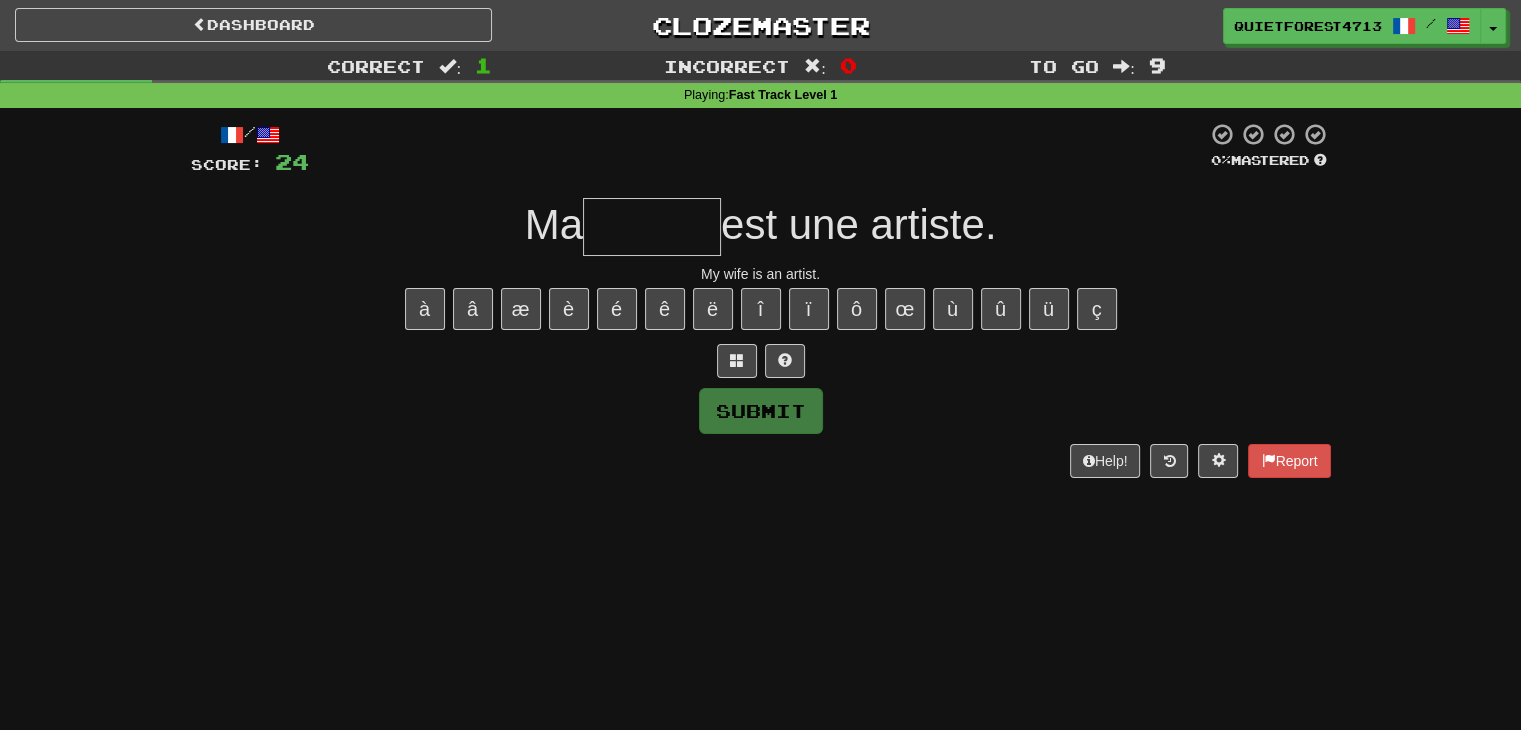type on "*" 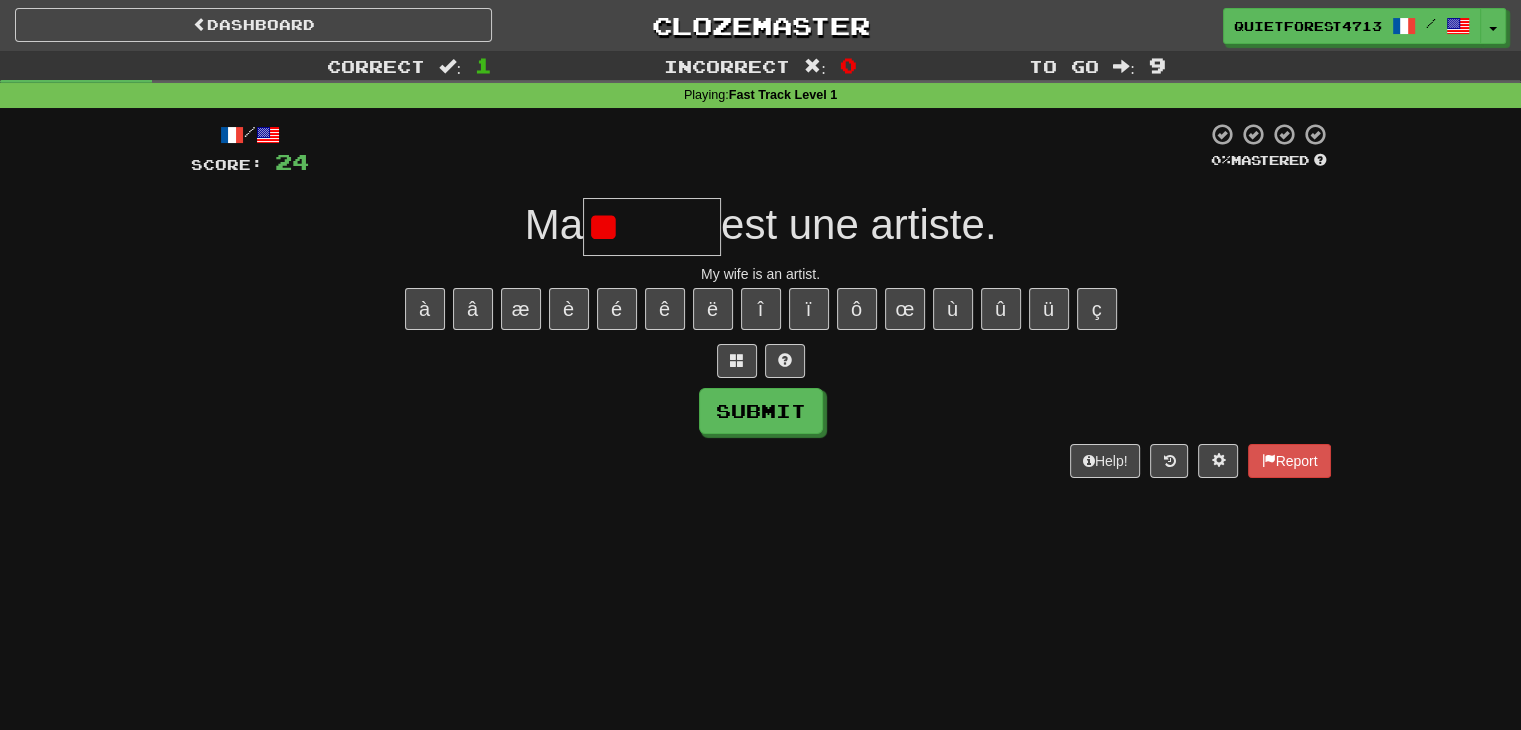 type on "*" 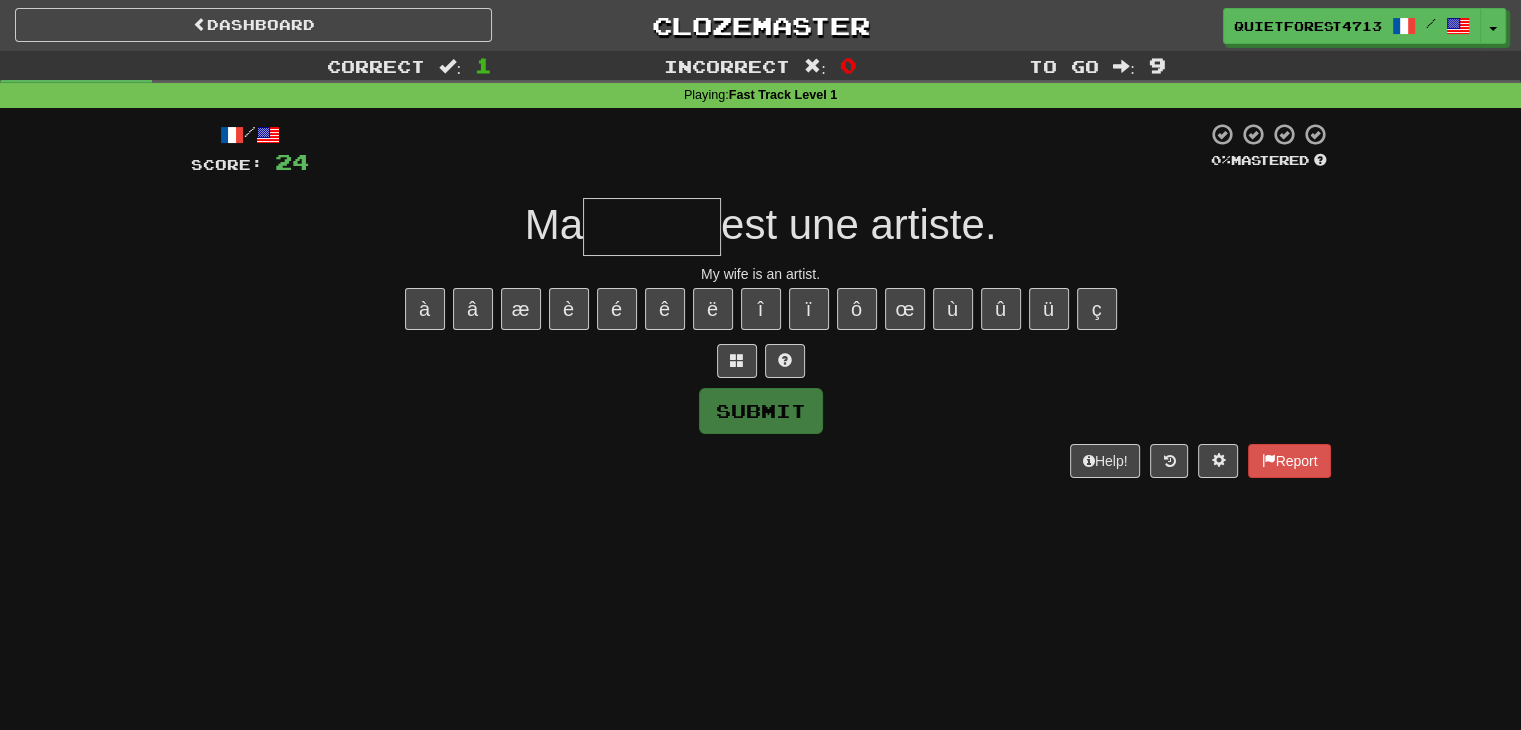 type on "*" 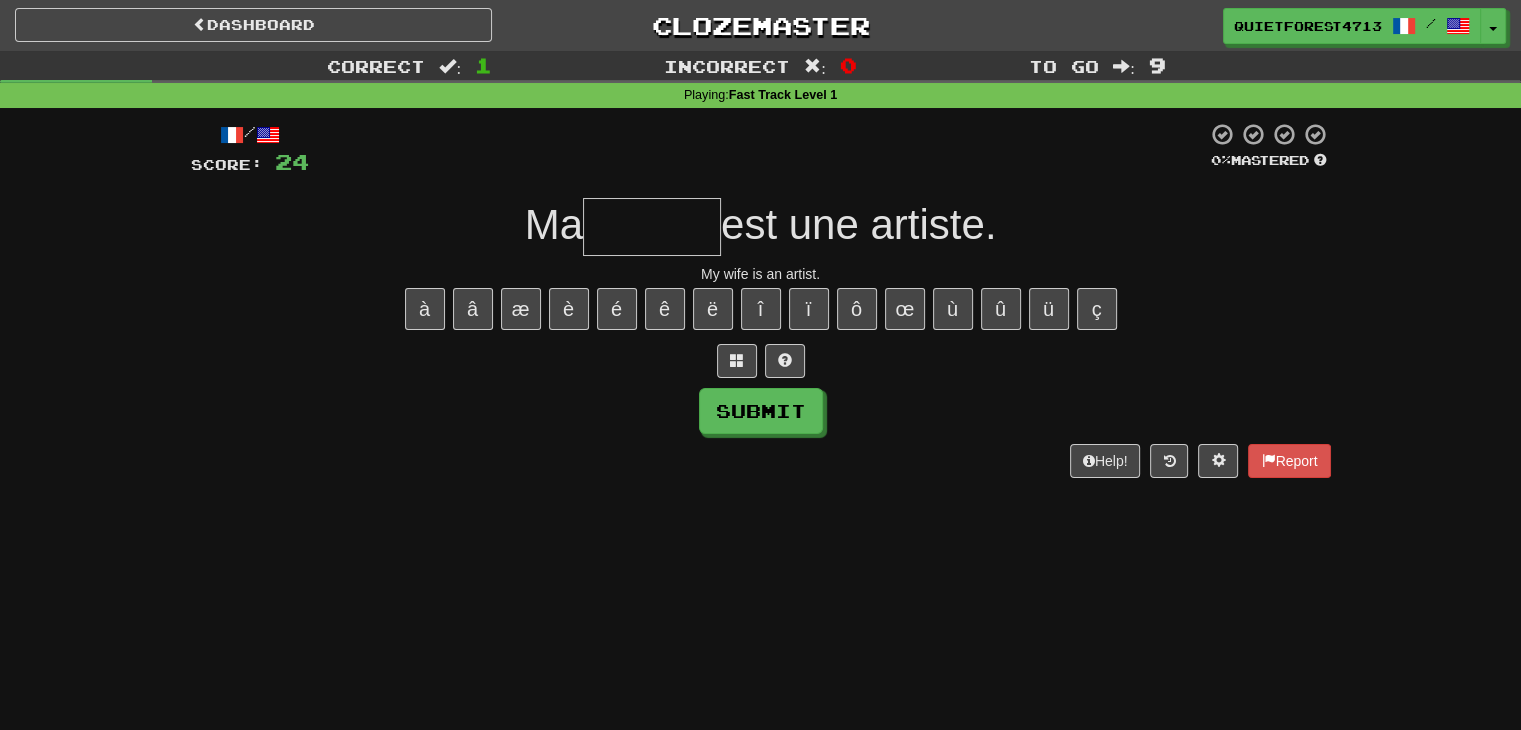 type on "*" 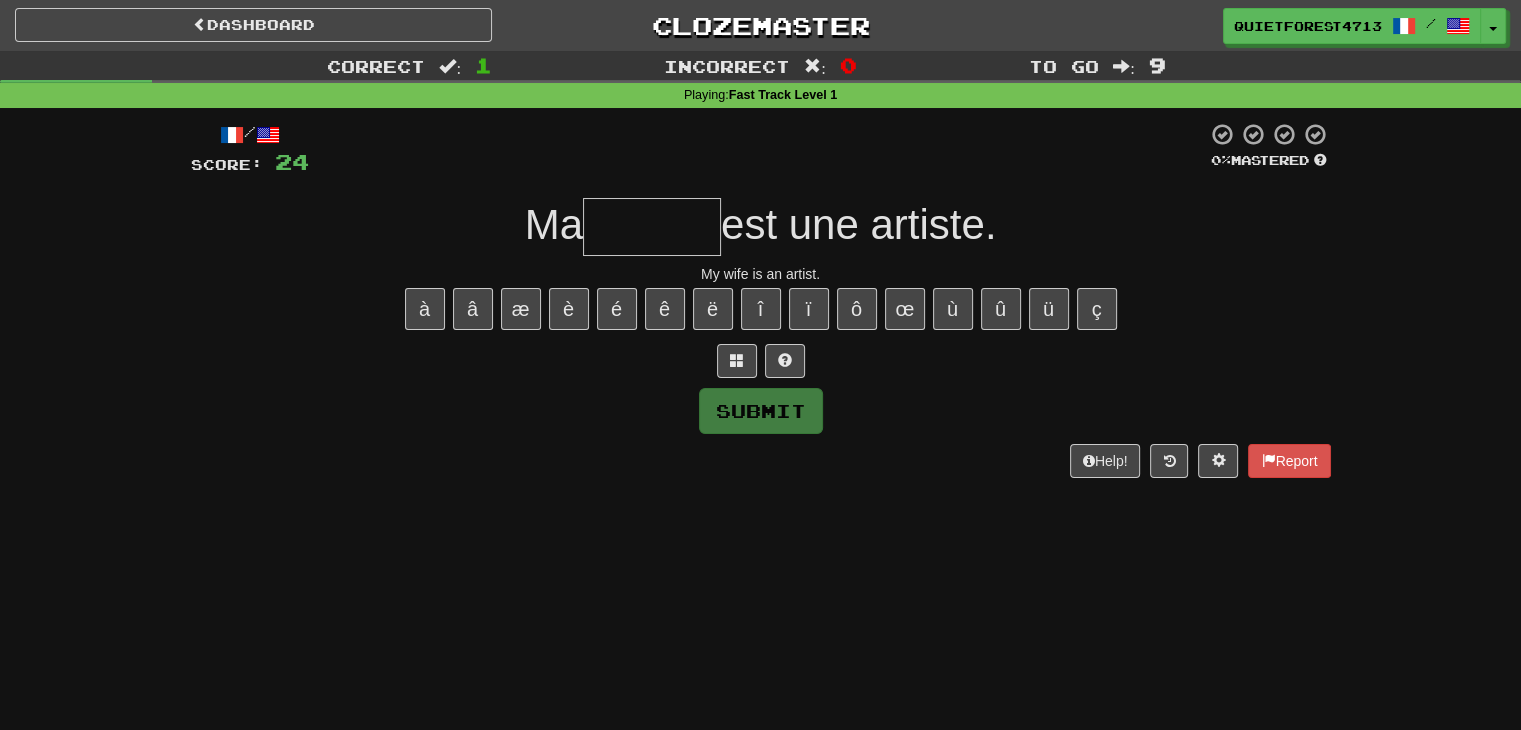 type on "*" 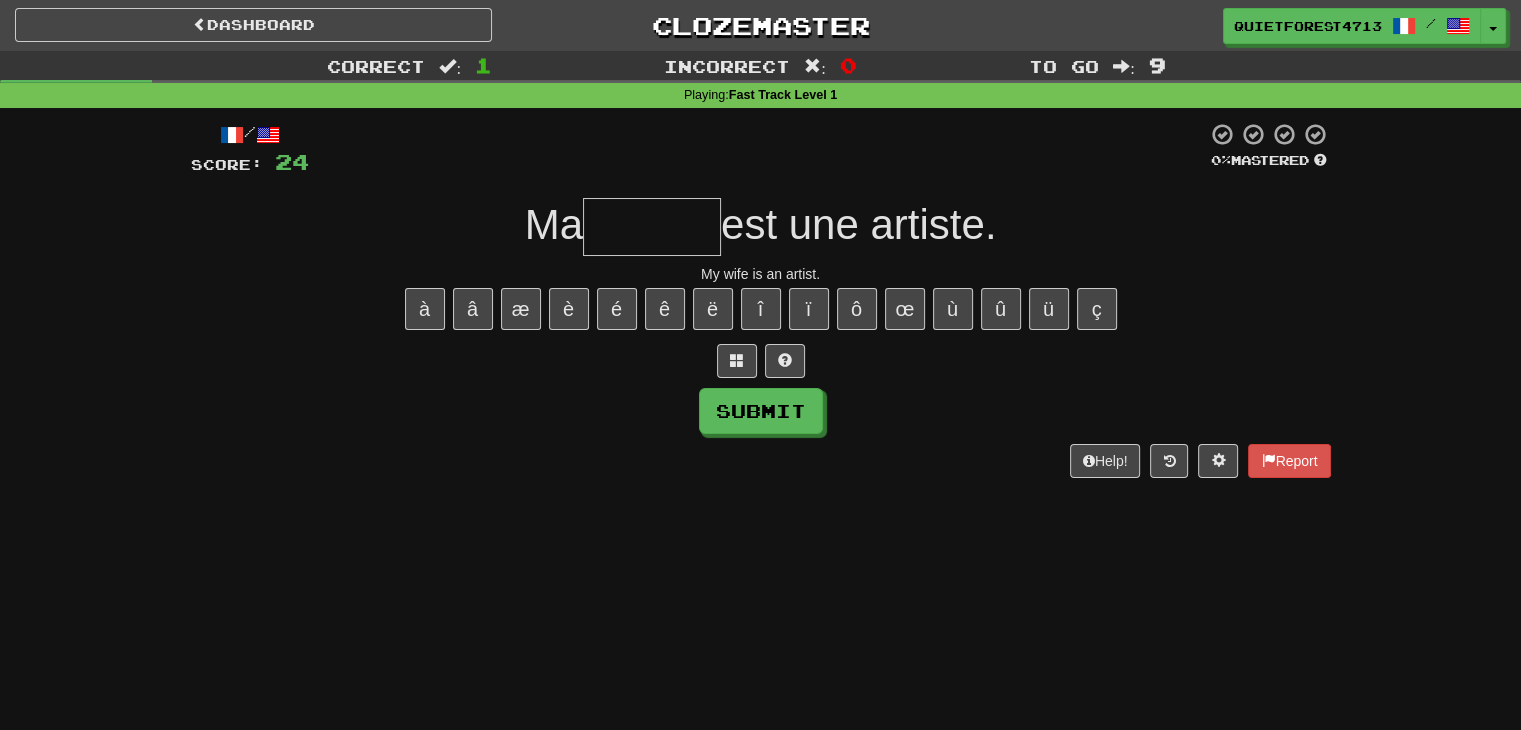 type on "*" 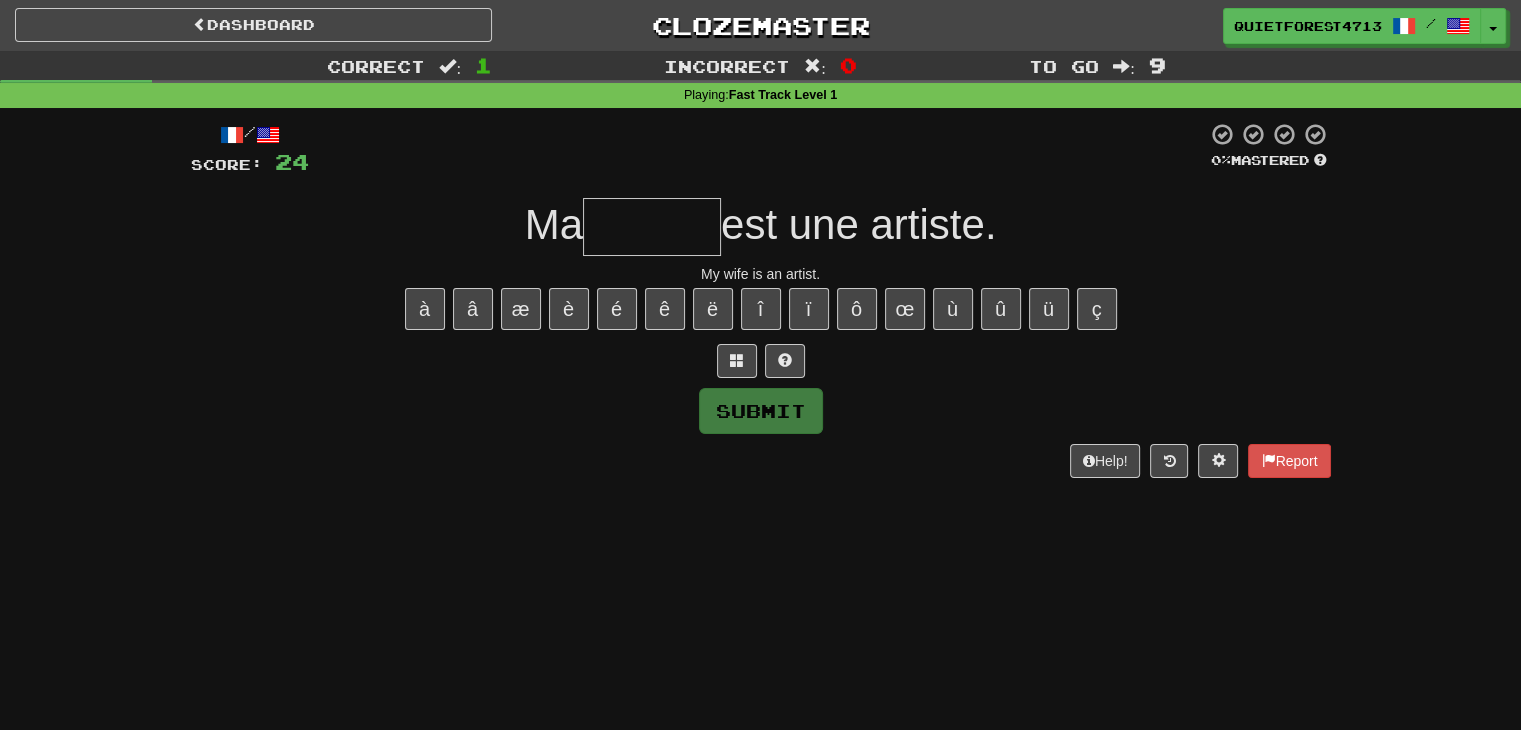 type on "*" 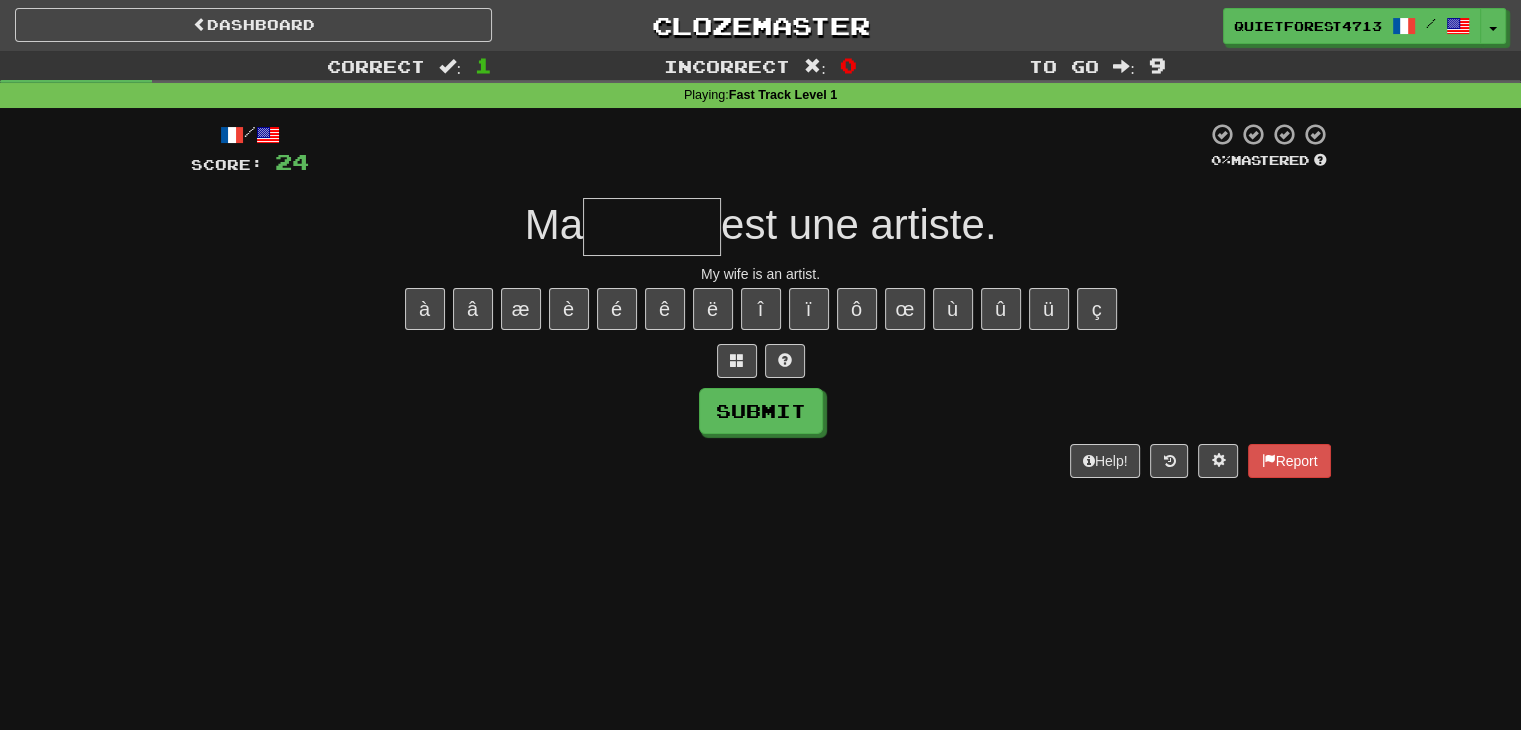 type on "*" 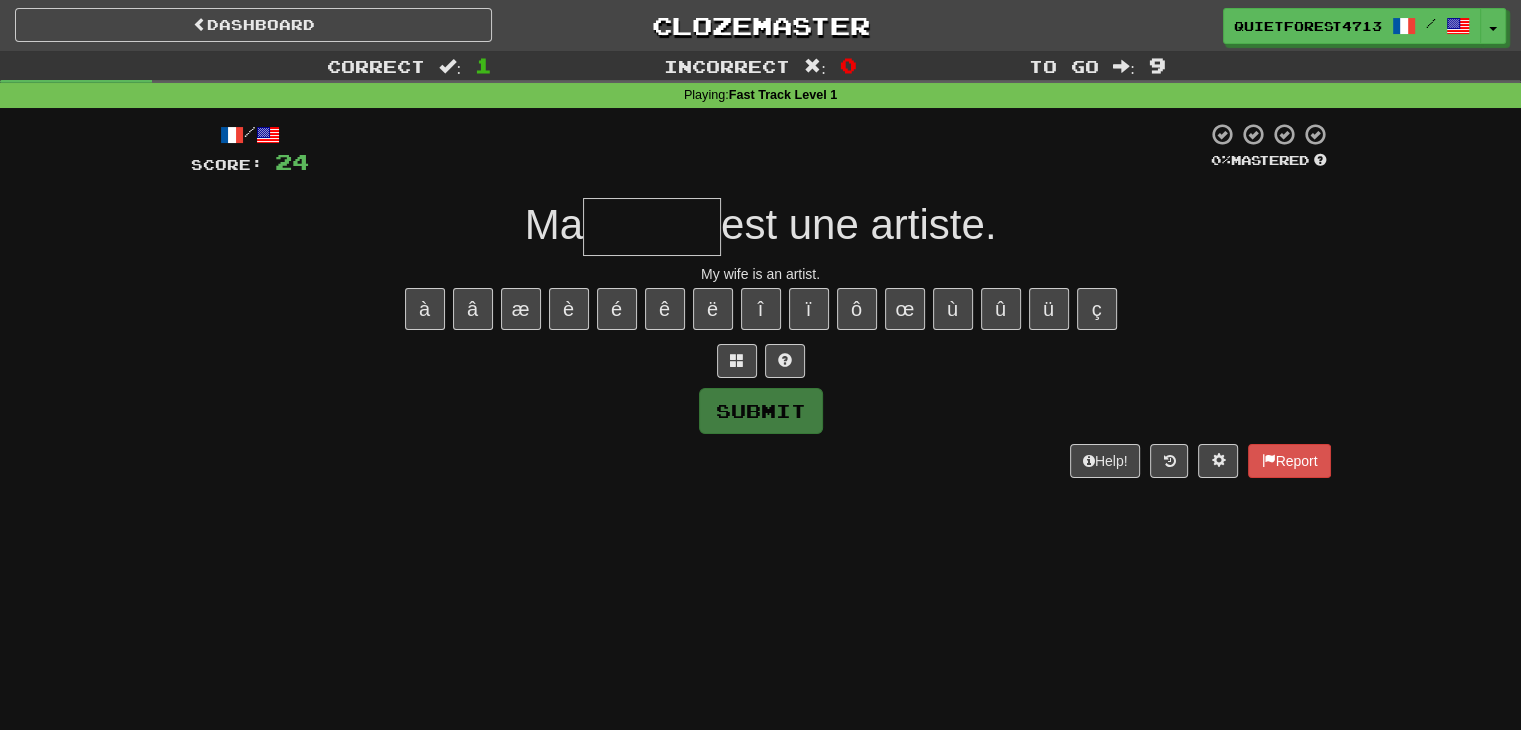 click at bounding box center (652, 227) 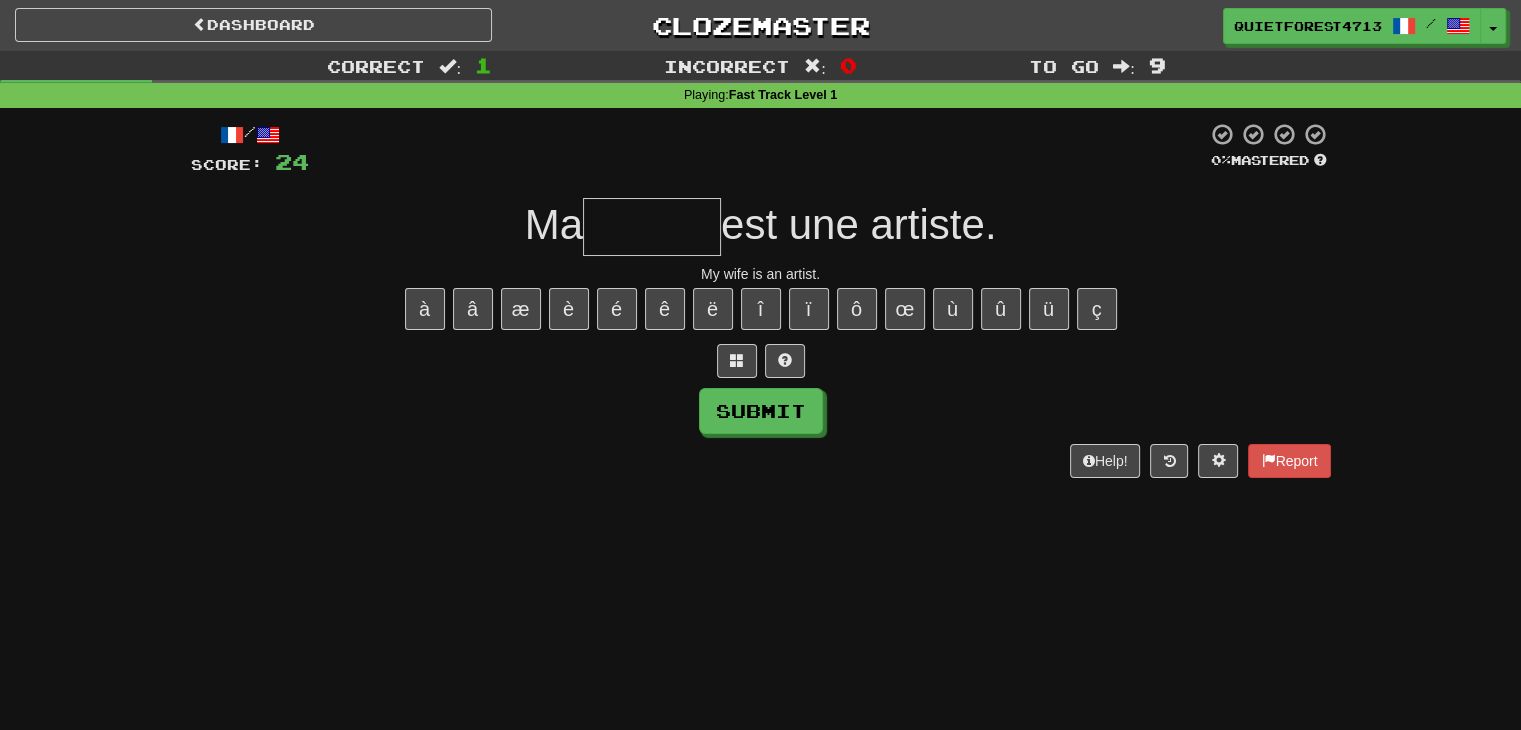 type on "*" 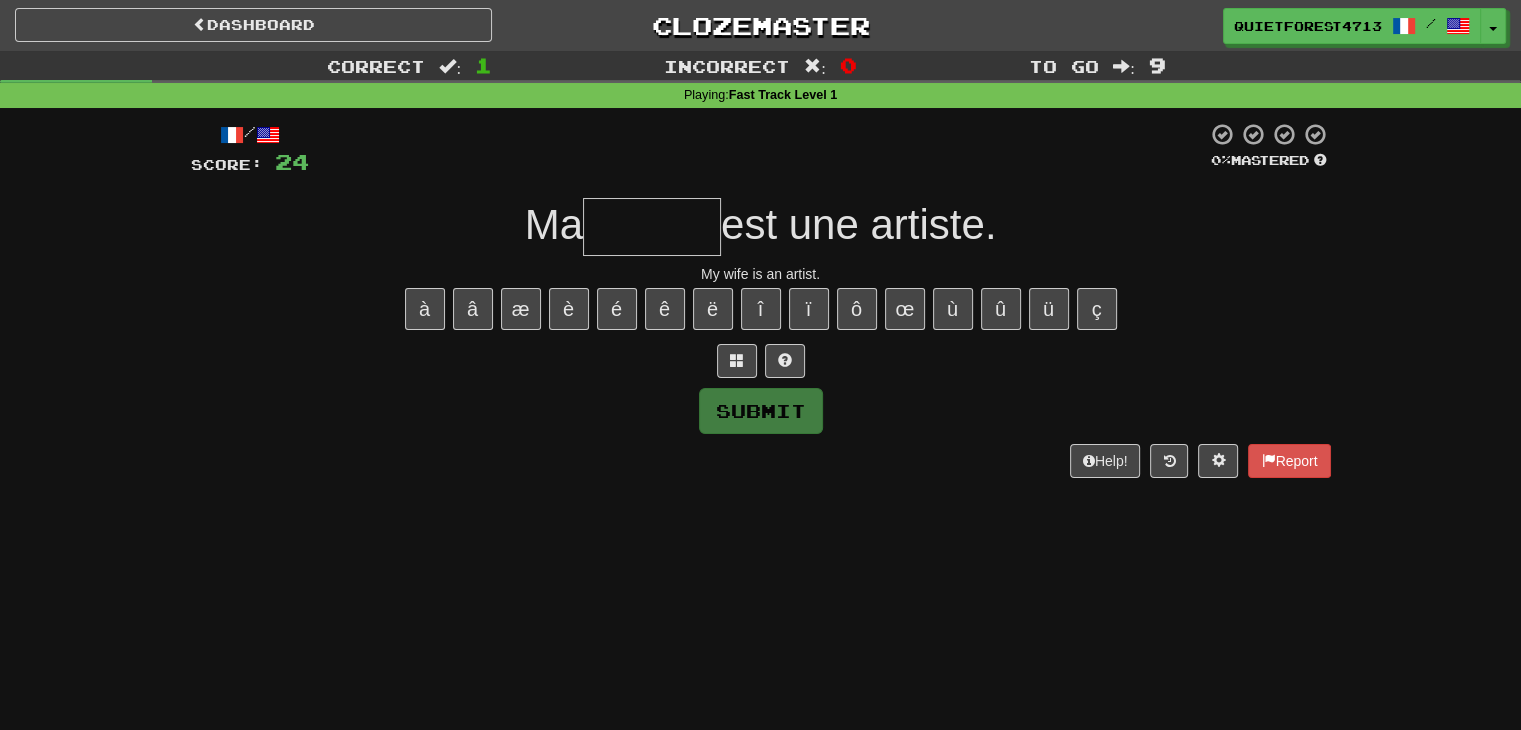 type on "*" 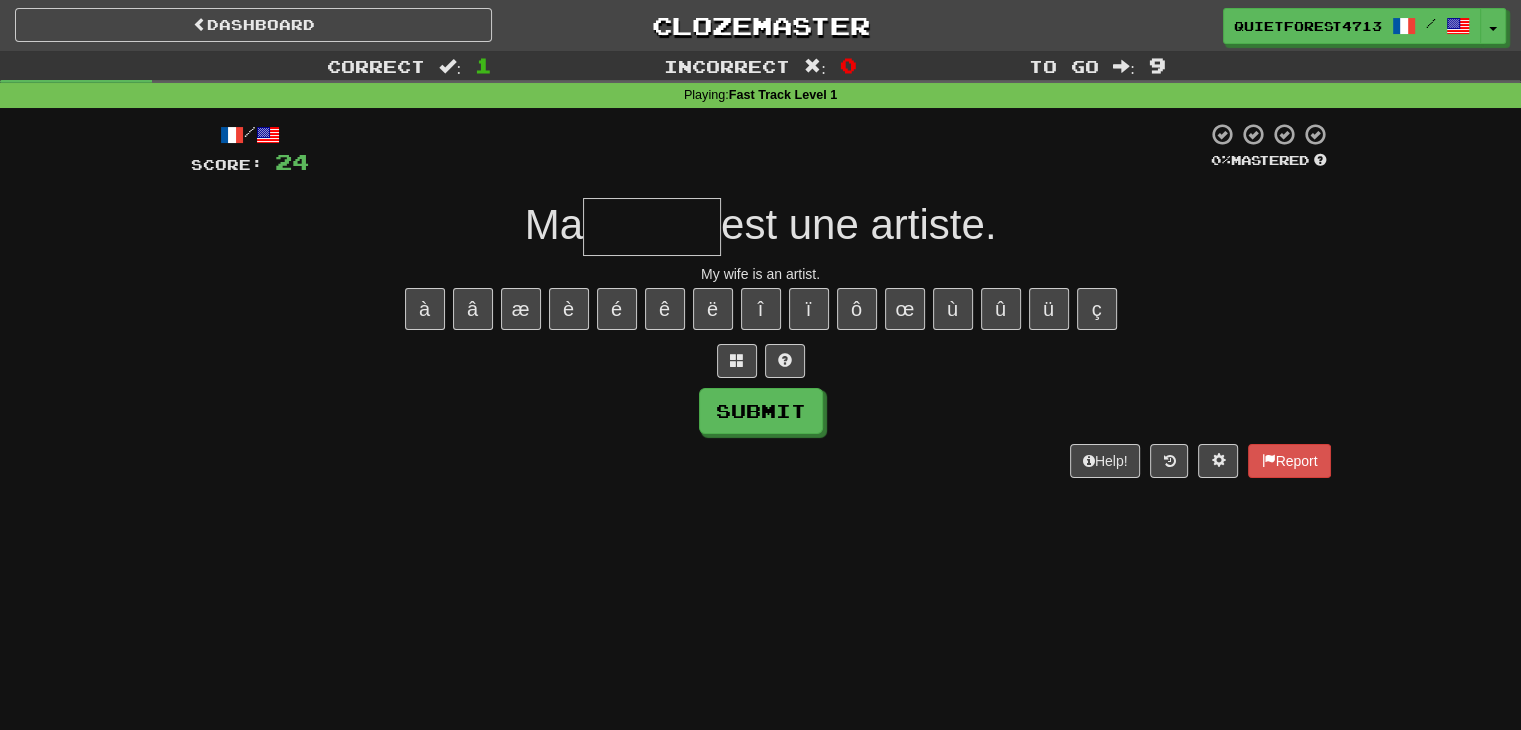 type on "*" 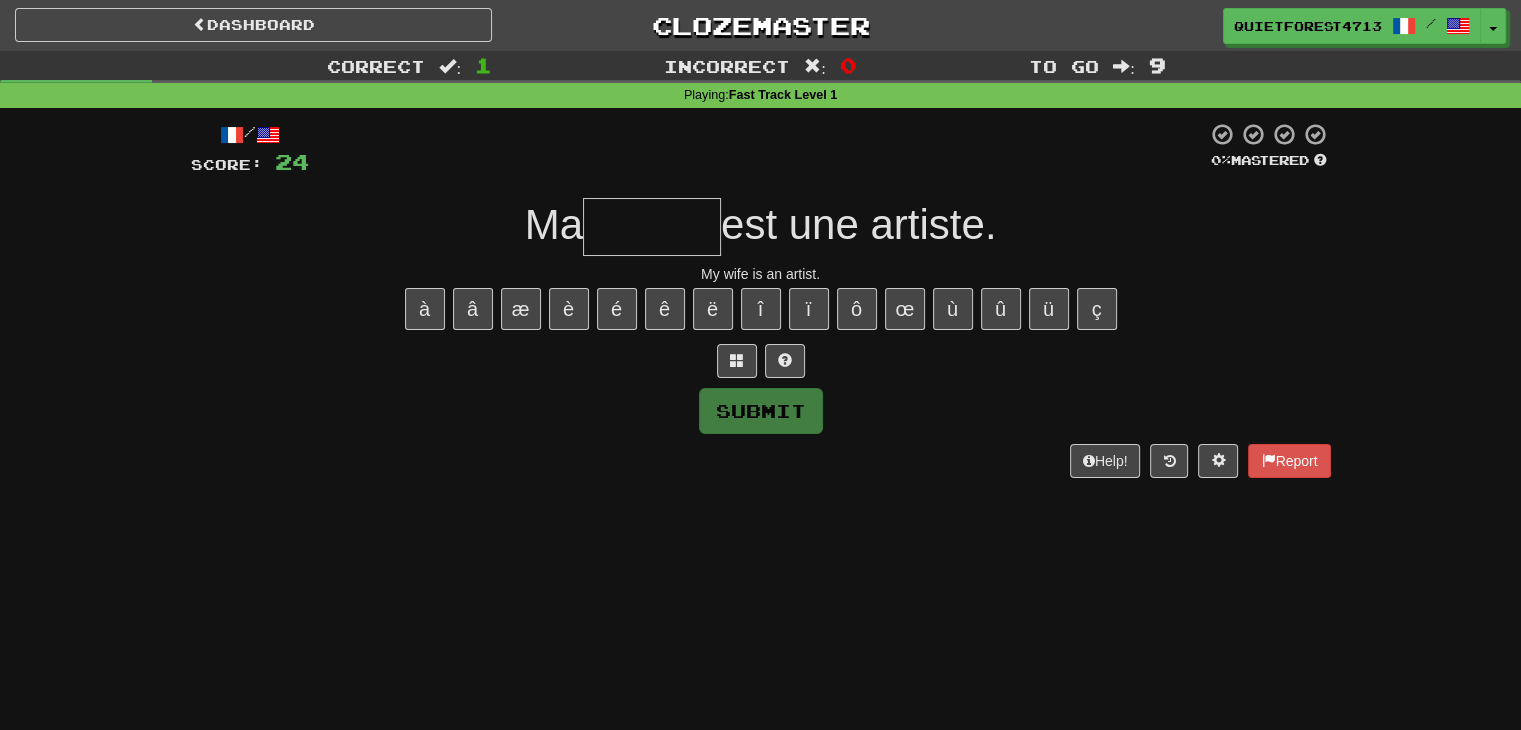 type on "*" 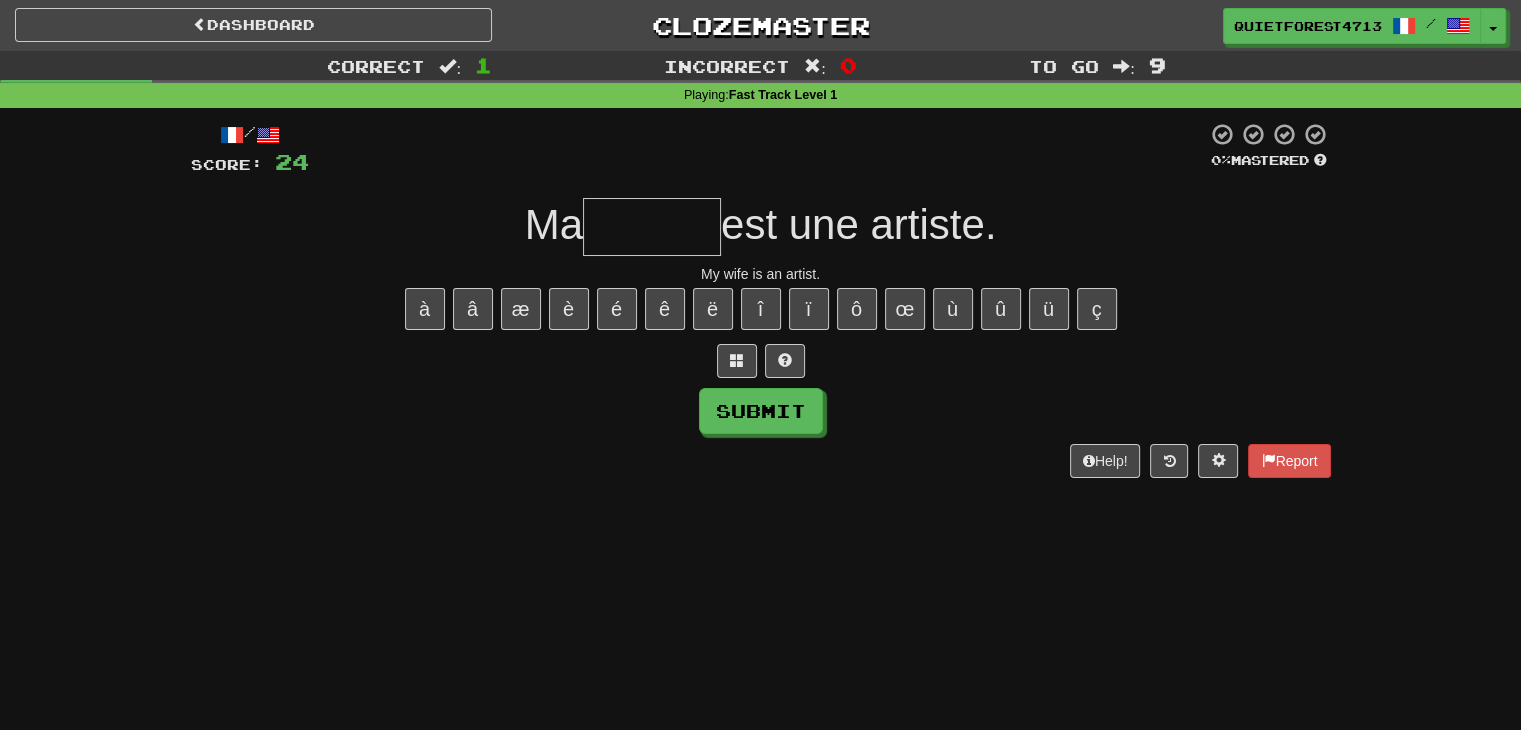 type on "*" 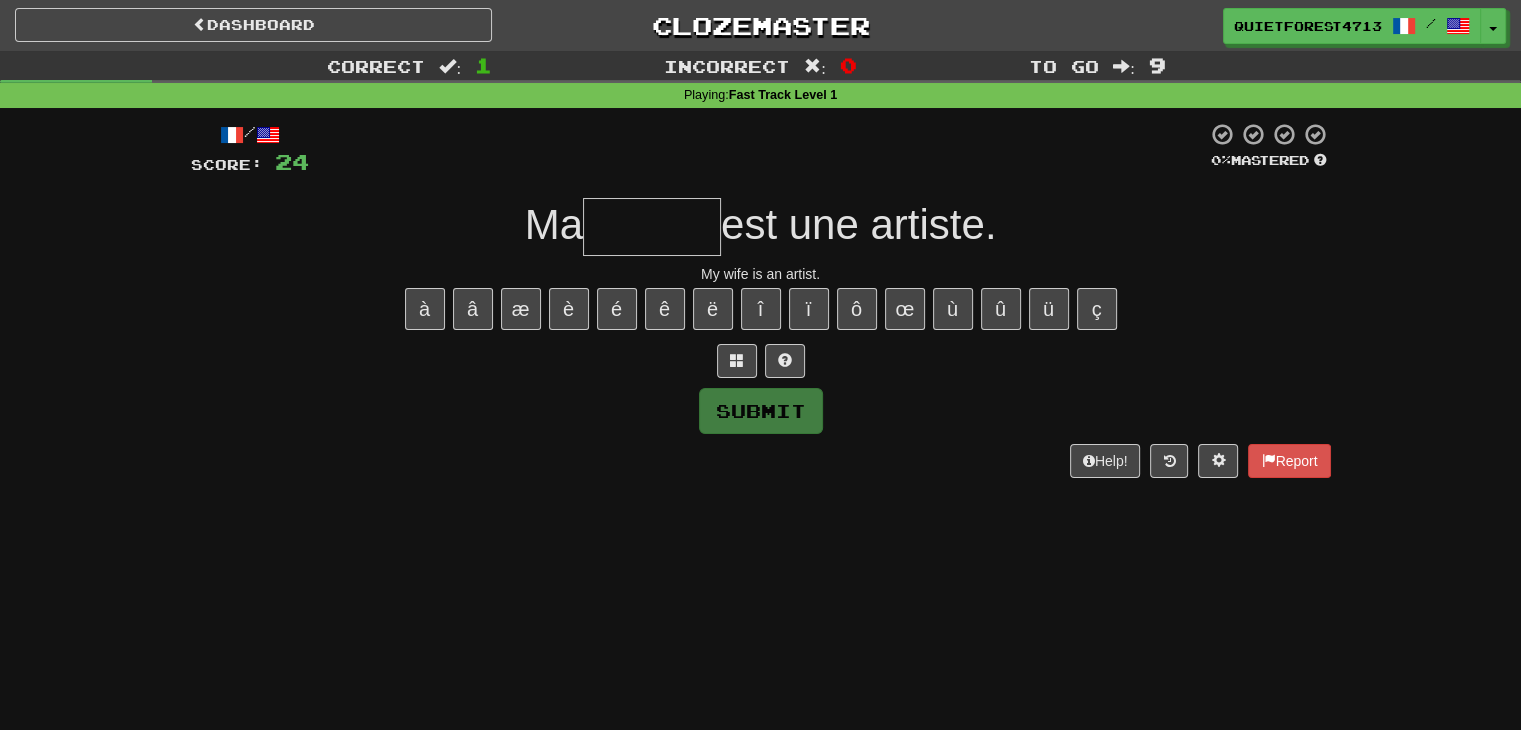 type on "*" 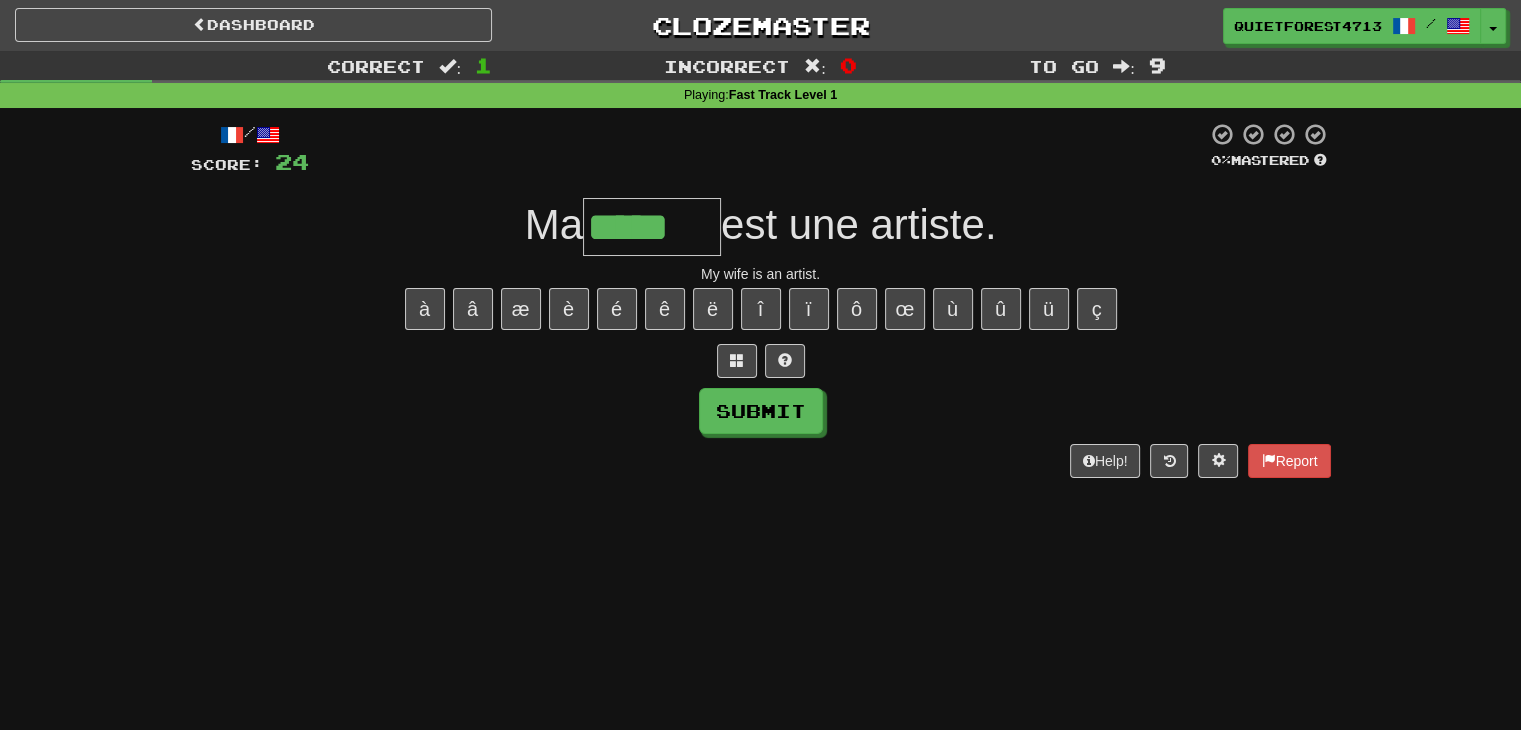 type on "*****" 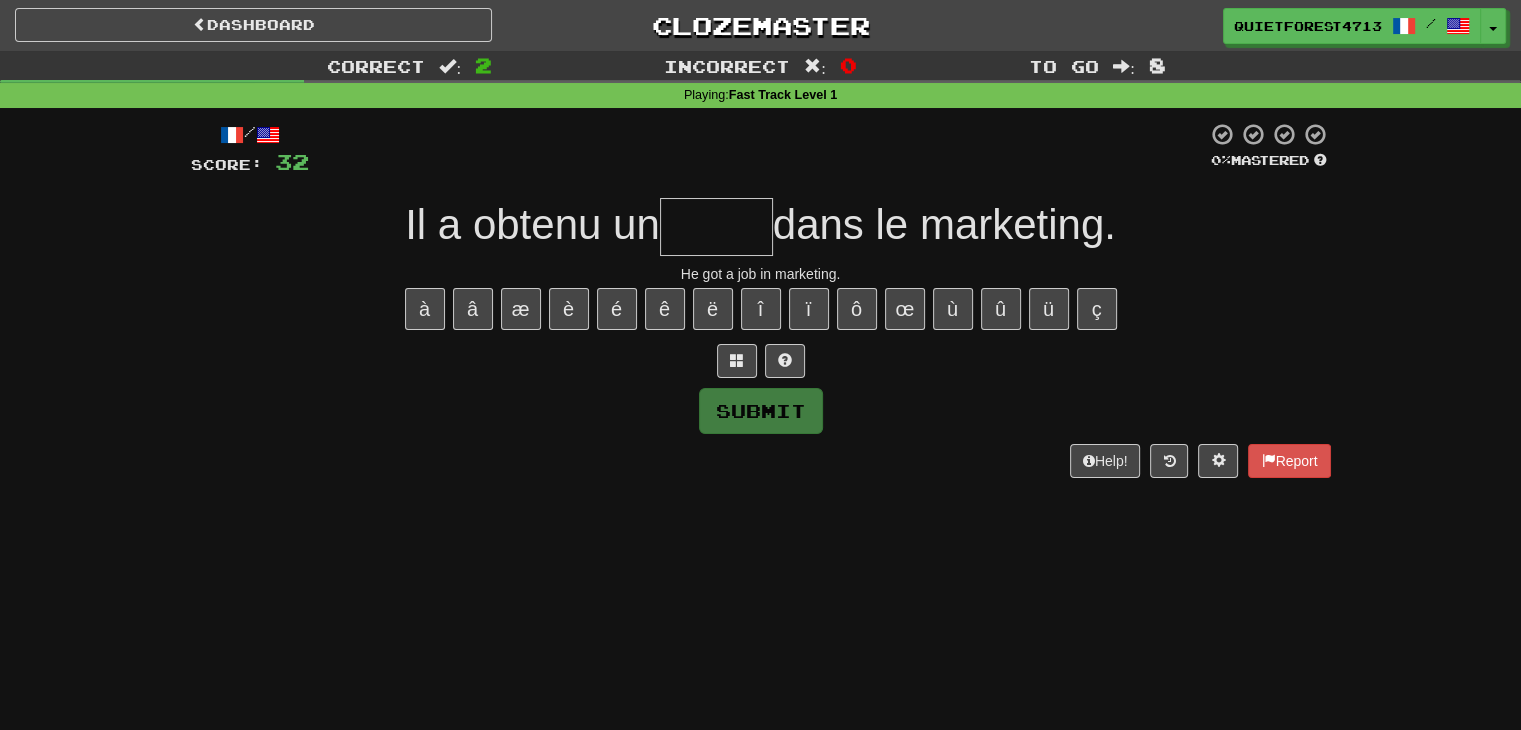 type on "*" 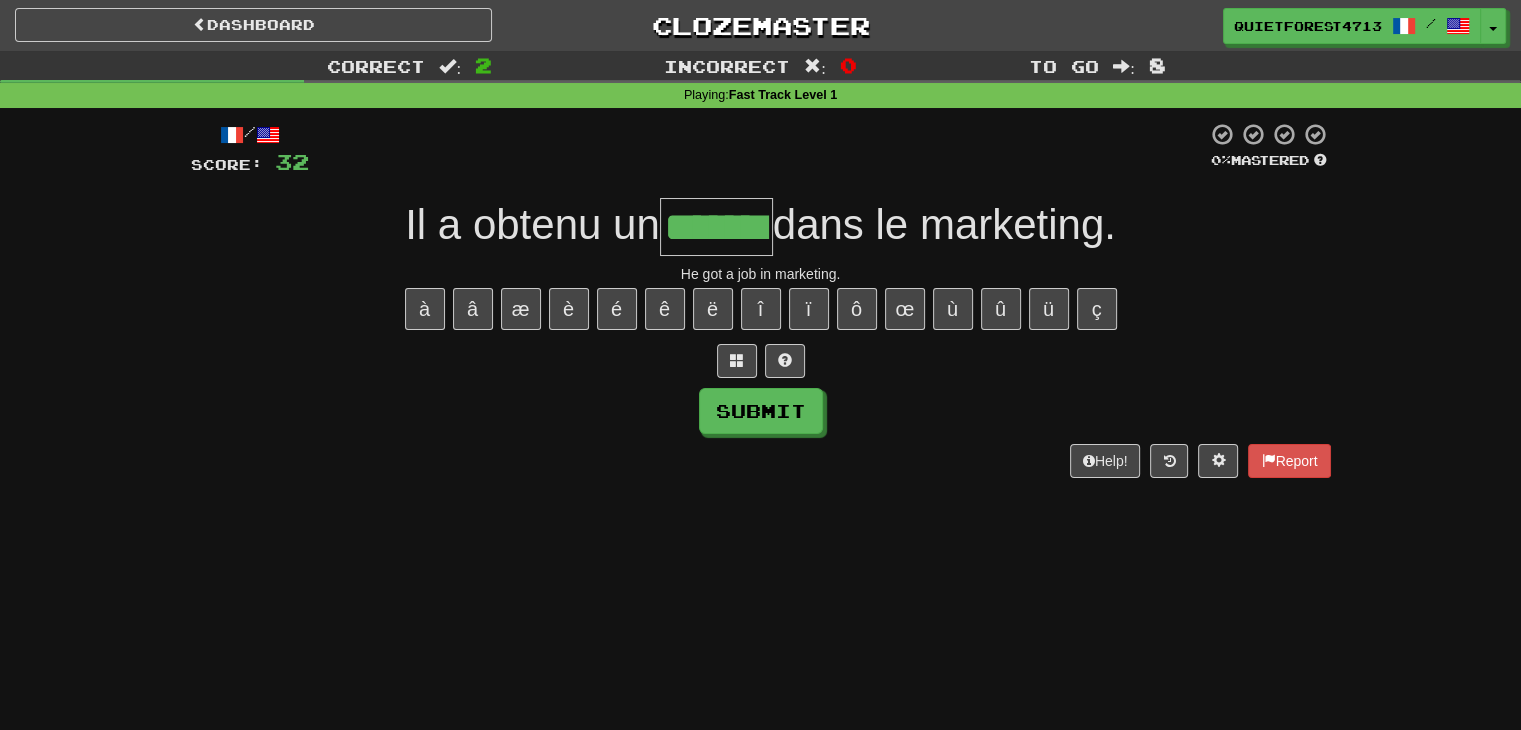 scroll, scrollTop: 0, scrollLeft: 6, axis: horizontal 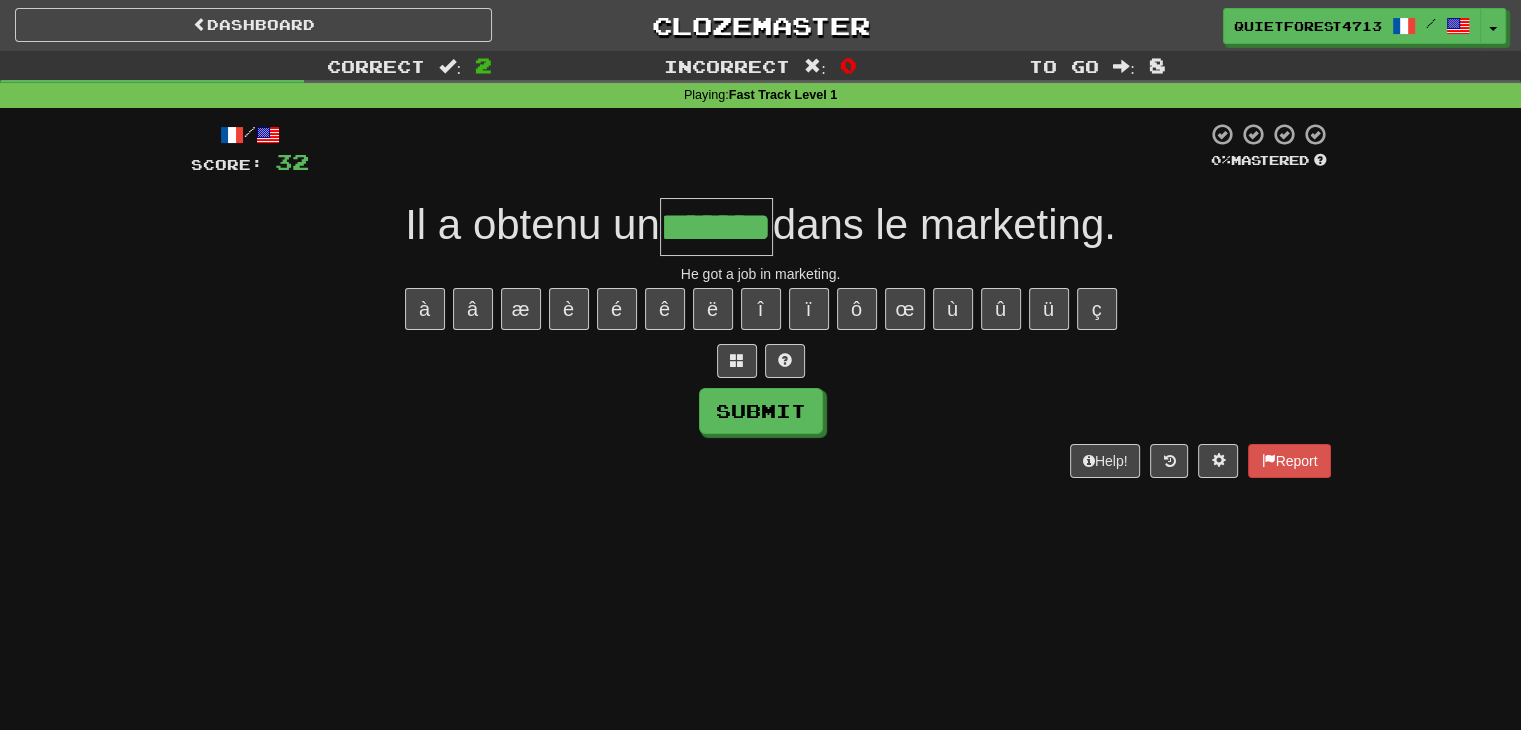 type on "*****" 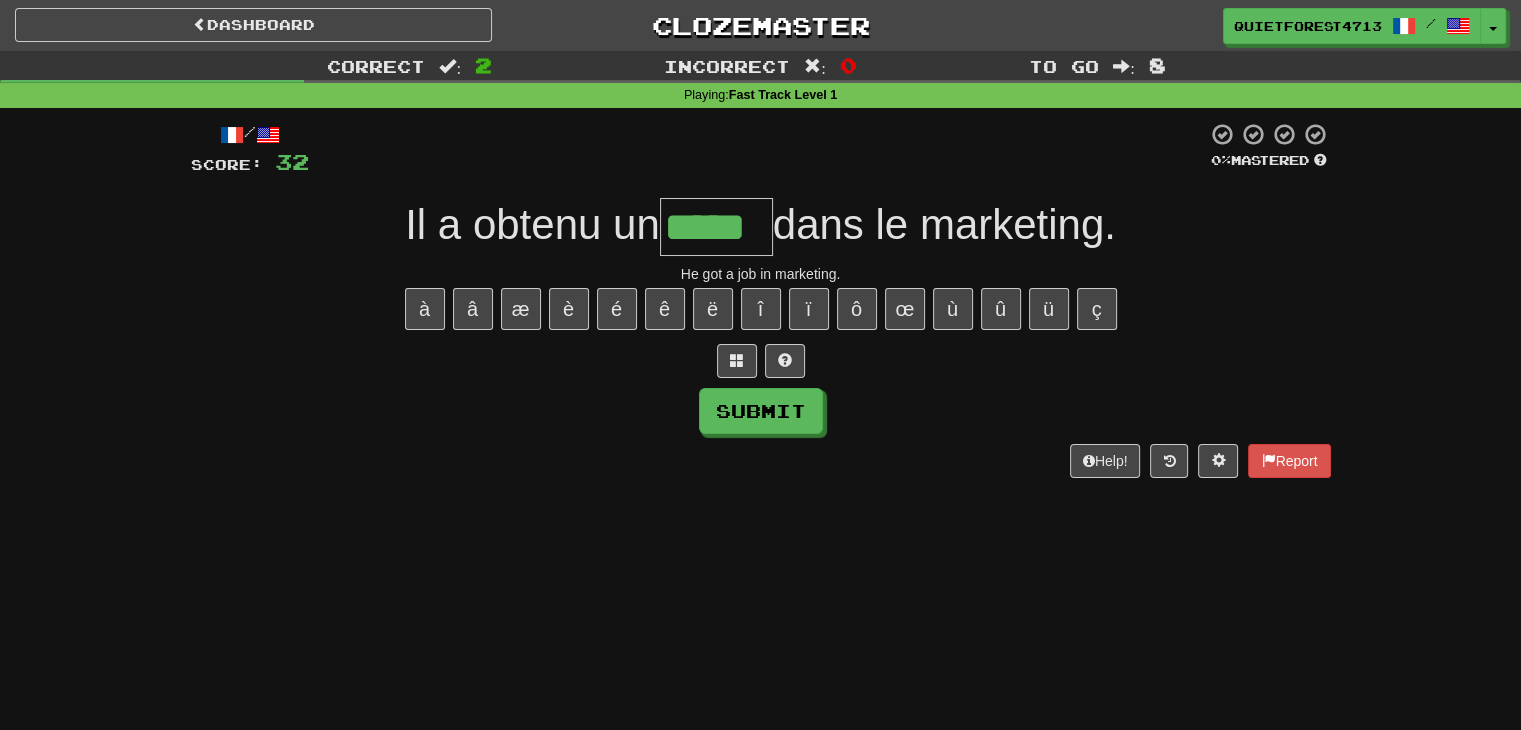 scroll, scrollTop: 0, scrollLeft: 0, axis: both 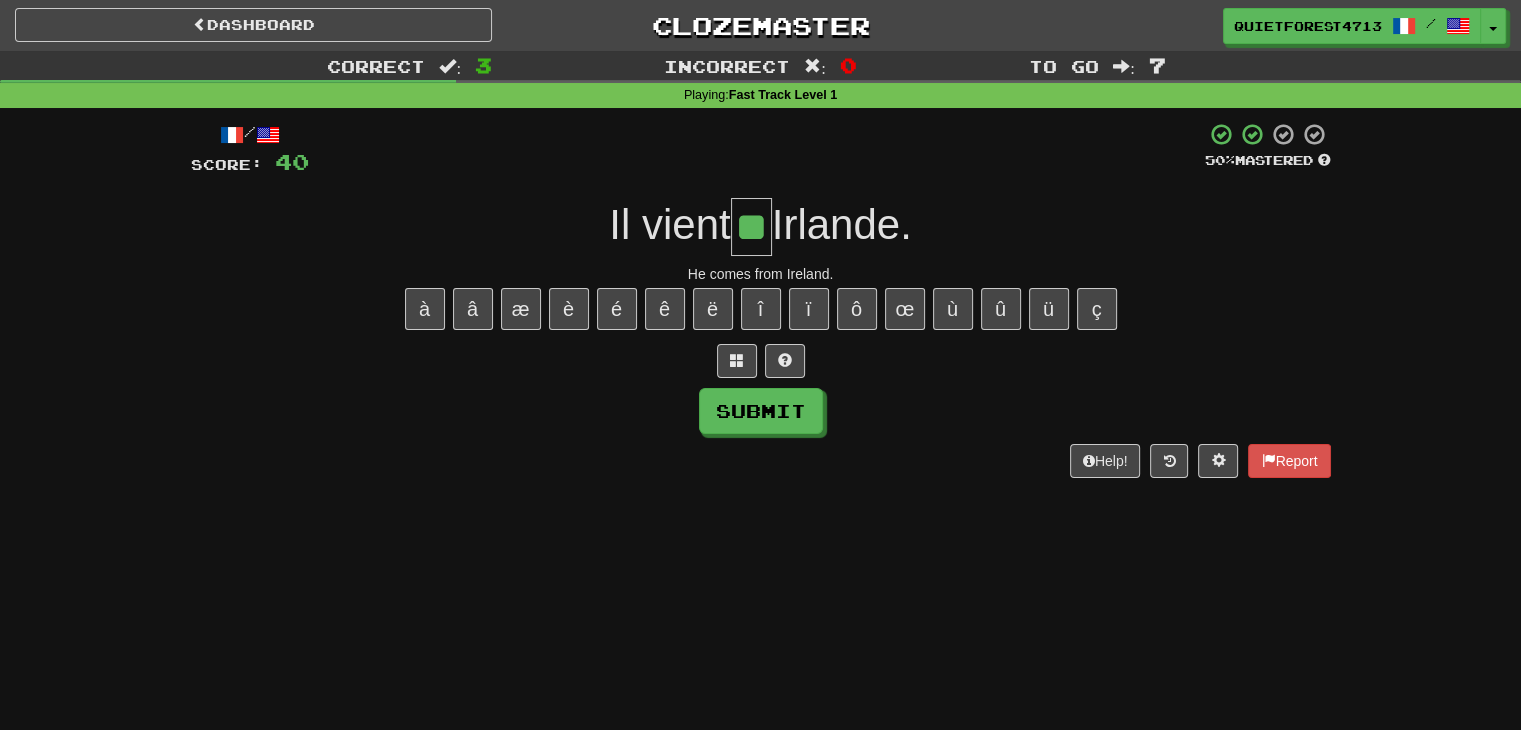 type on "**" 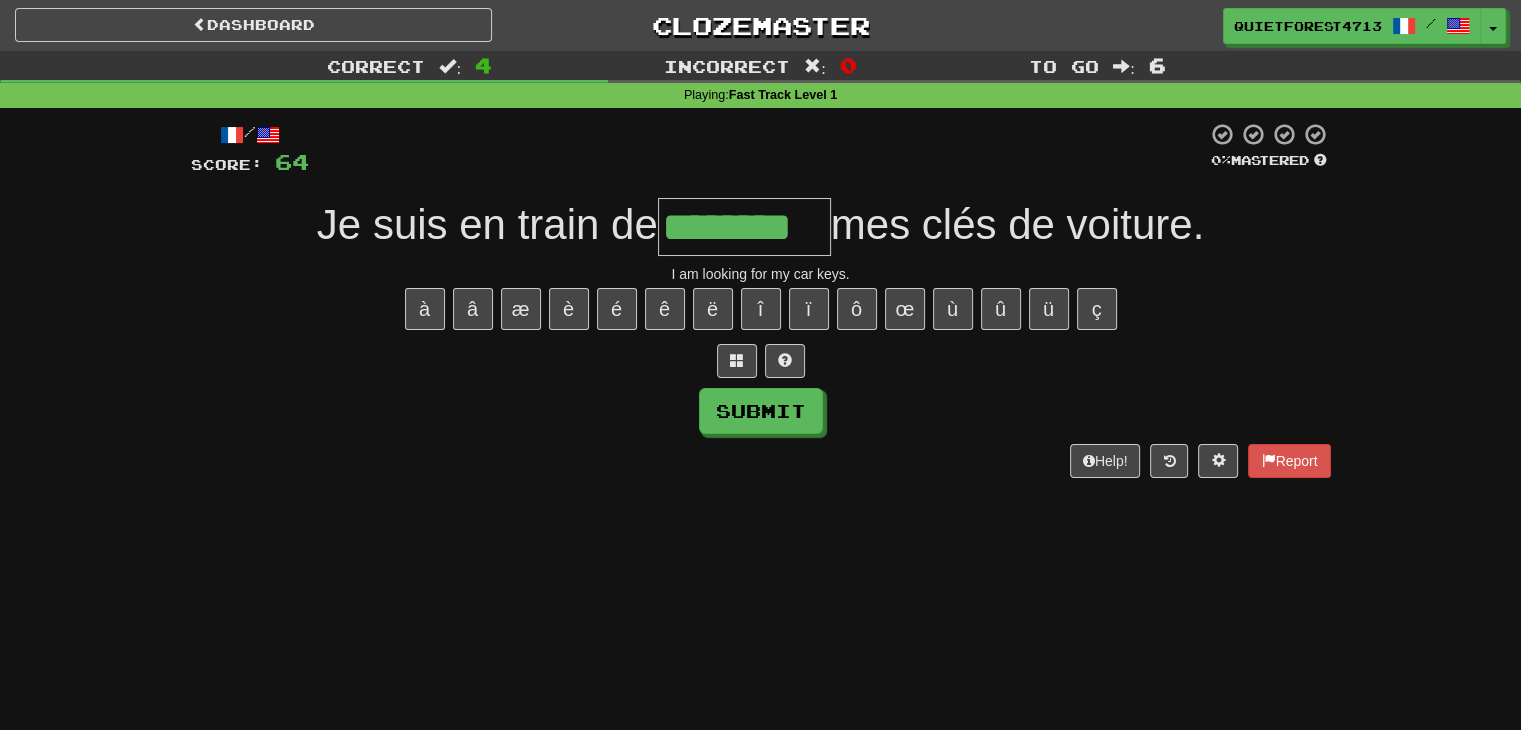 type on "********" 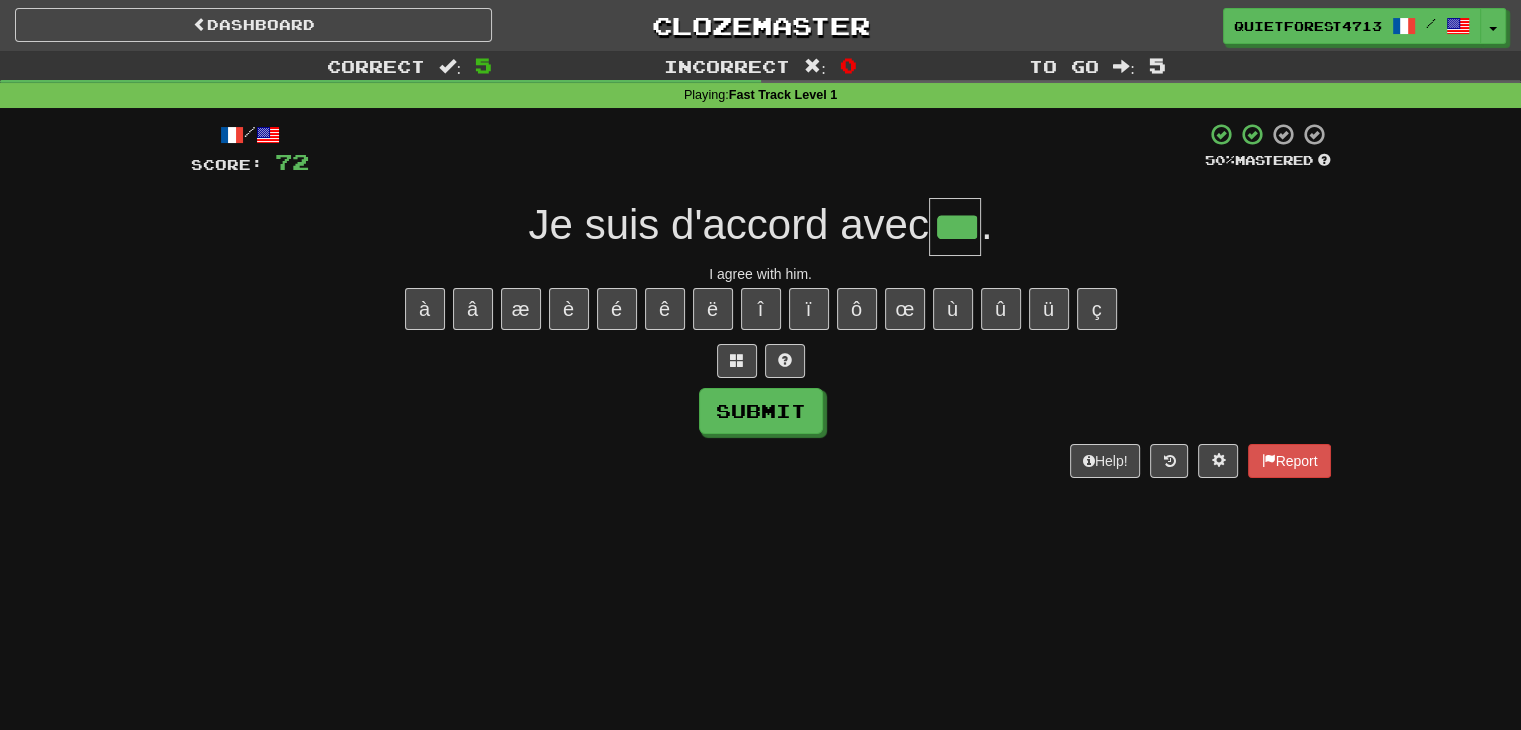 type on "***" 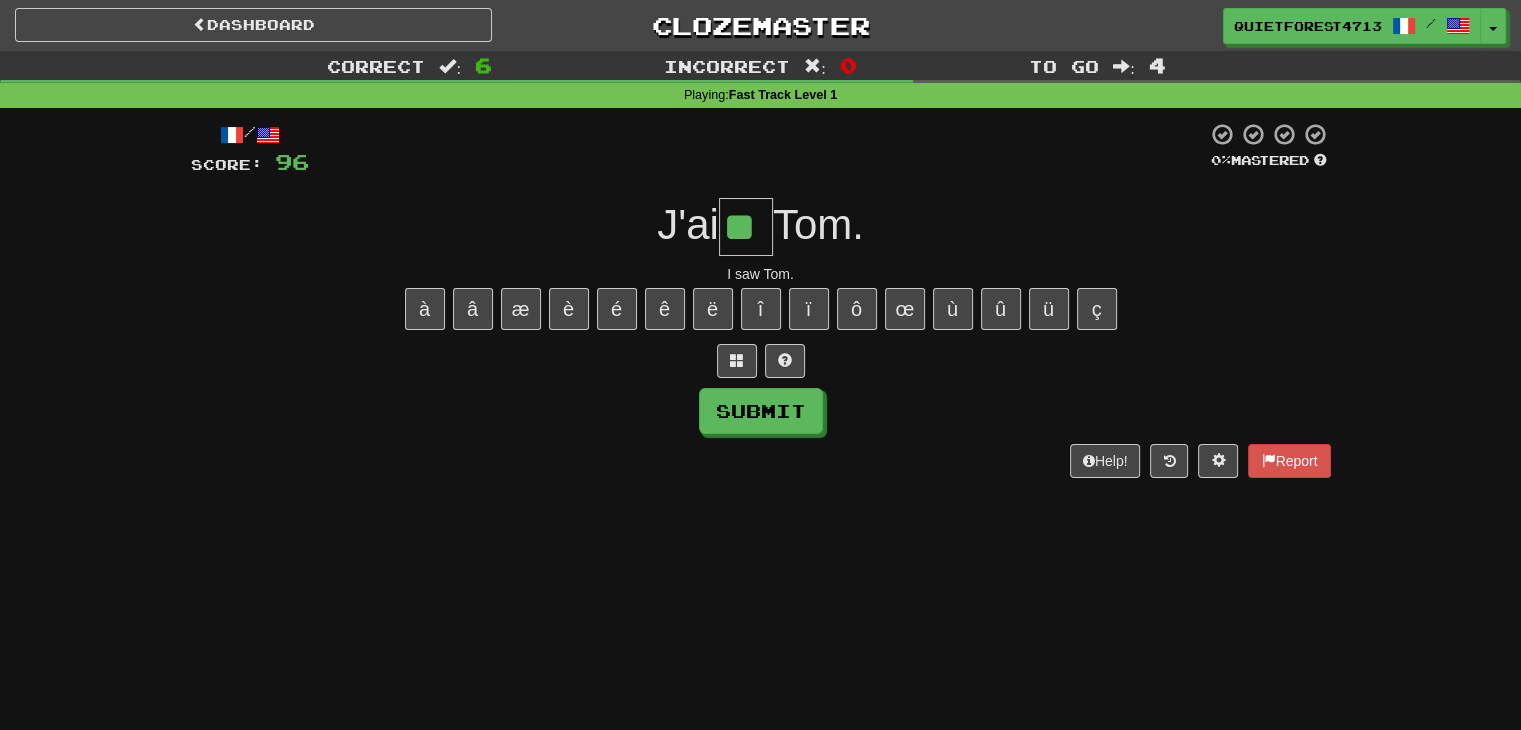 type on "**" 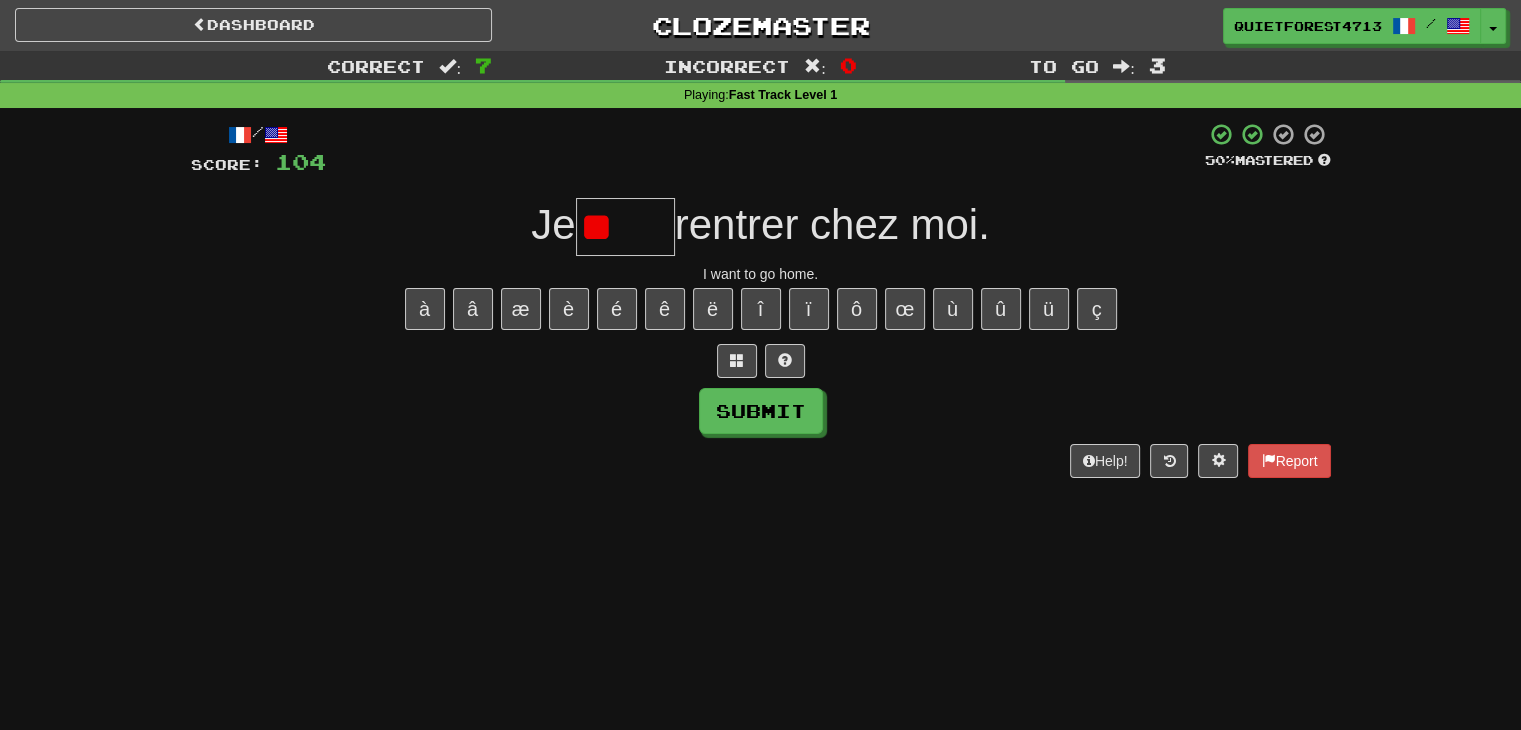 type on "*" 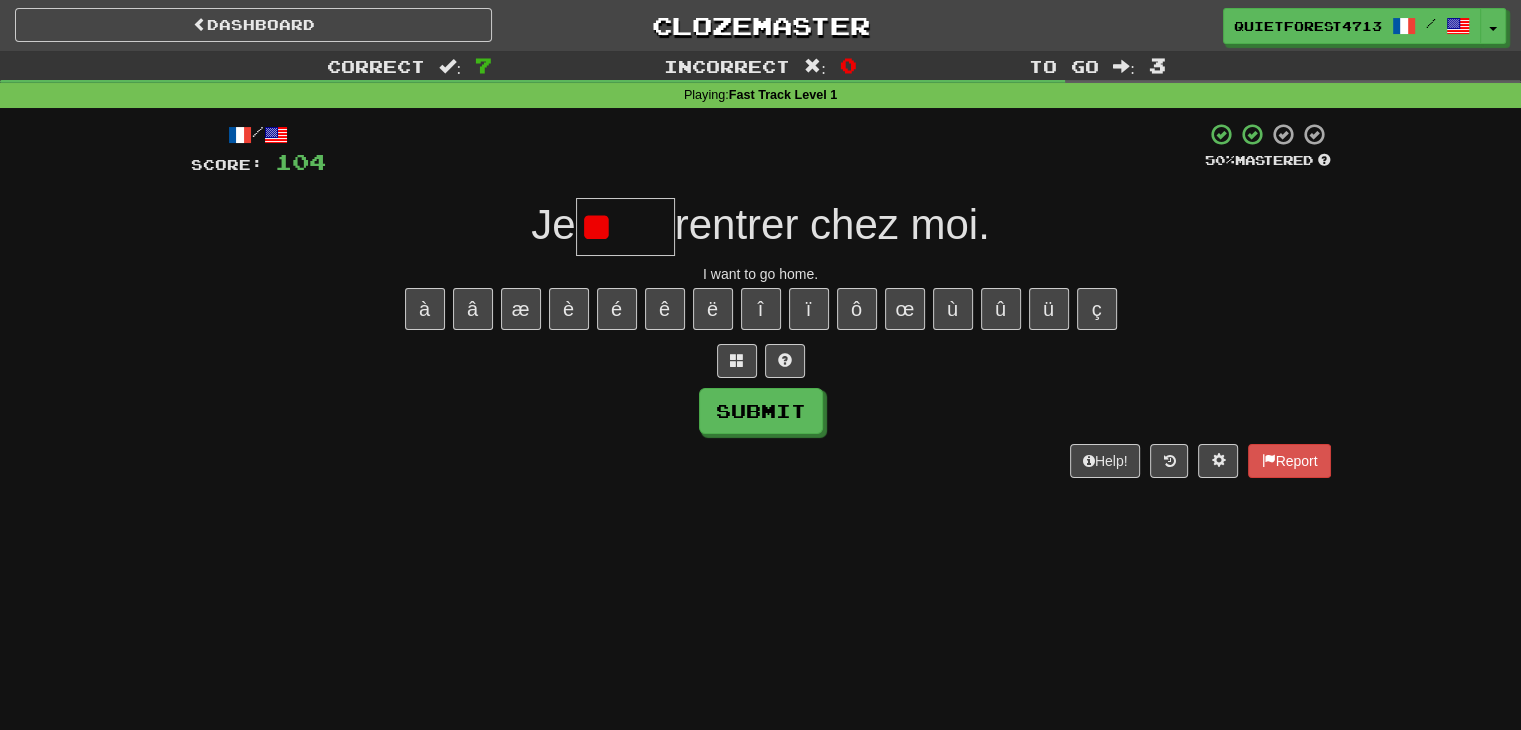 type on "*" 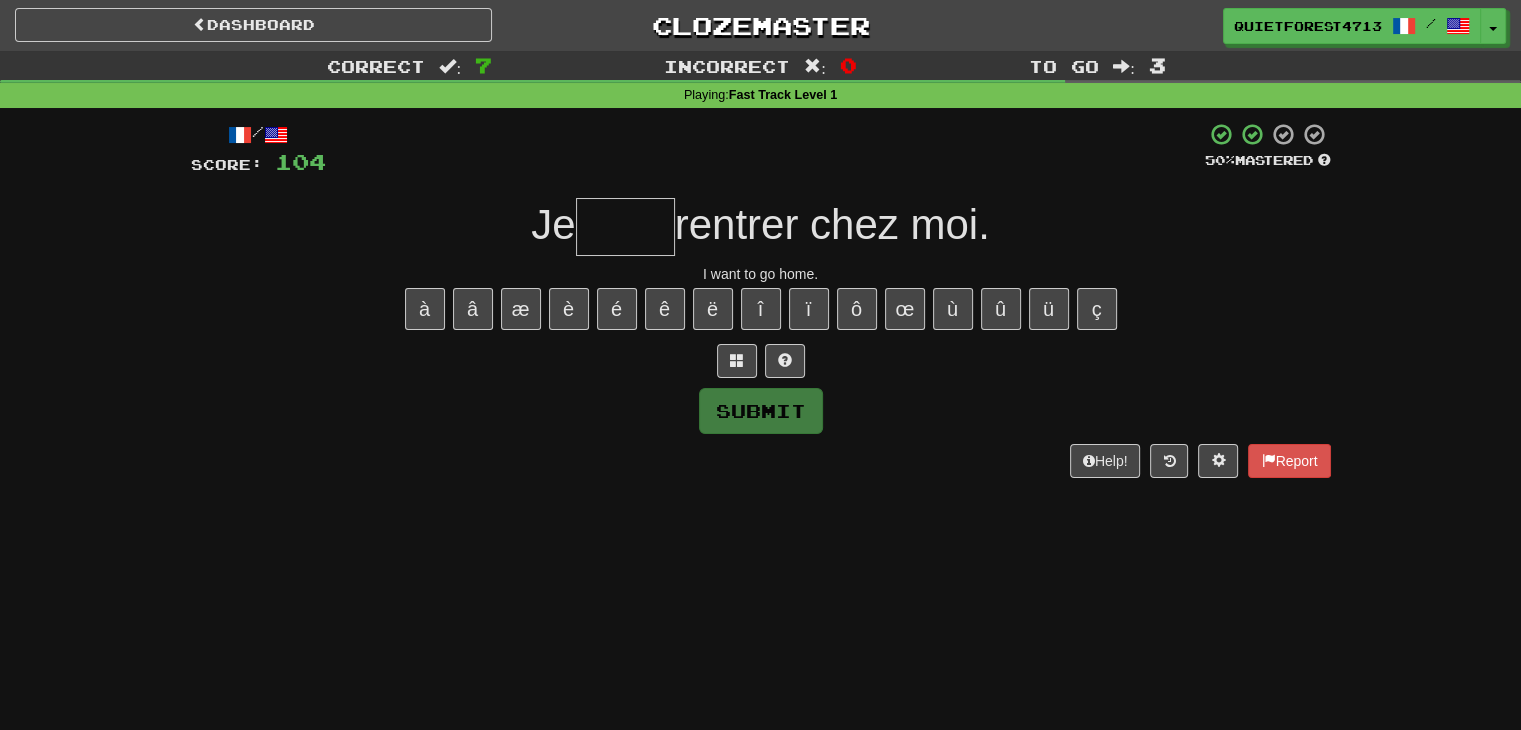 type on "*" 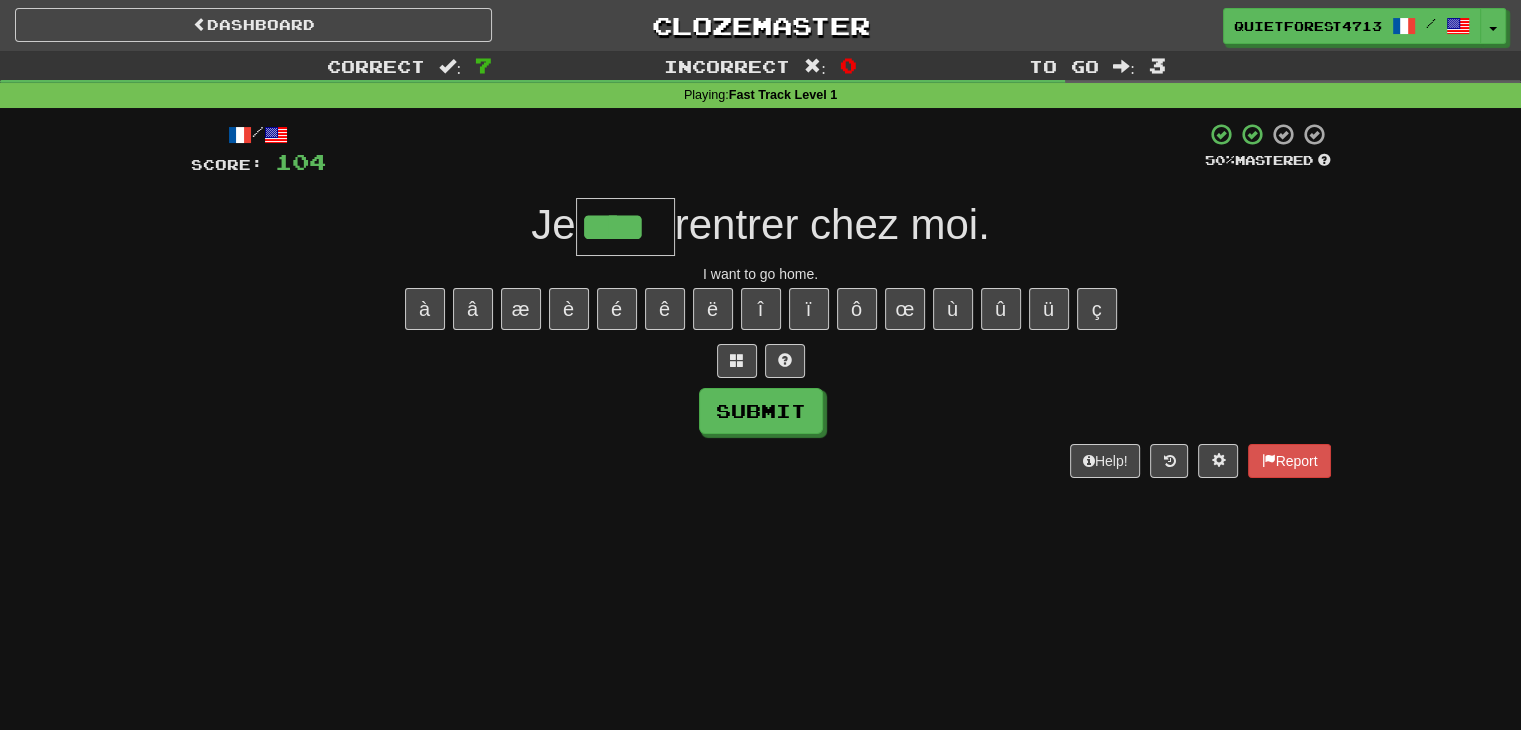 type on "****" 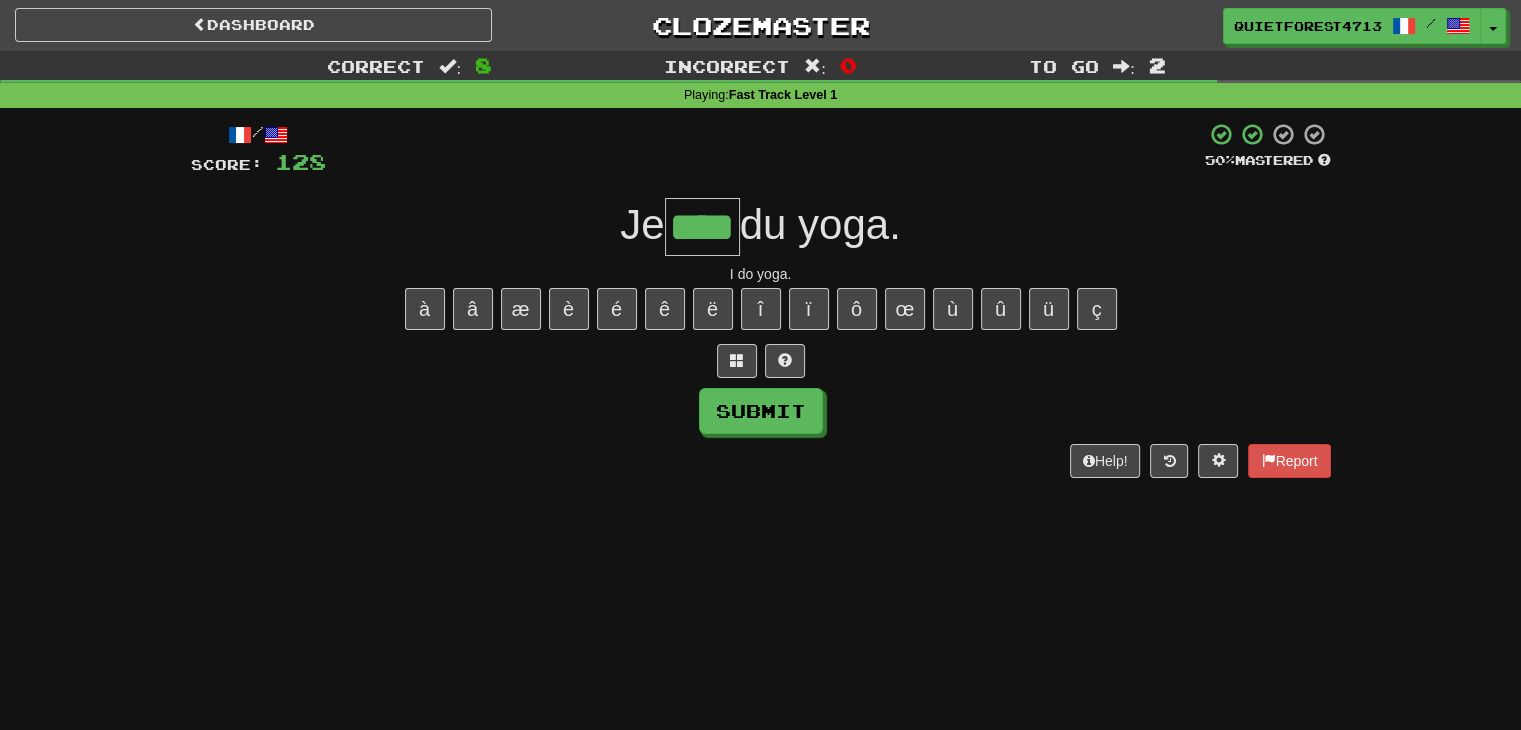 type on "****" 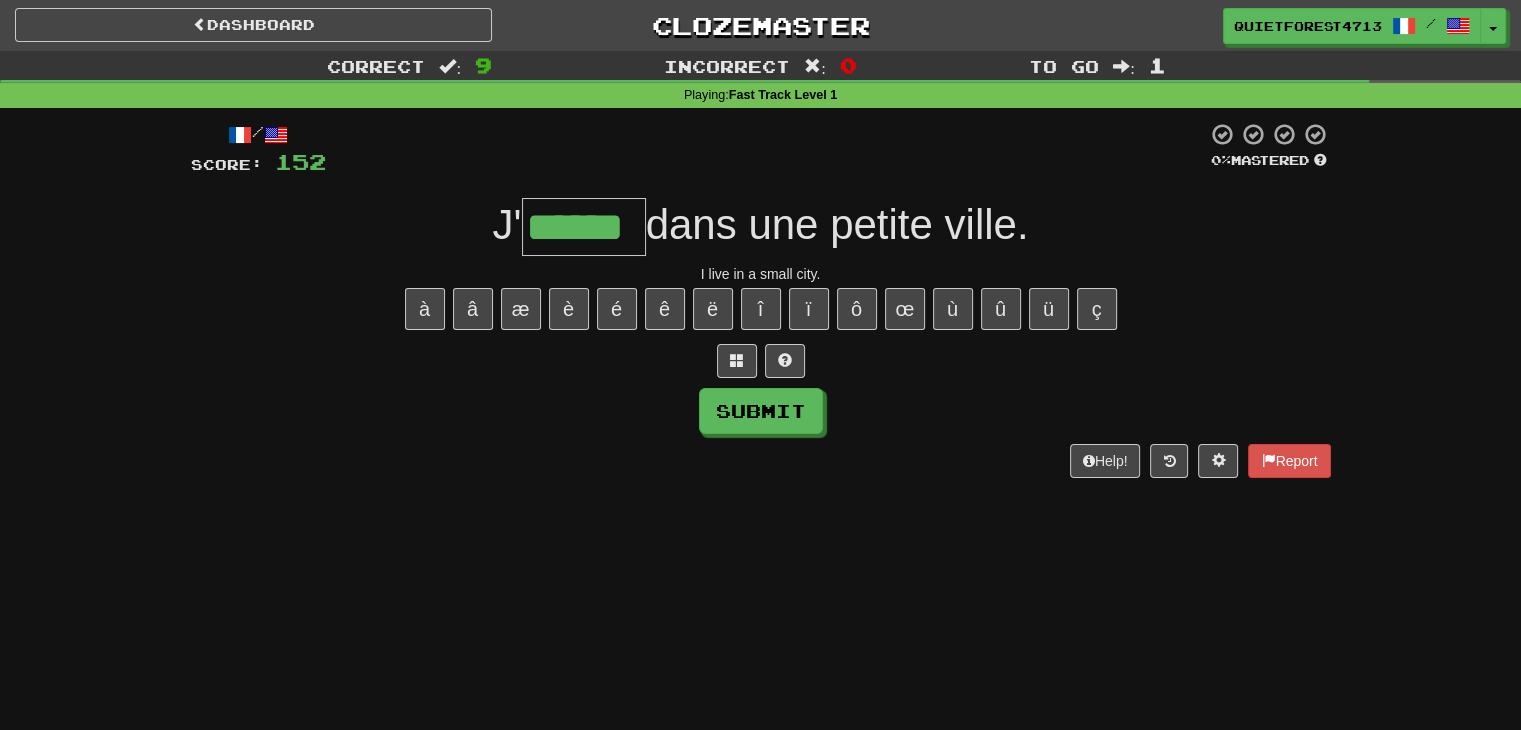 type on "******" 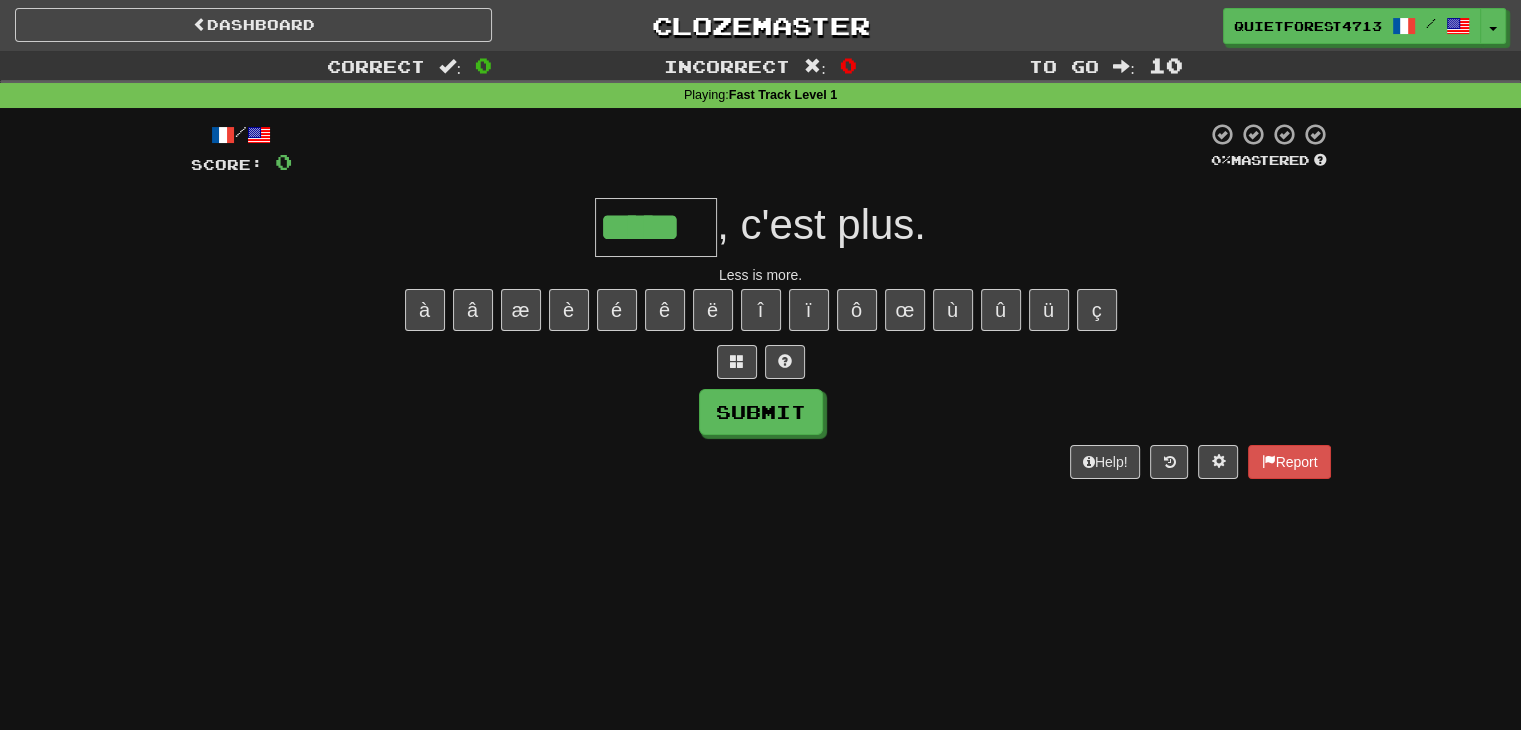 type on "*****" 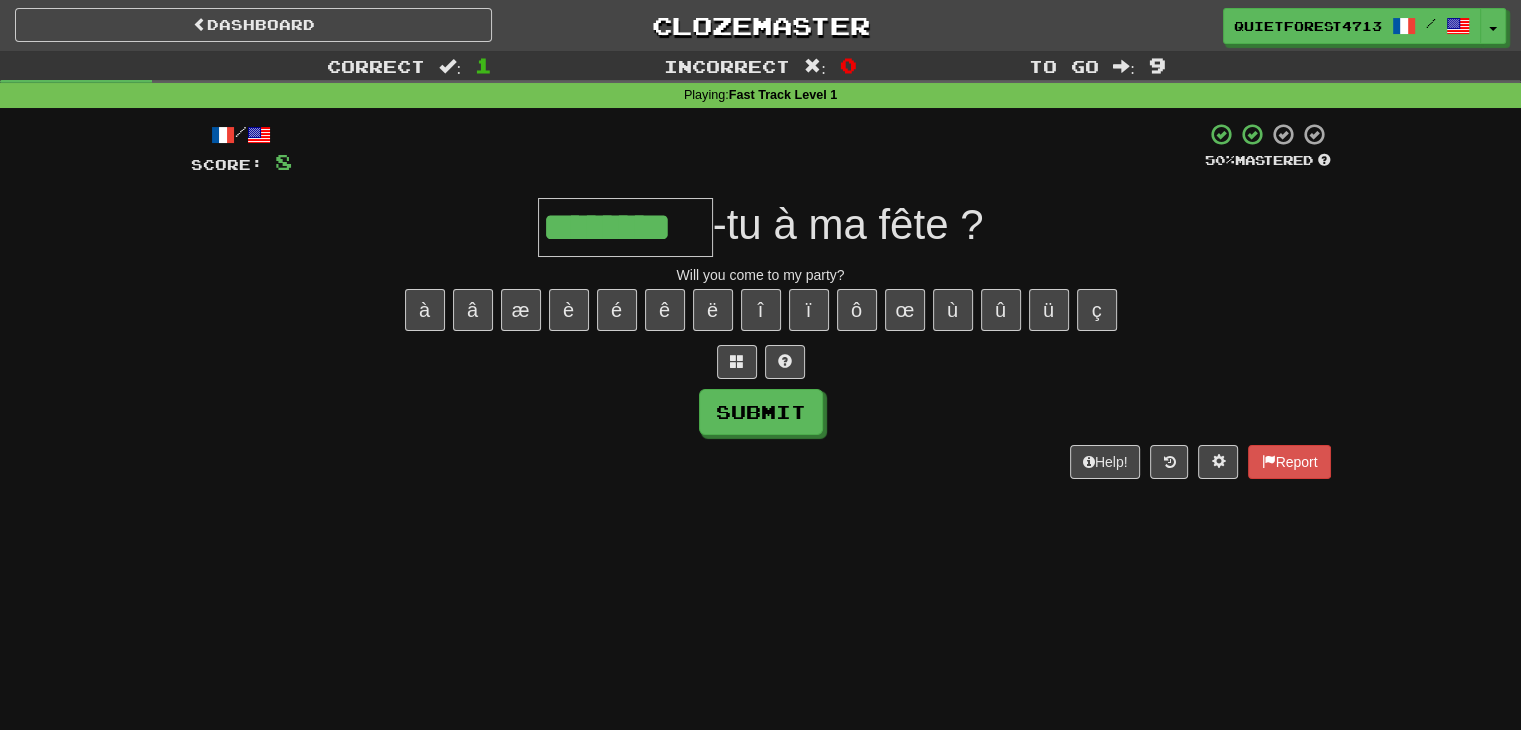 type on "********" 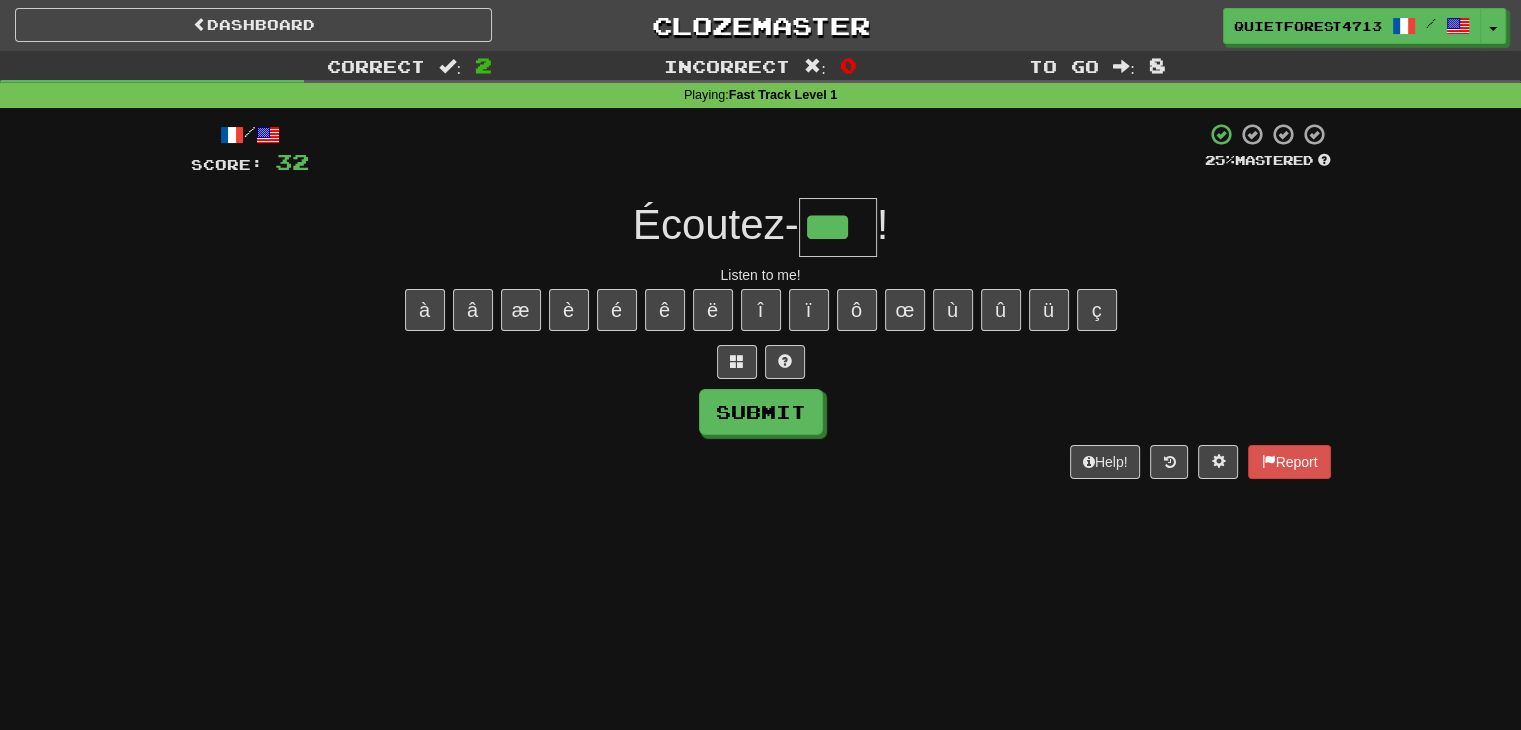 type on "***" 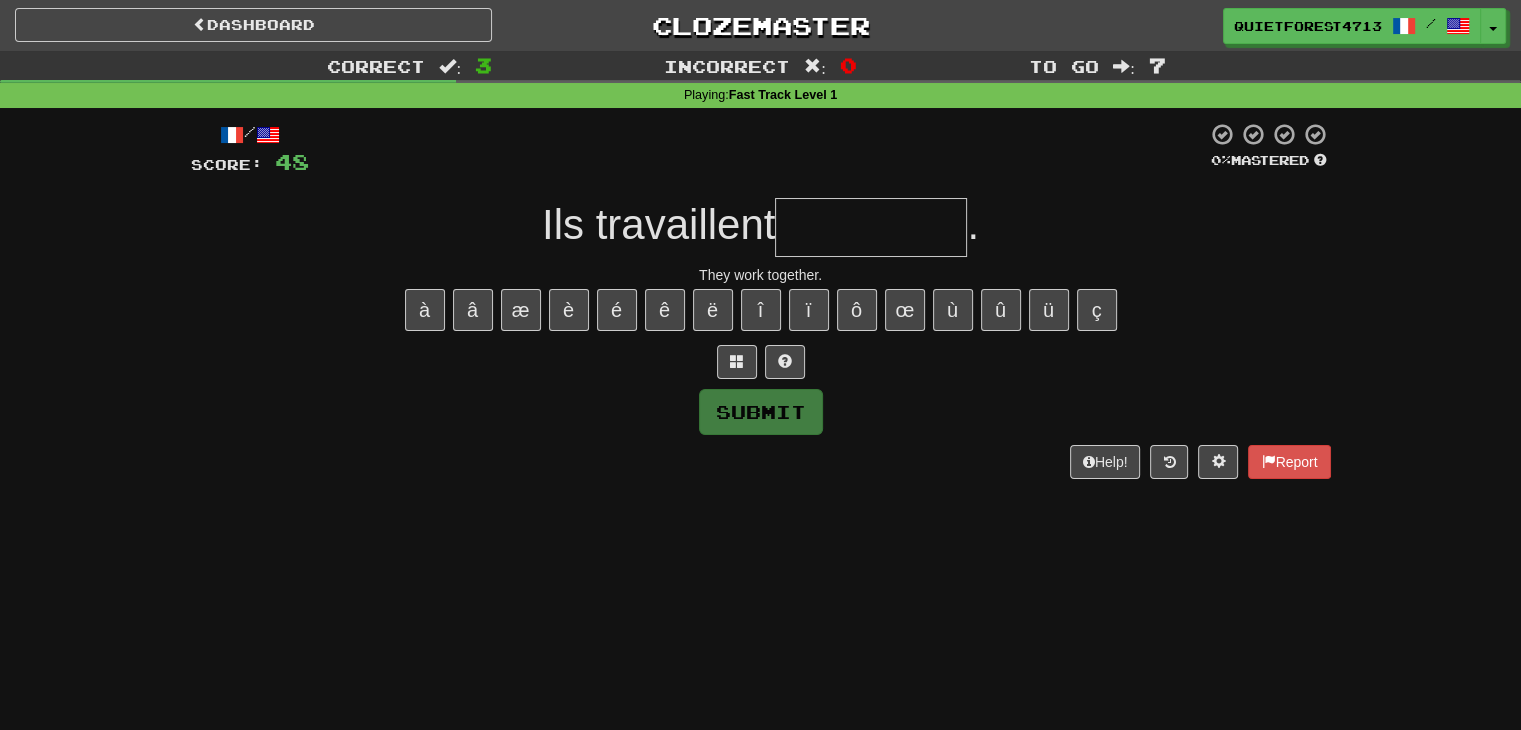 type on "*" 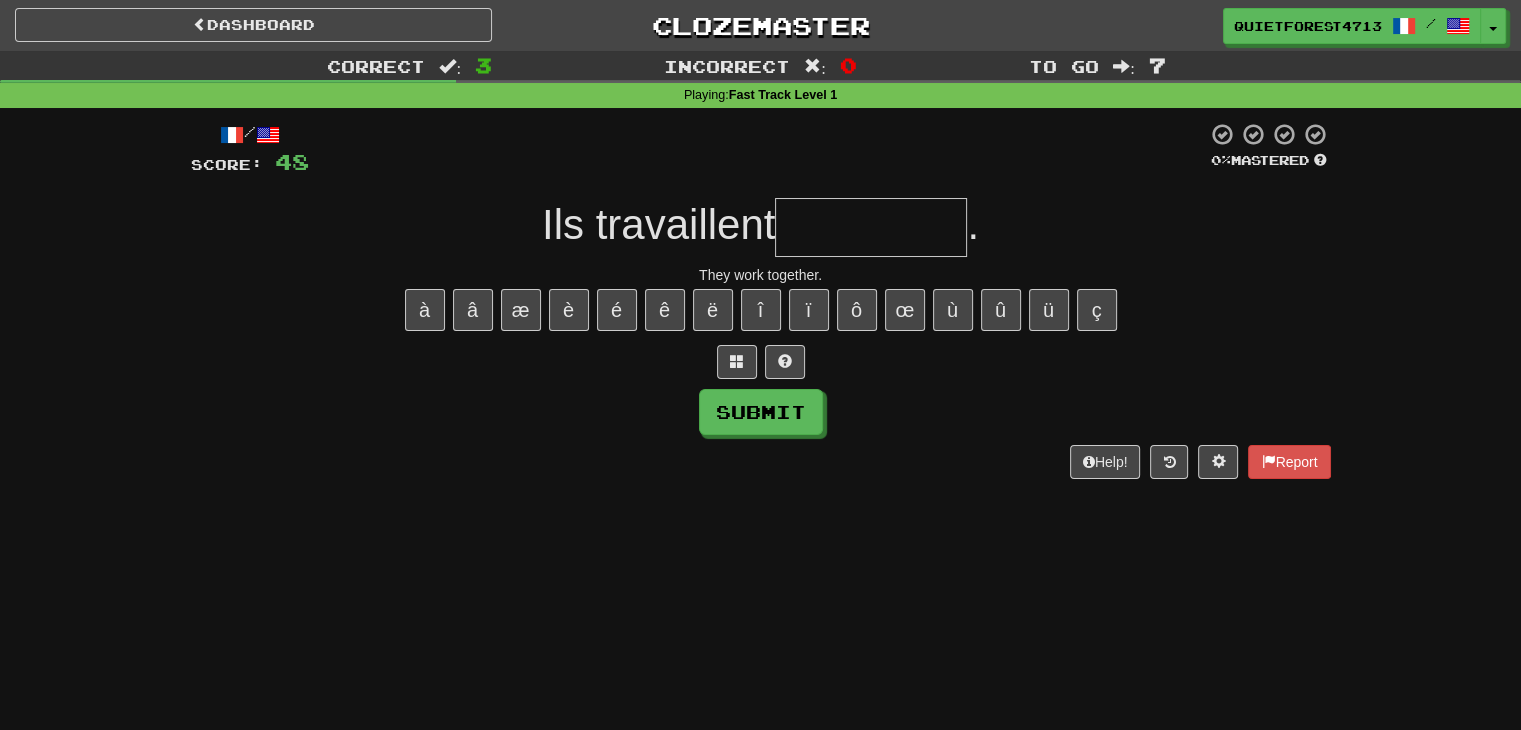 type on "*" 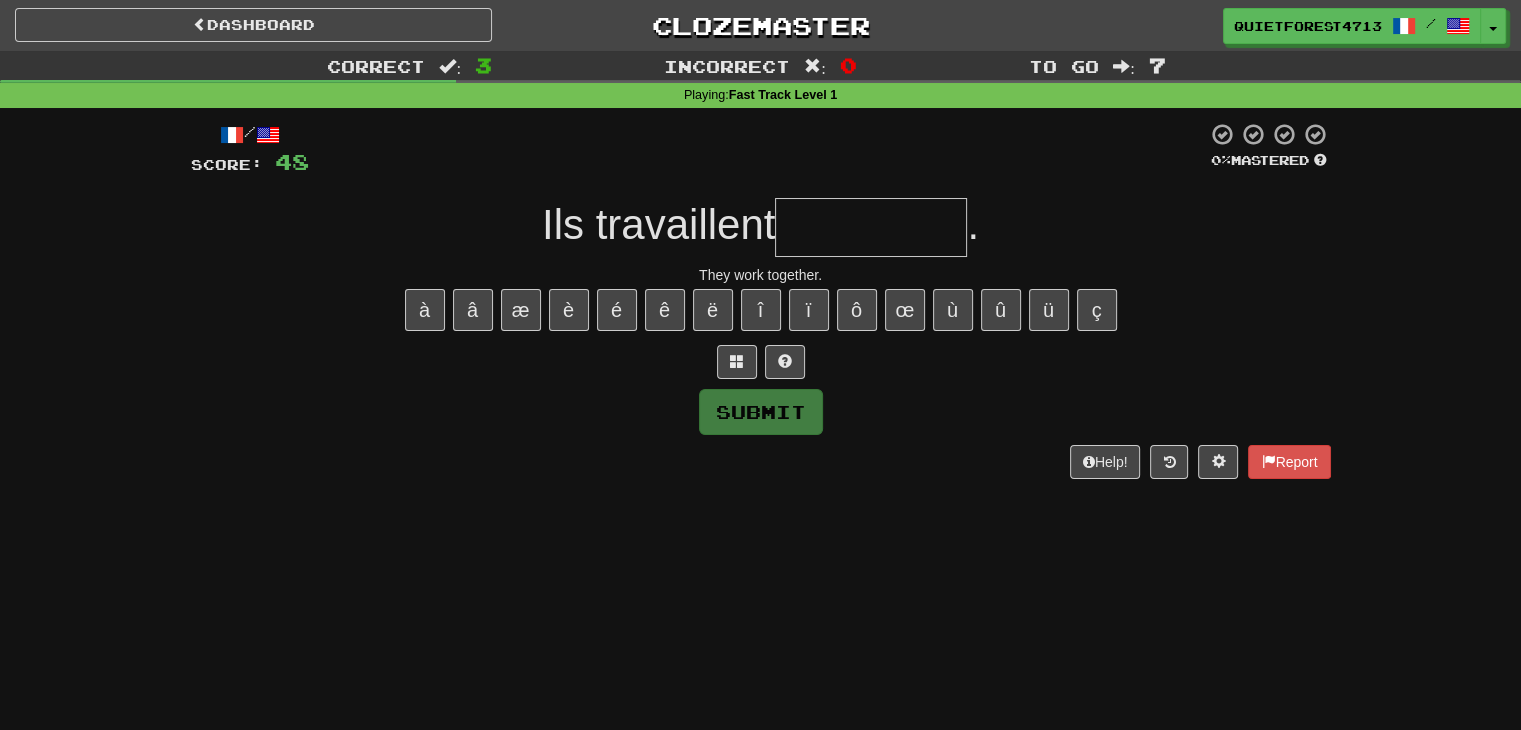 type on "*" 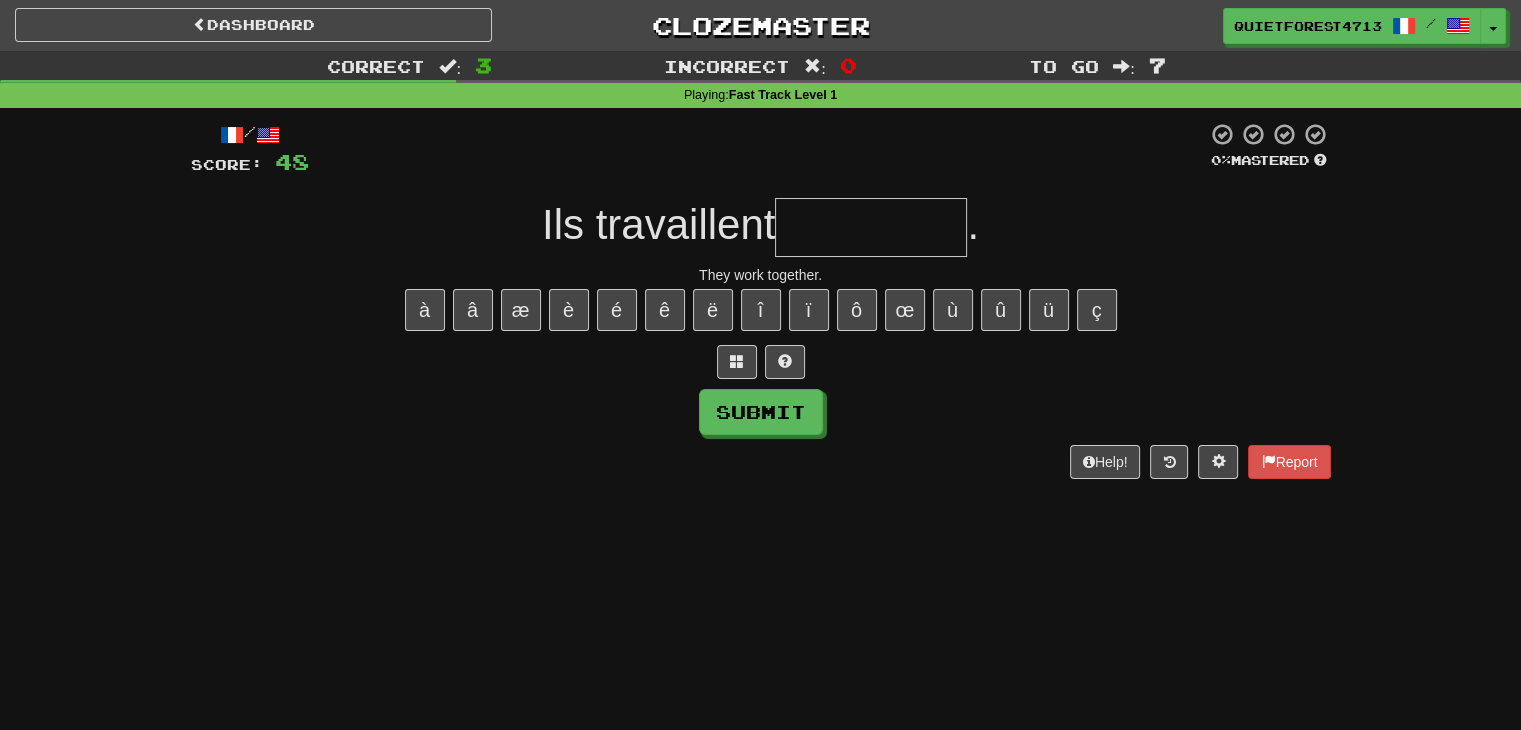 type on "*" 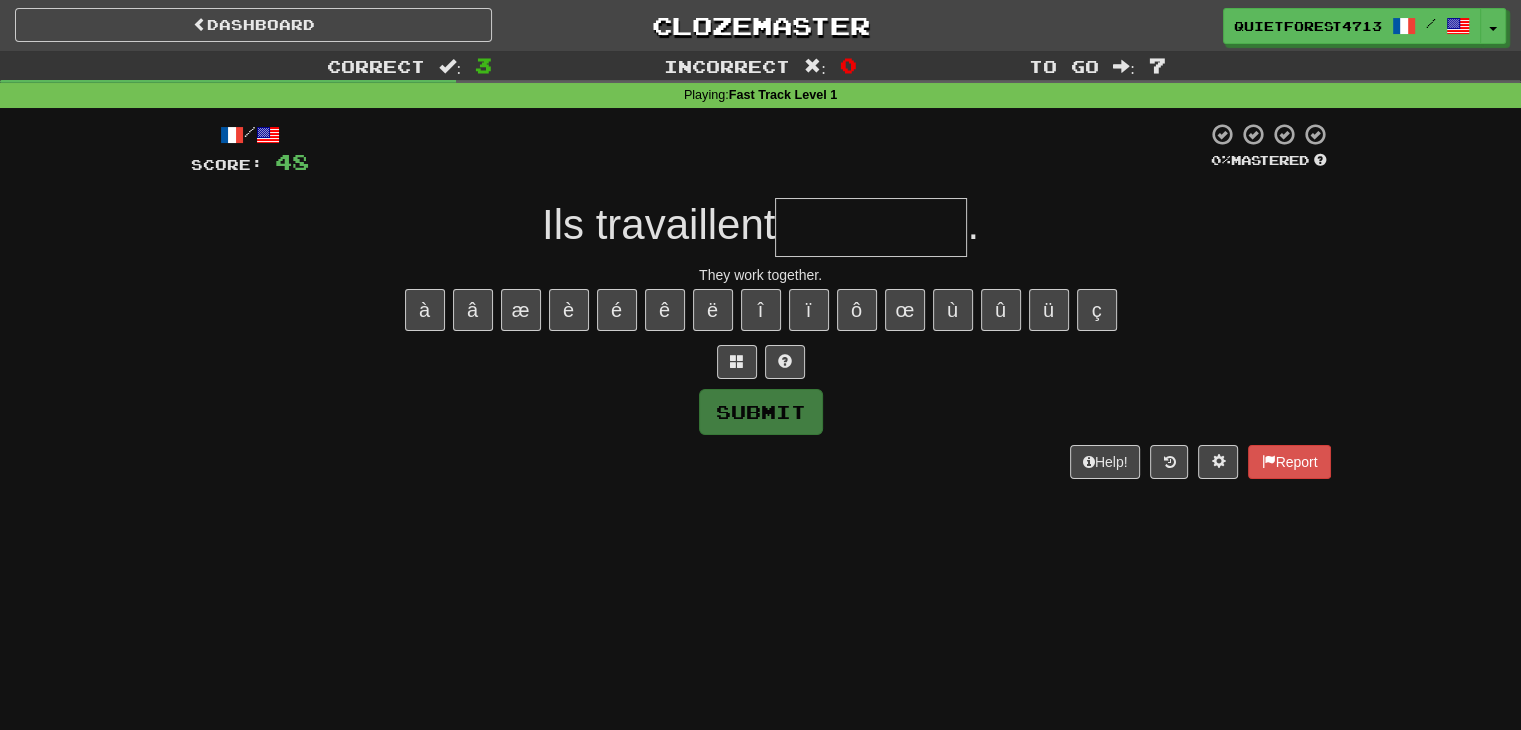 type on "*" 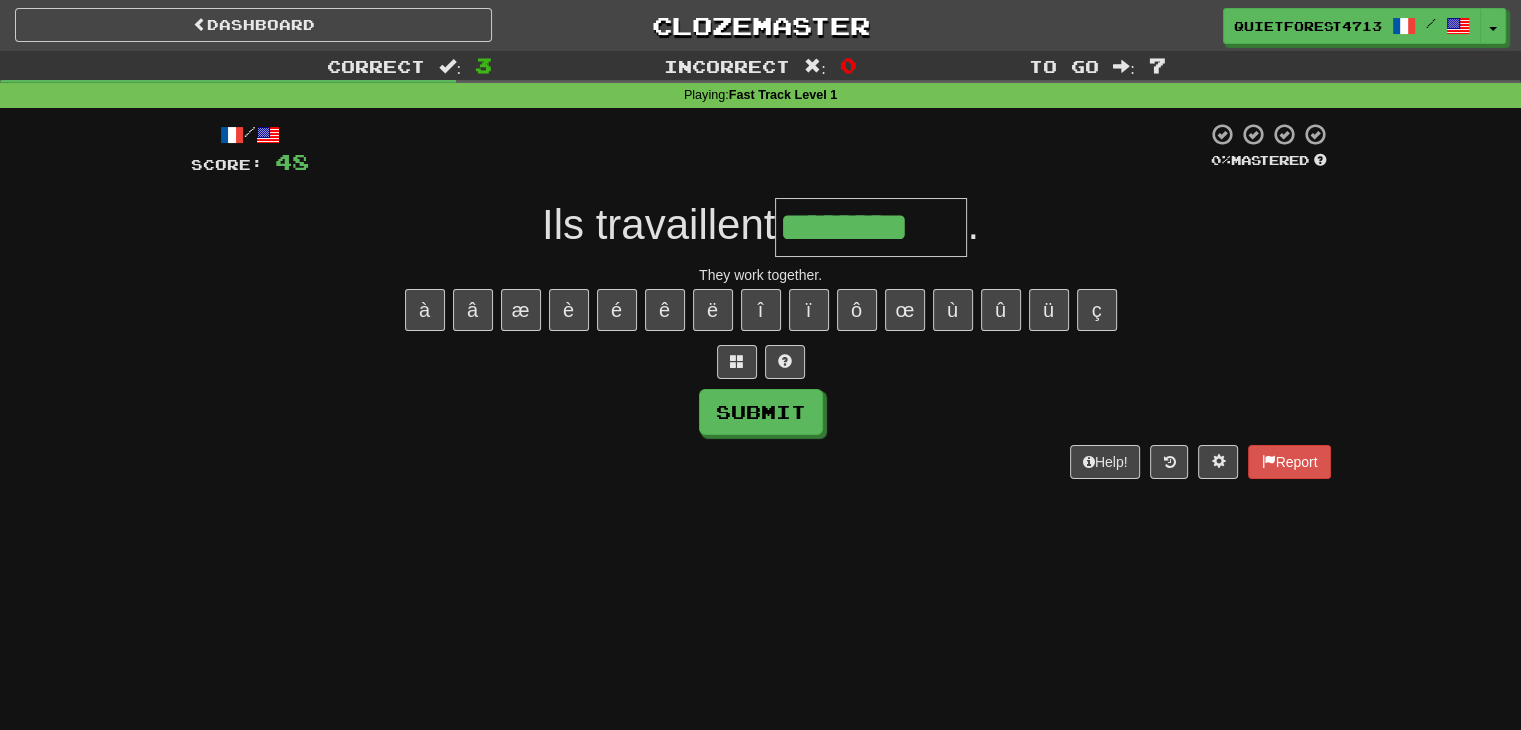type on "********" 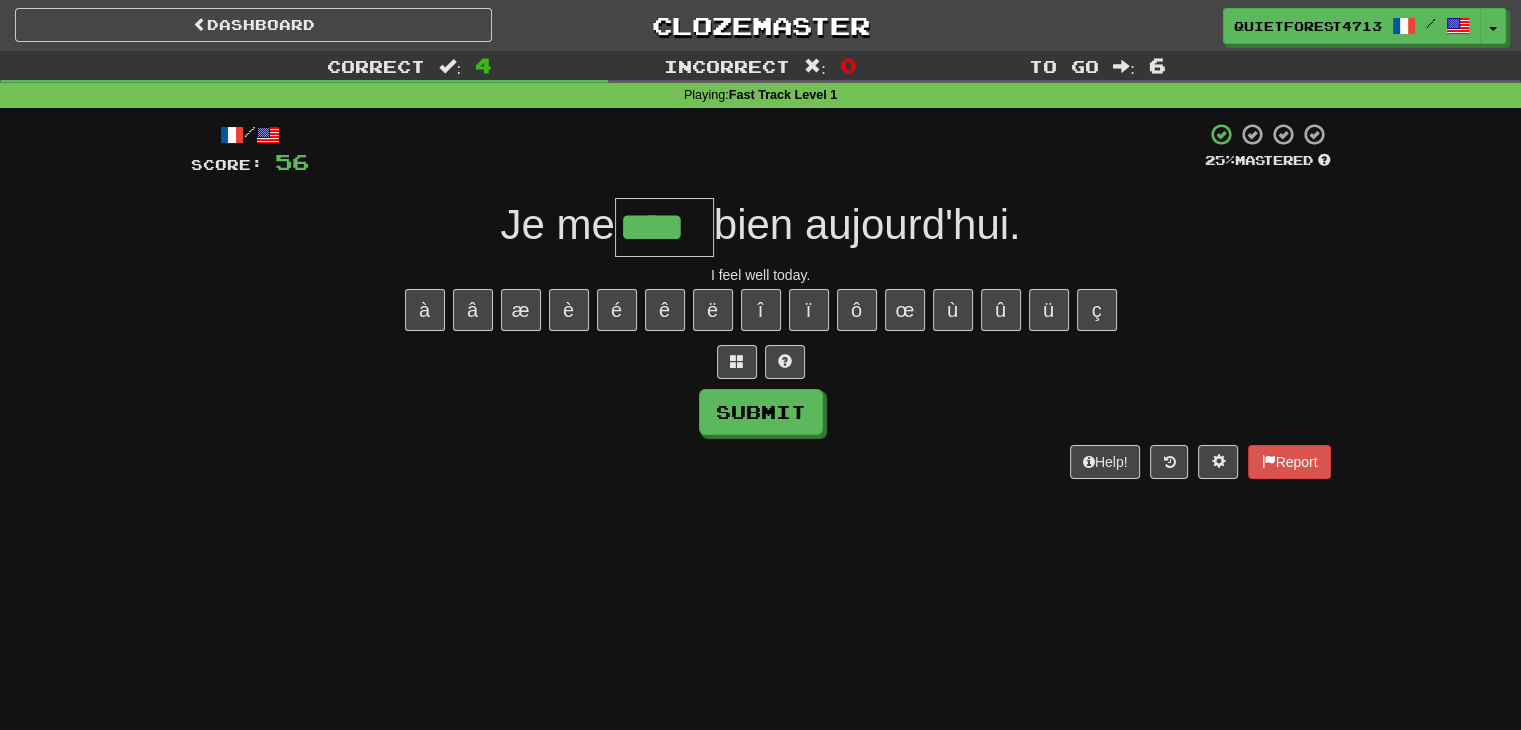 type on "****" 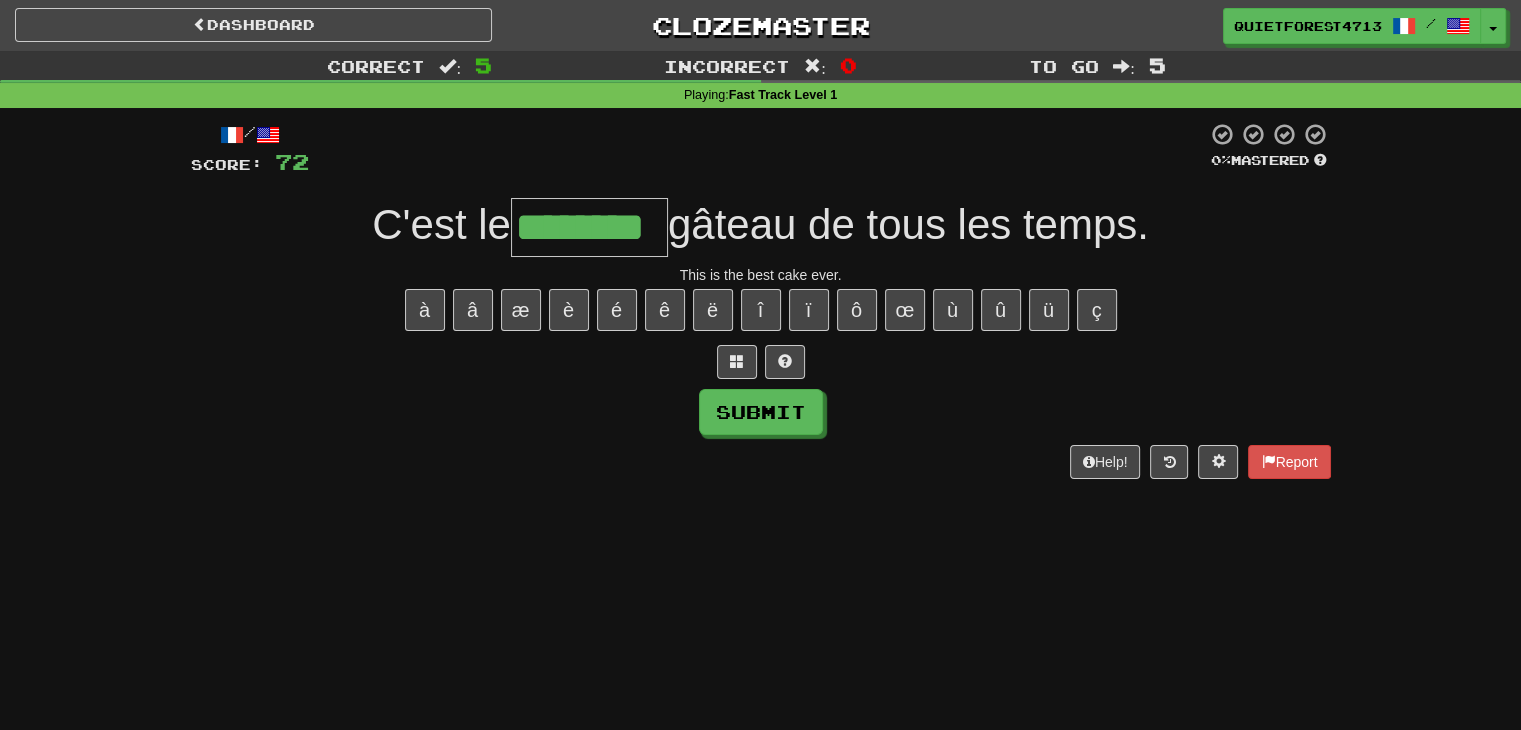 type on "********" 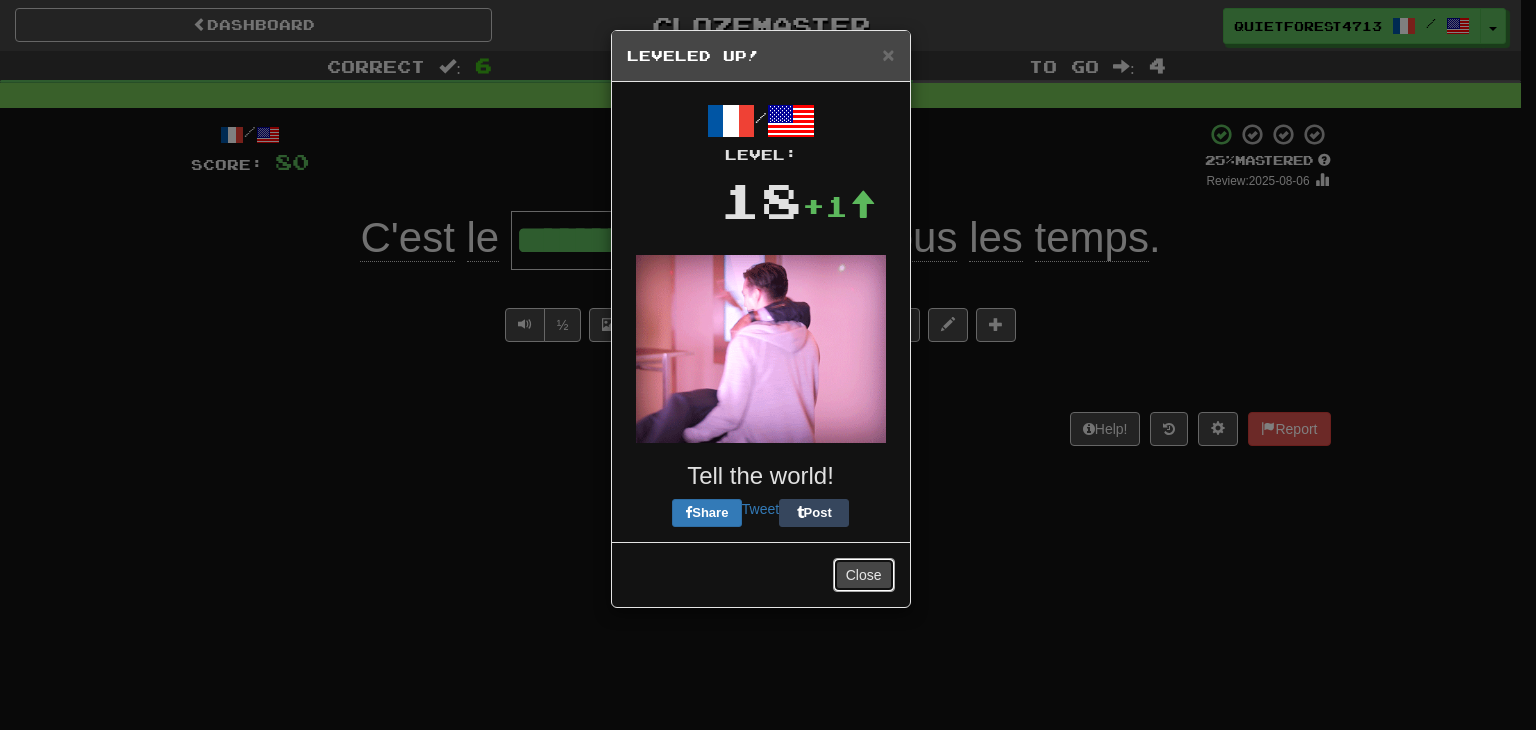 click on "Close" at bounding box center [864, 575] 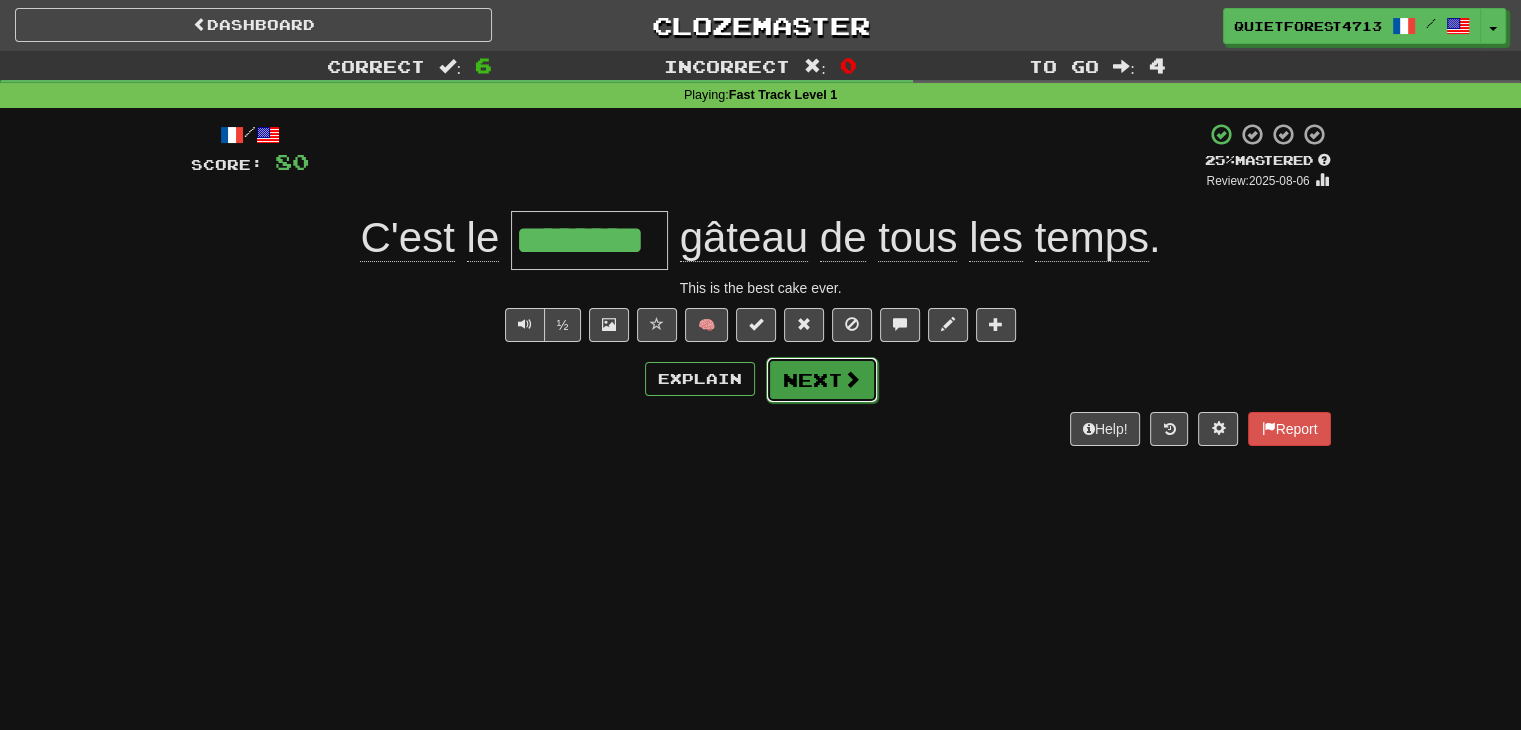 click at bounding box center (852, 379) 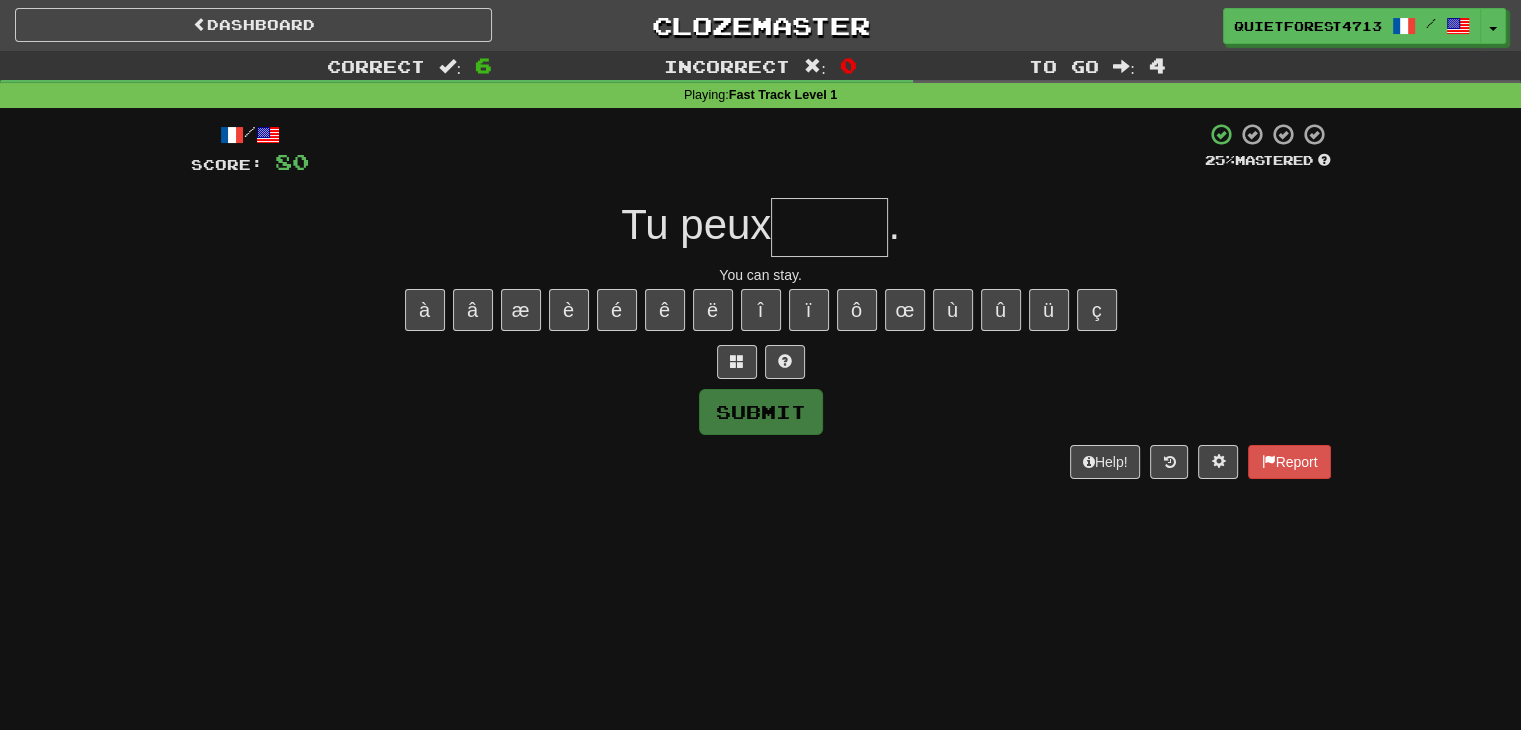 type on "*" 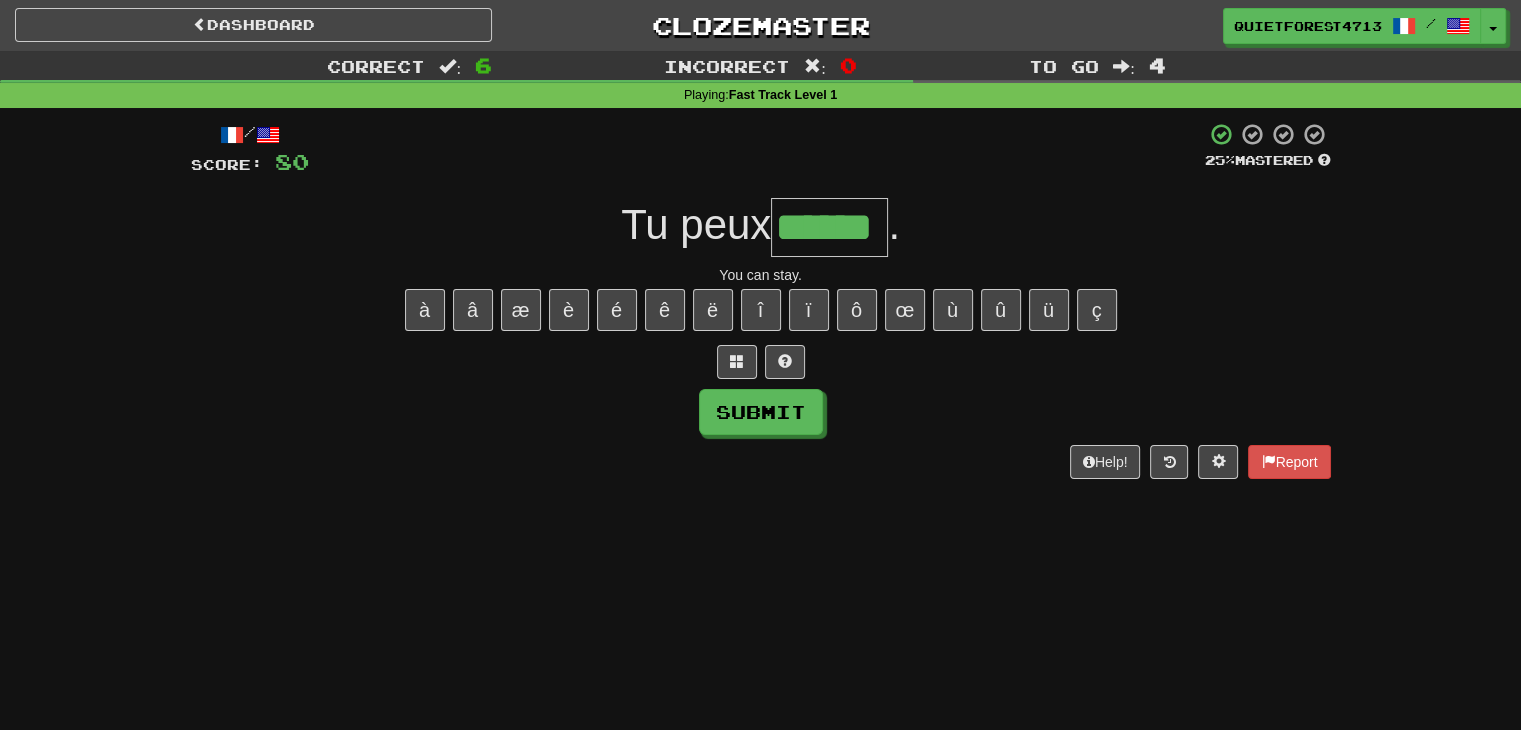 type on "******" 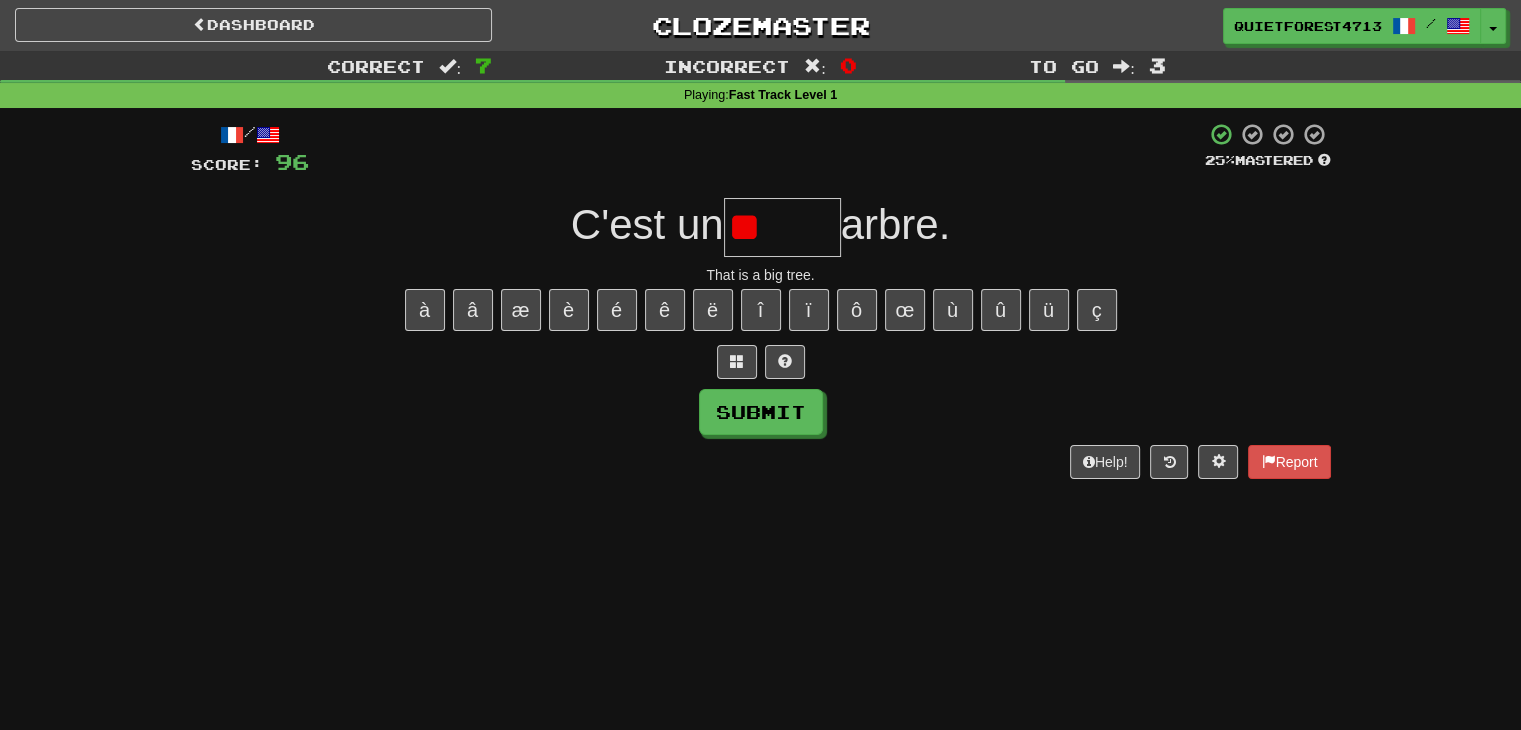 type on "*" 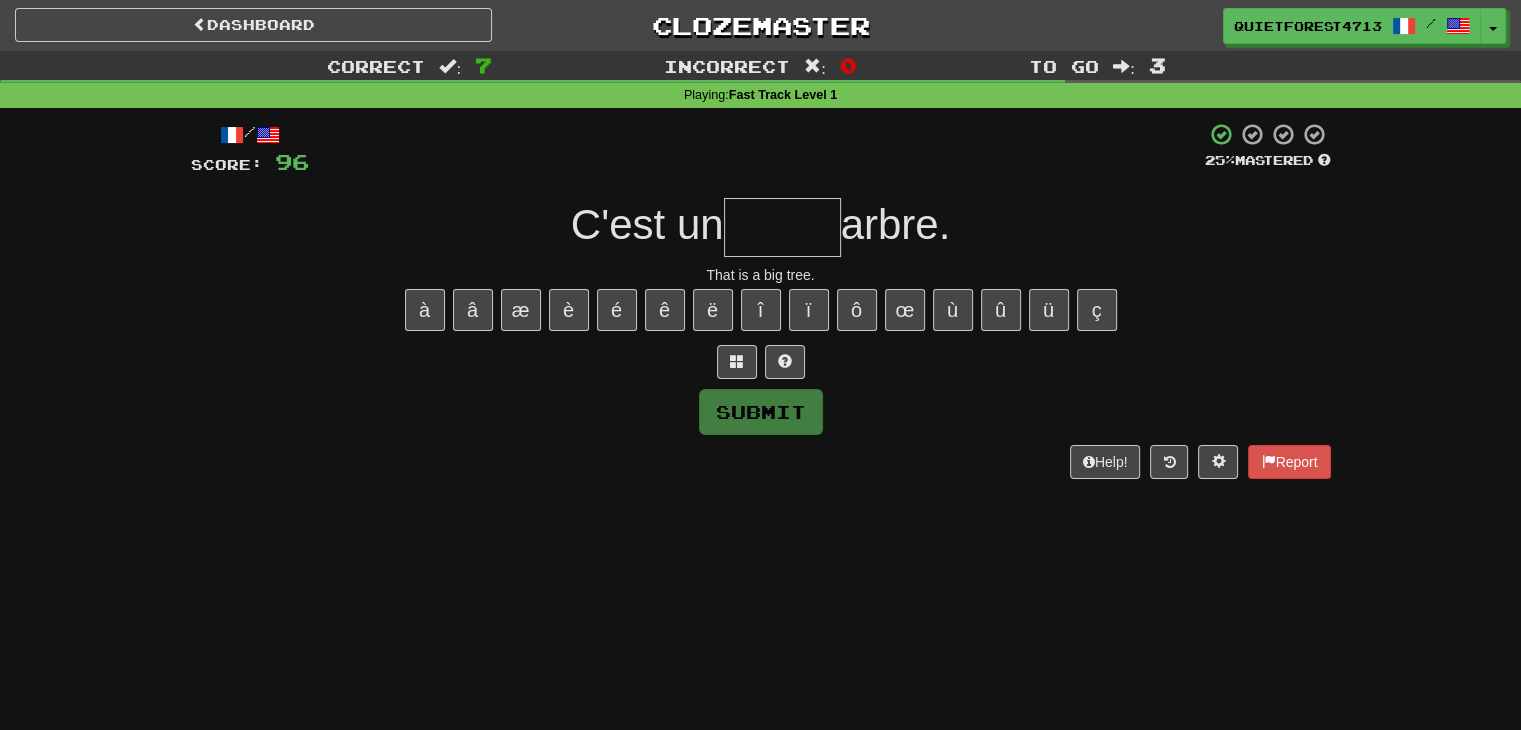 type on "*" 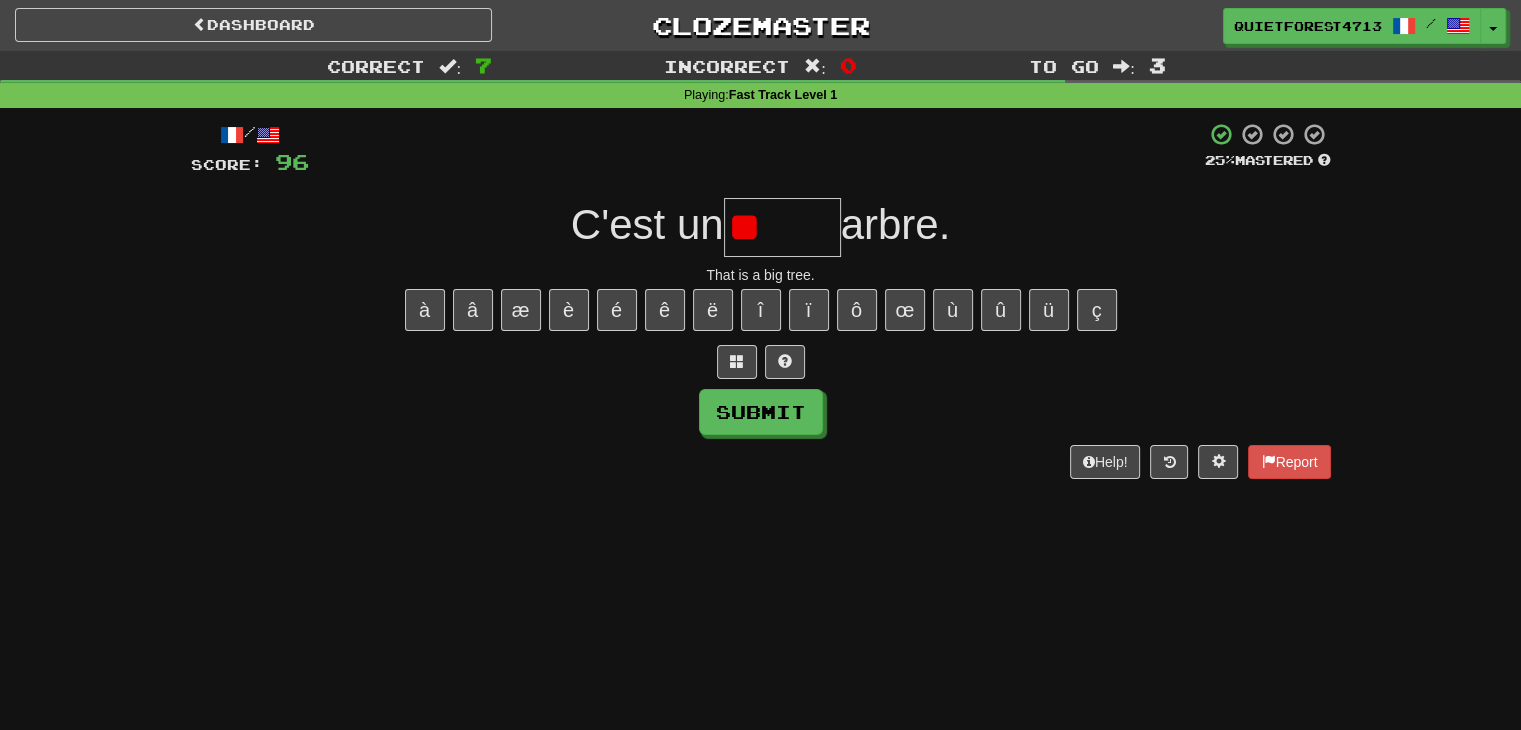 type on "*" 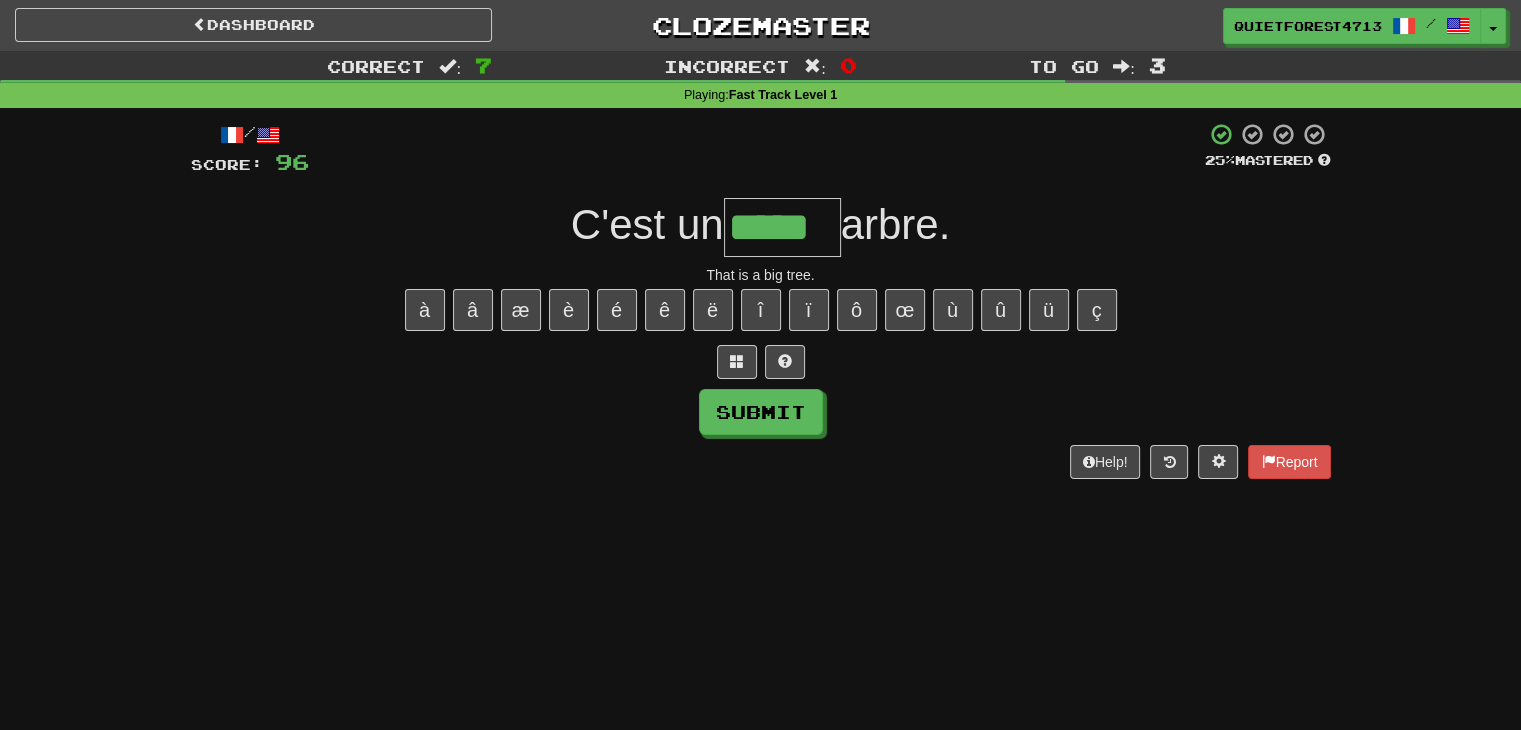 type on "*****" 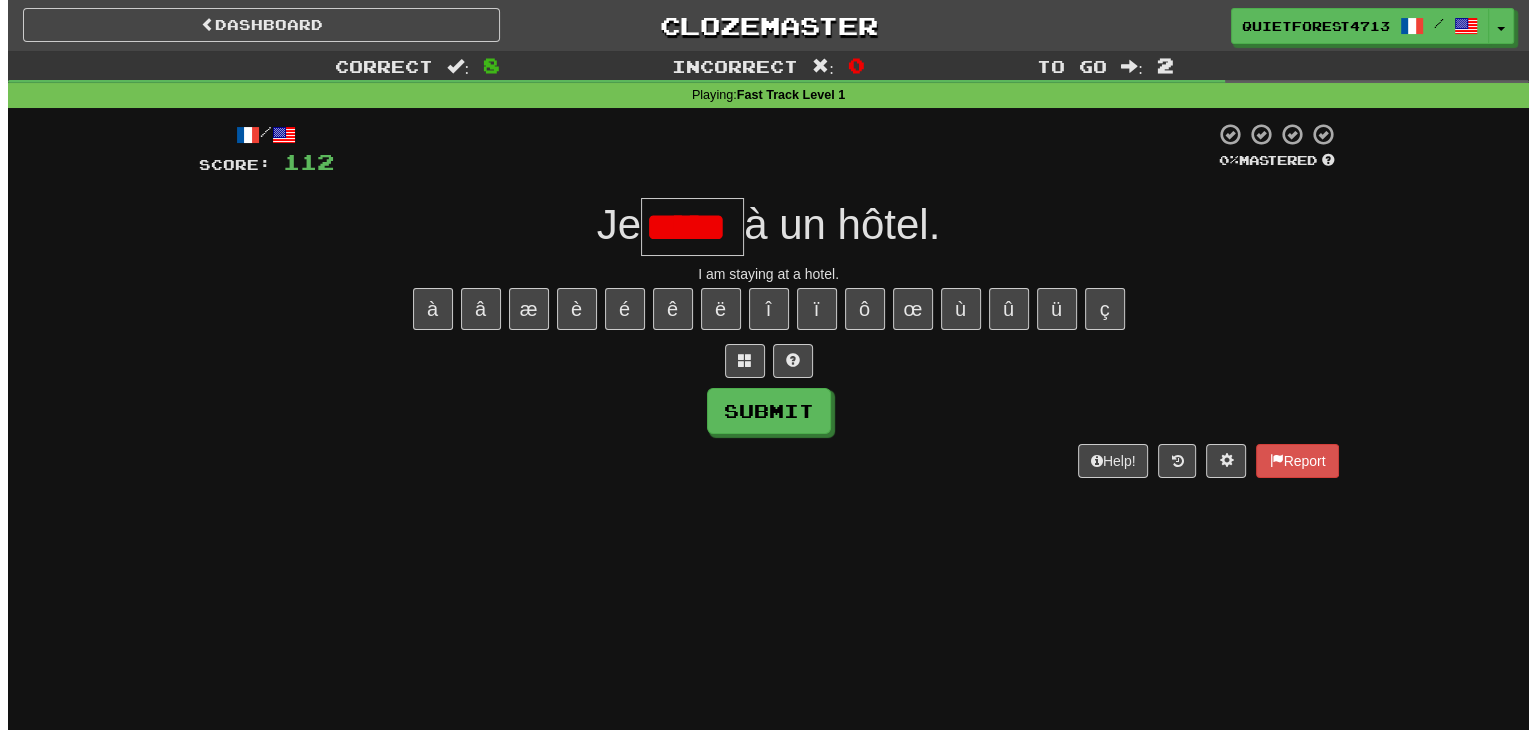 scroll, scrollTop: 0, scrollLeft: 0, axis: both 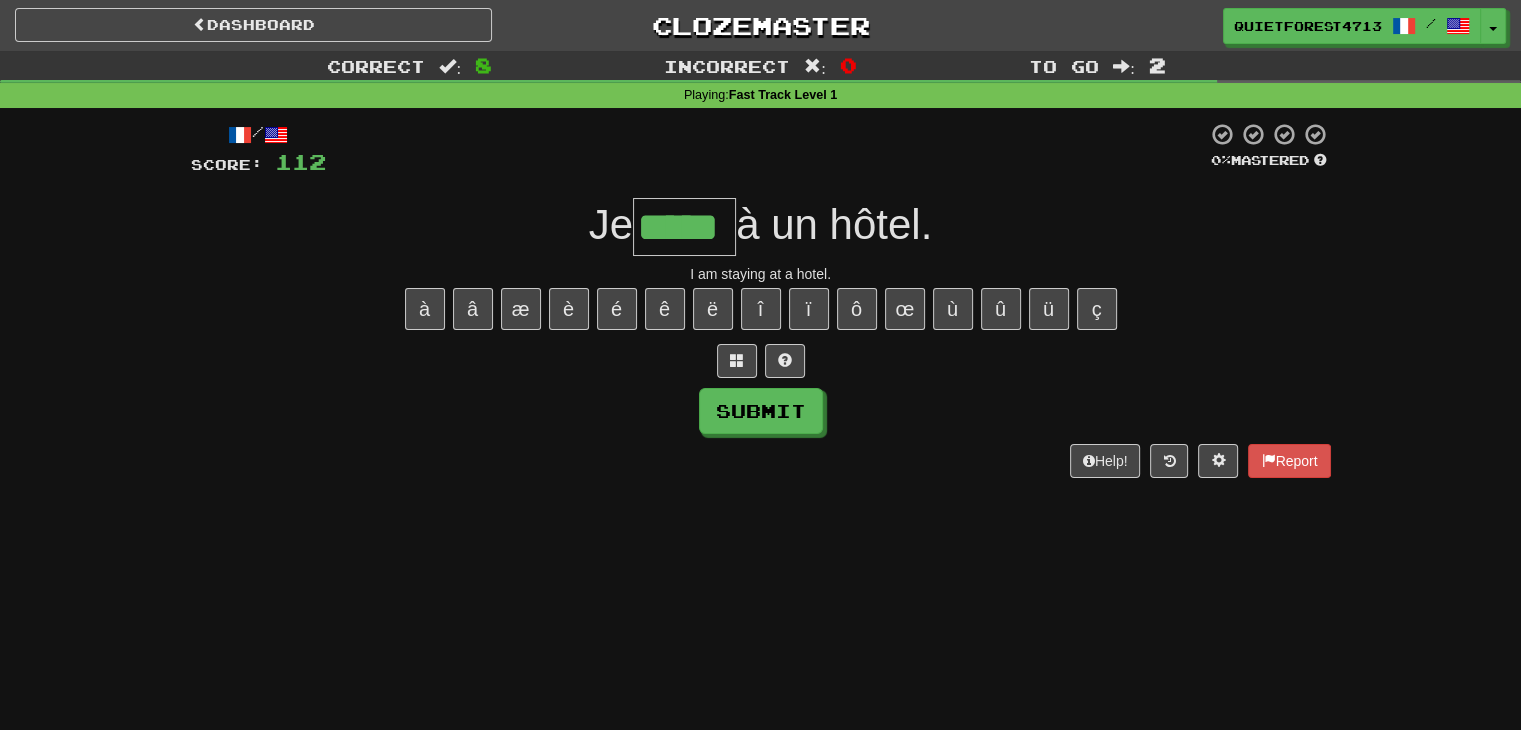 type on "*****" 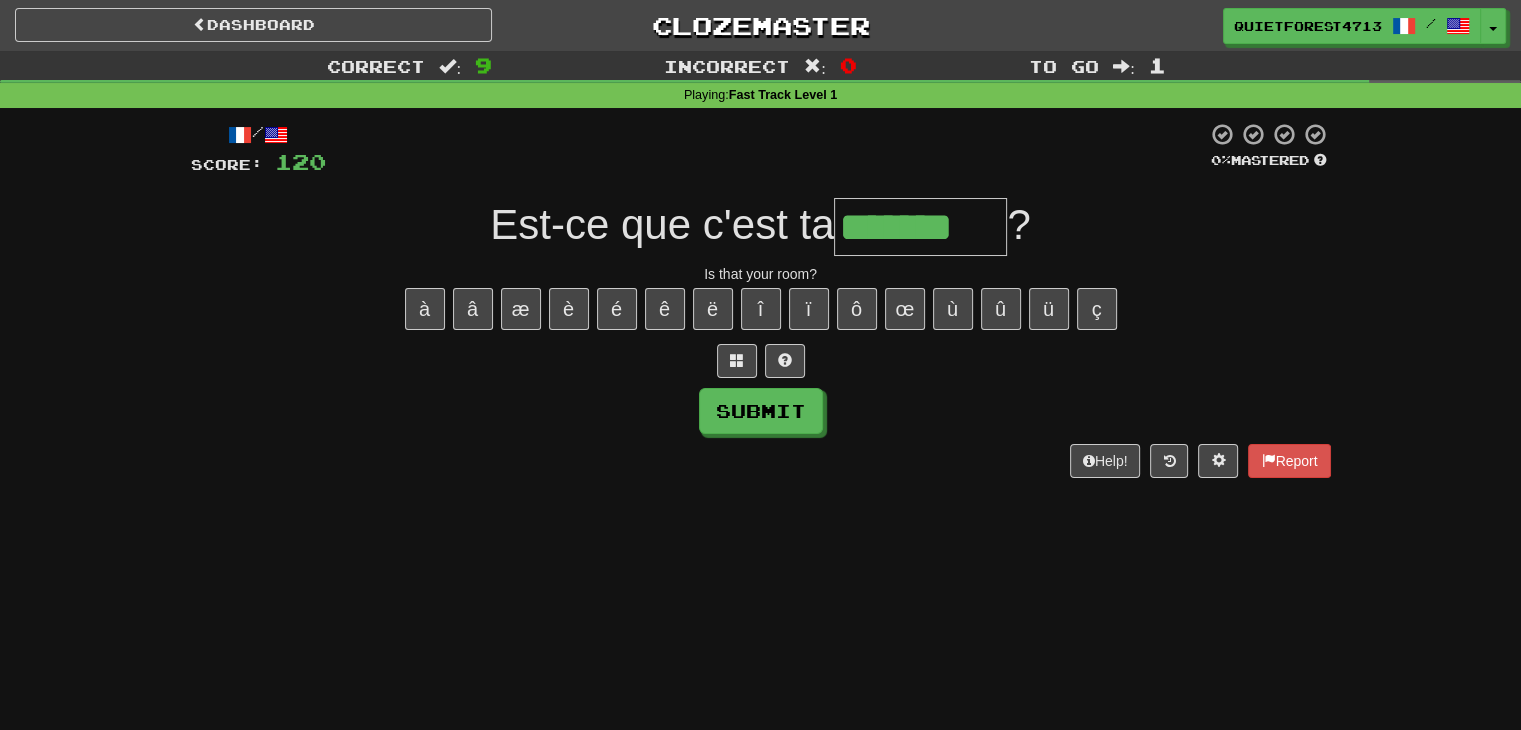 type on "*******" 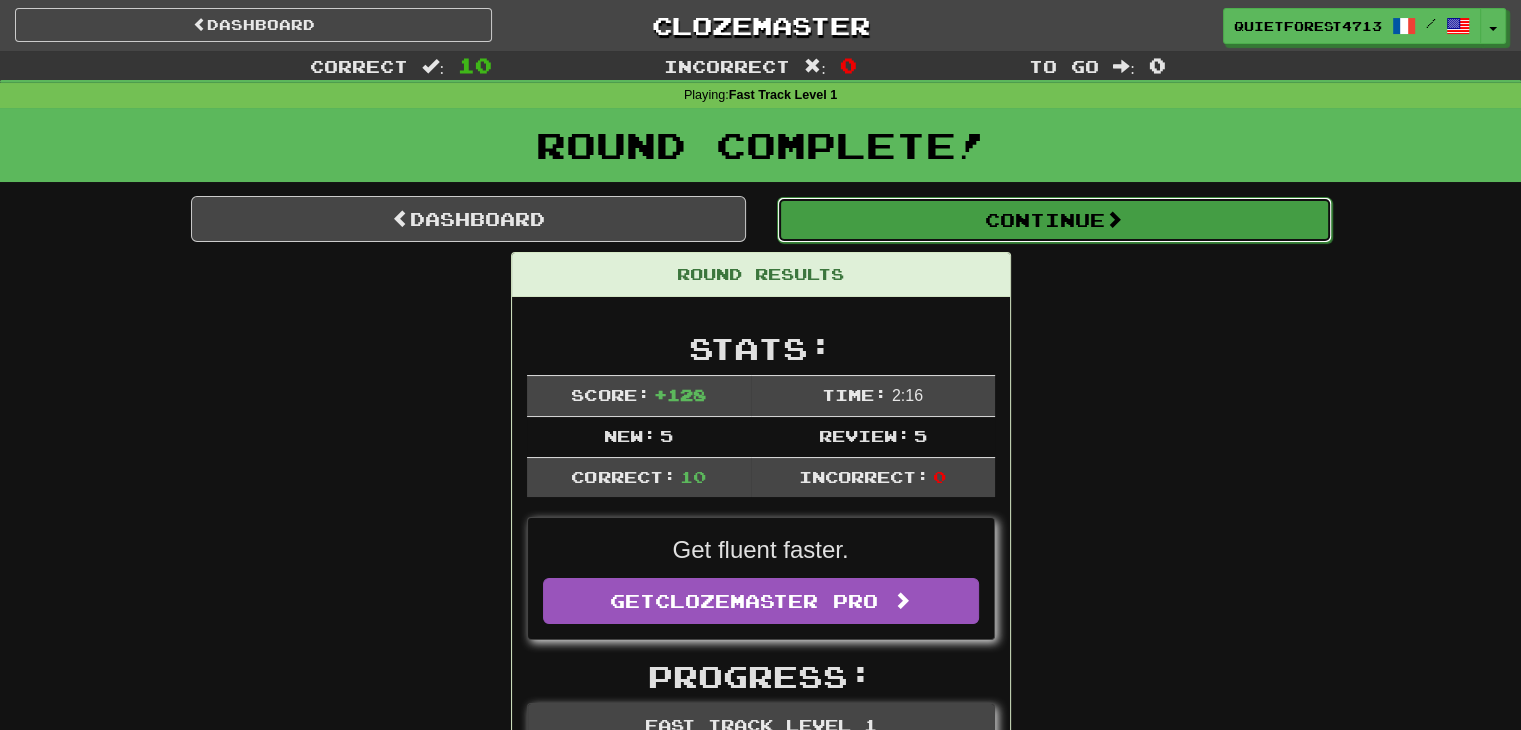 click on "Continue" at bounding box center [1054, 220] 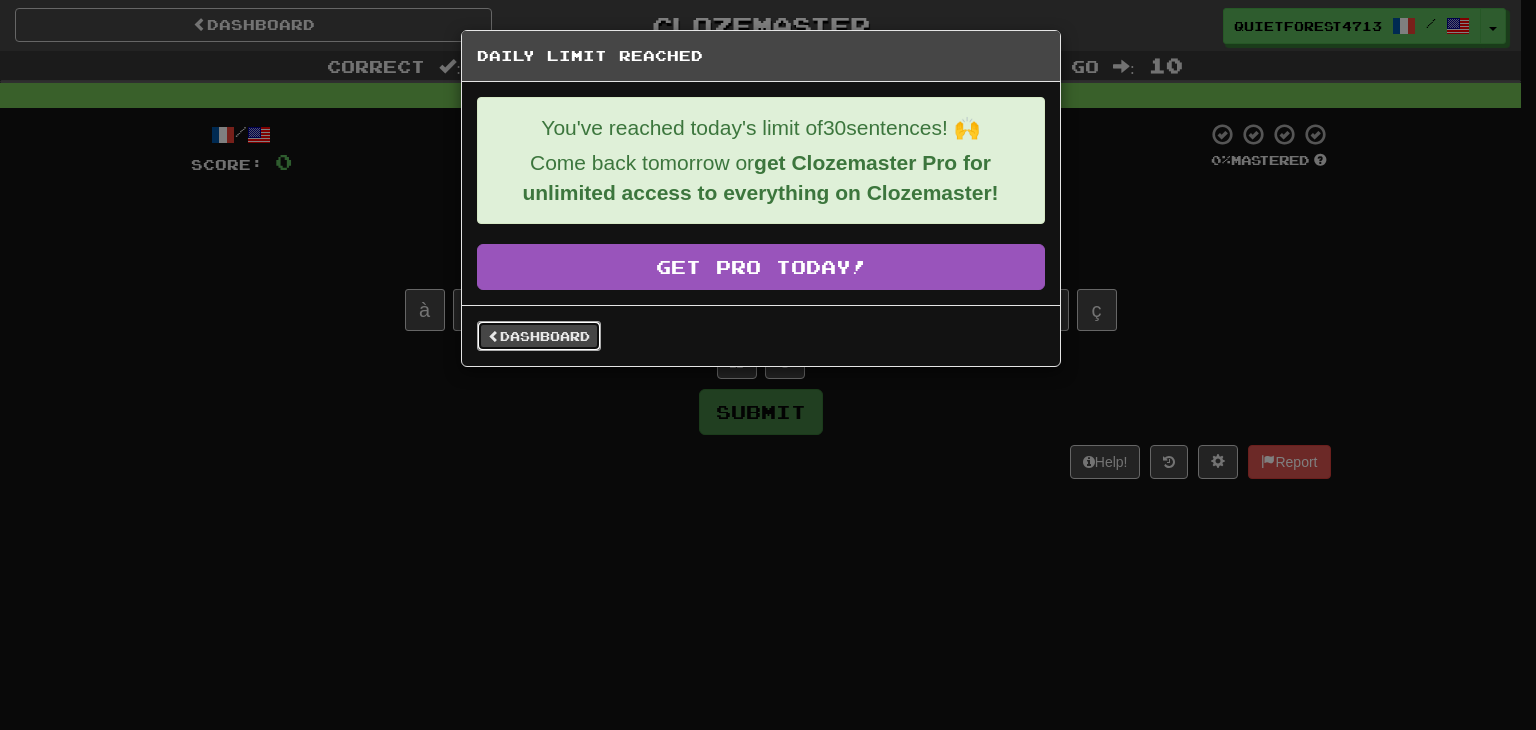 click at bounding box center (494, 336) 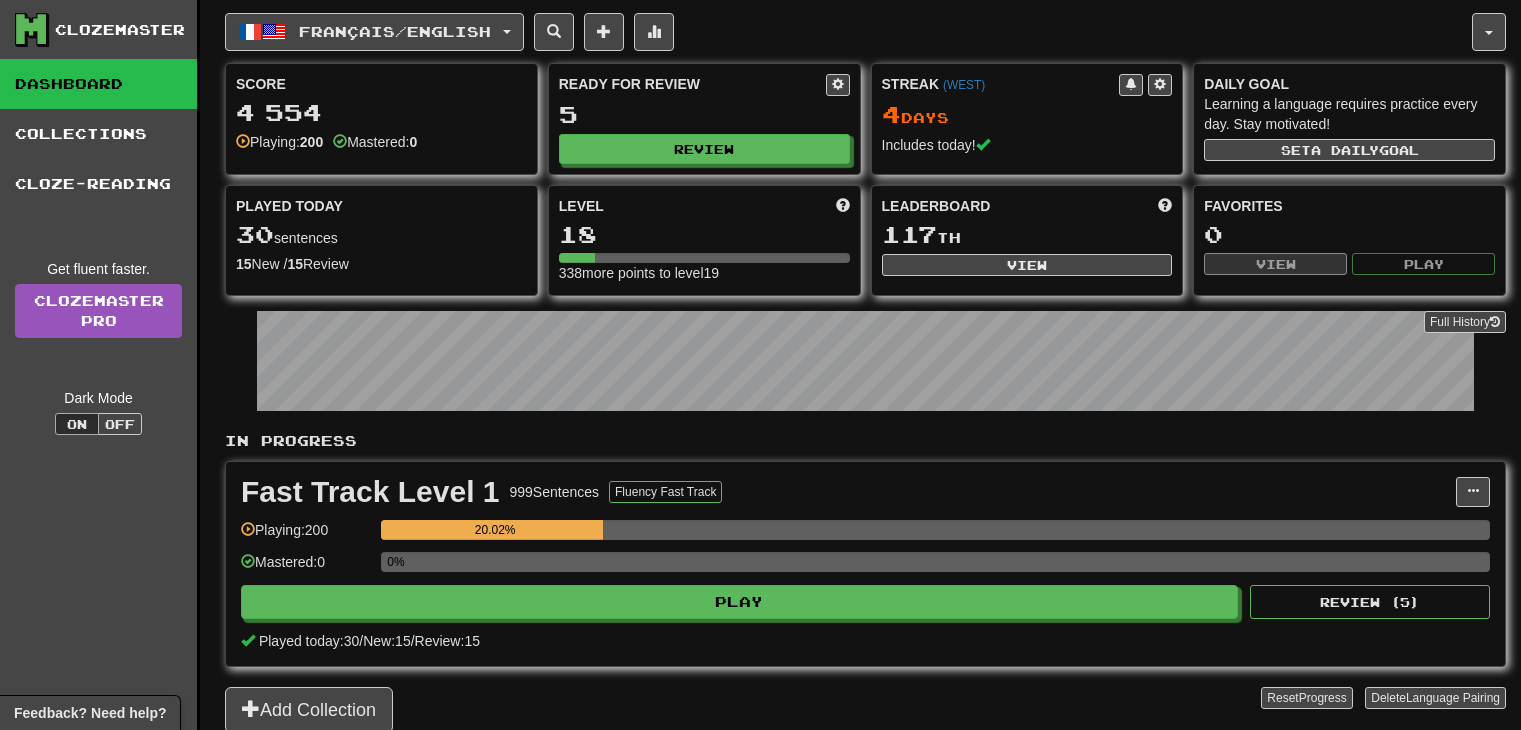 scroll, scrollTop: 0, scrollLeft: 0, axis: both 